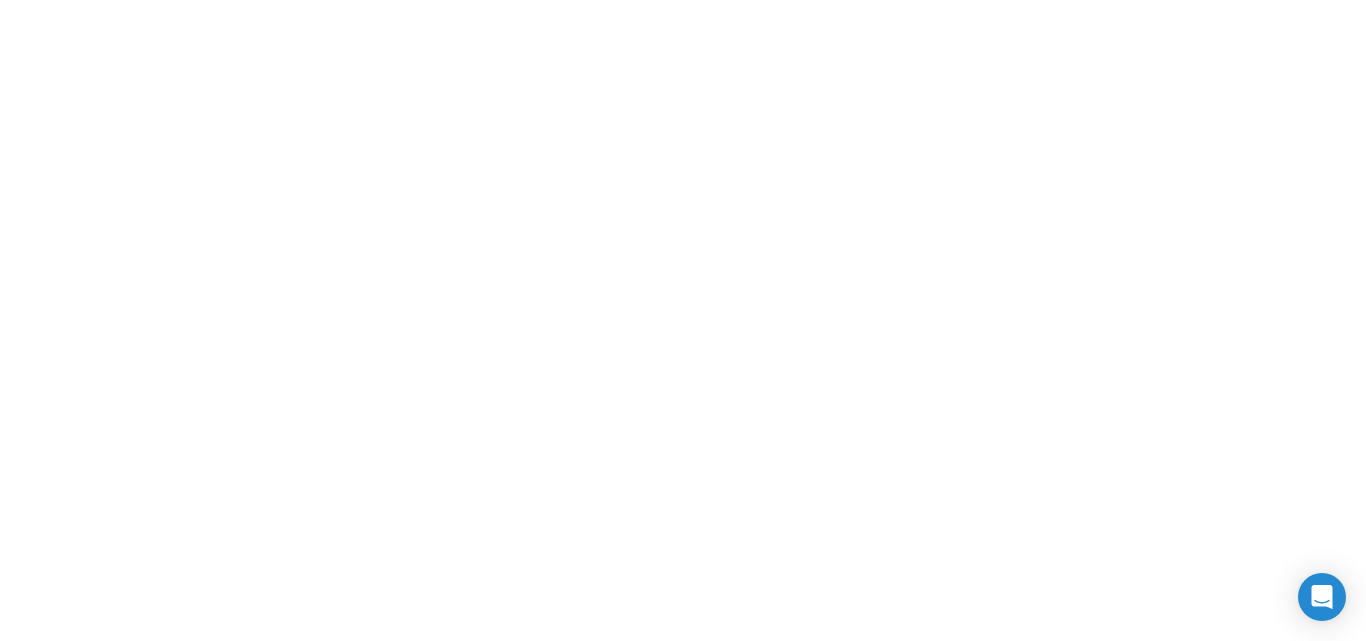 scroll, scrollTop: 0, scrollLeft: 0, axis: both 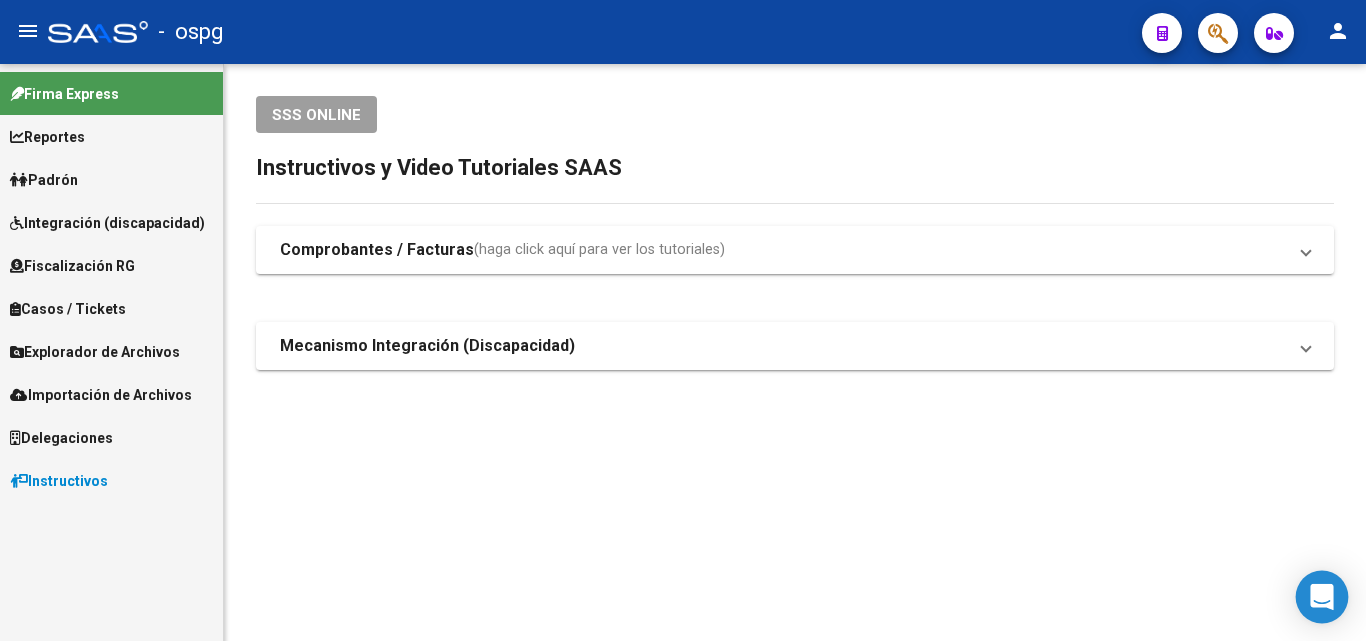 click 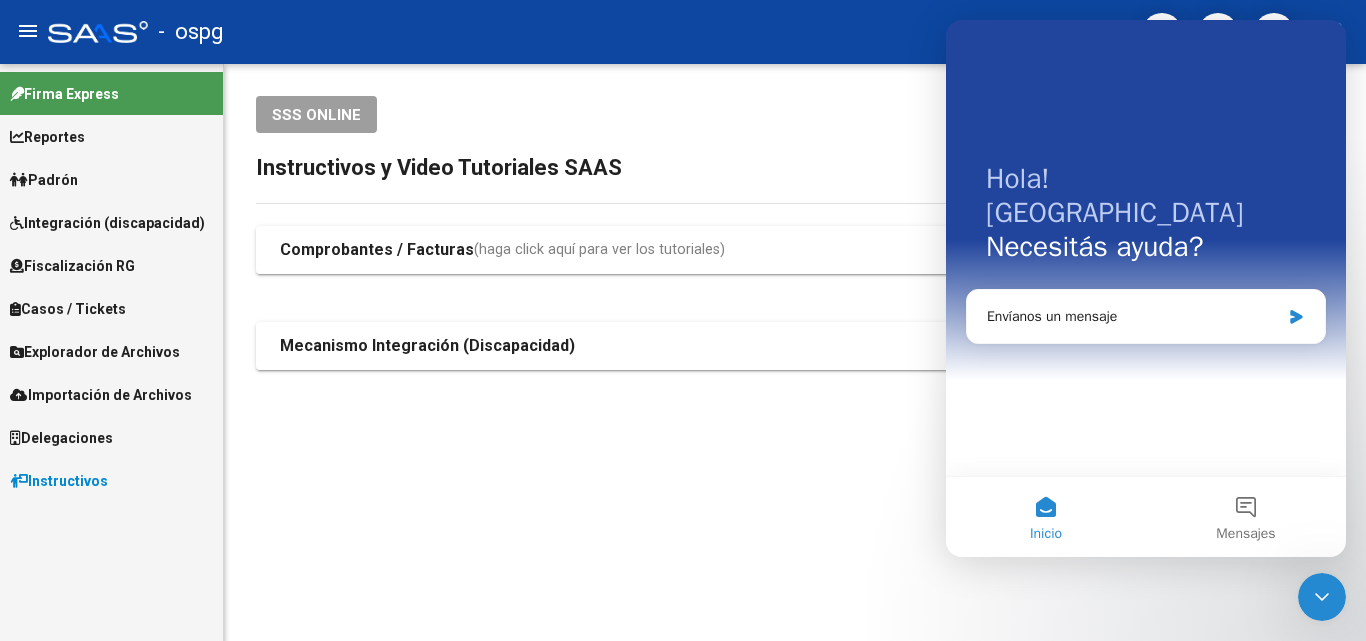 scroll, scrollTop: 0, scrollLeft: 0, axis: both 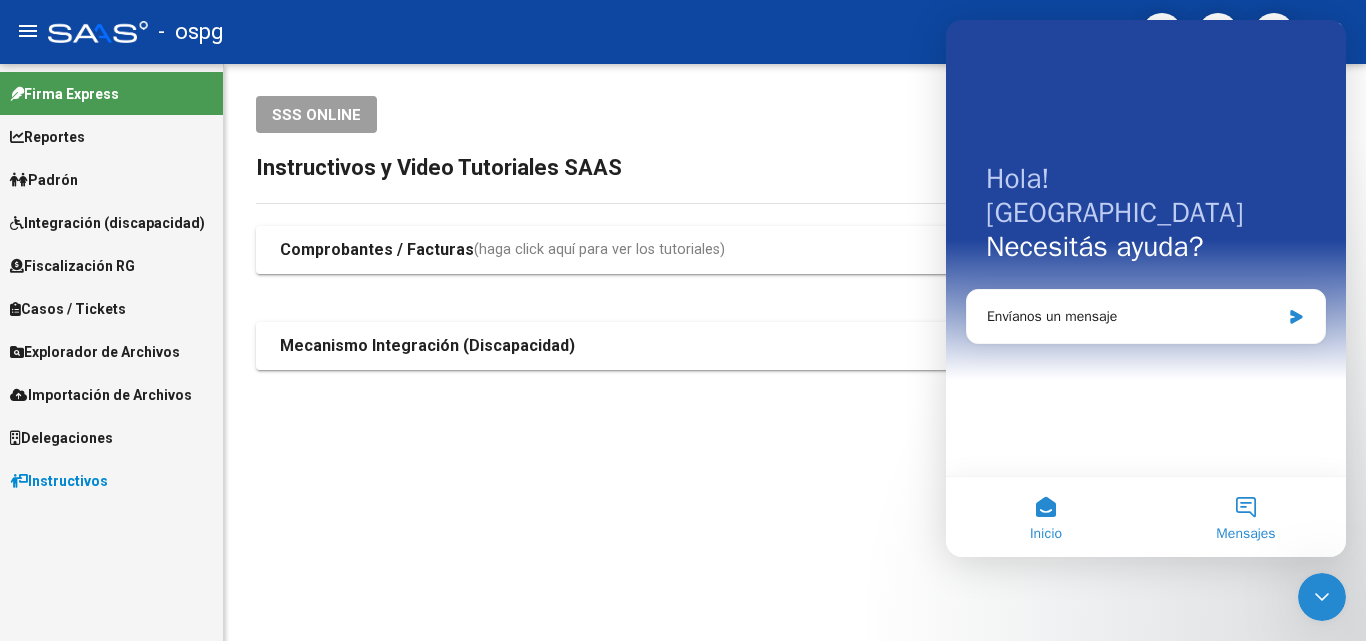 click on "Mensajes" at bounding box center [1246, 517] 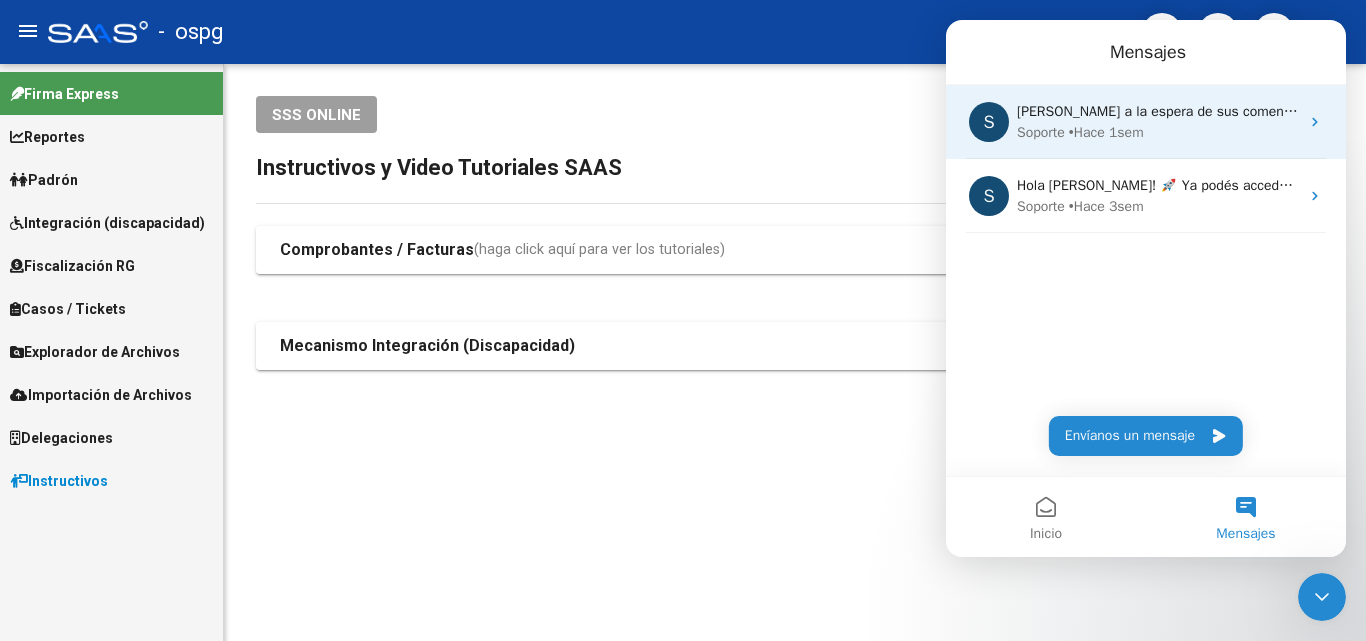 click on "Soporte •  Hace 1sem" at bounding box center [1158, 132] 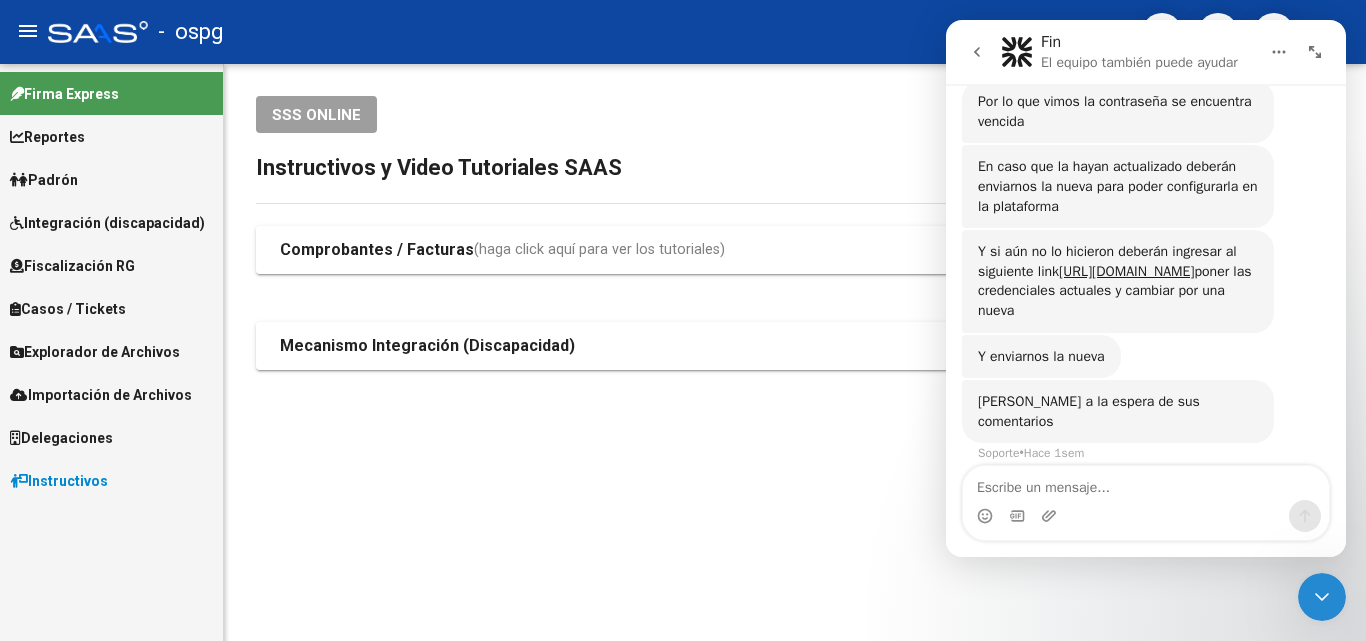 scroll, scrollTop: 539, scrollLeft: 0, axis: vertical 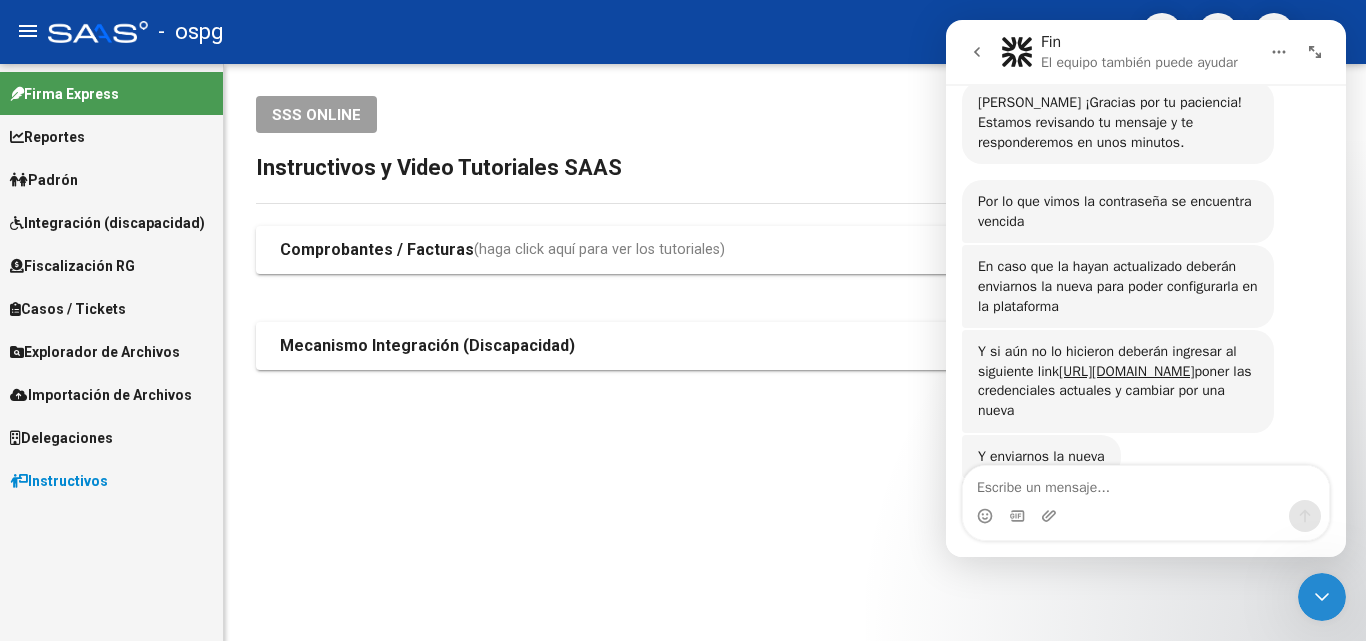 click on "SSS ONLINE Instructivos y Video Tutoriales SAAS Comprobantes / Facturas  (haga click aquí para ver los tutoriales) ¿Cómo cargar una factura?    Carga de Facturas En este video explicaremos cómo cargar facturas. También les mostraremos cómo asociar la documentación respaldatoria. Instructivo Carga de Facturas ¿Cómo cargar una factura con trazabilidad?    Carga de Facturas con Trazabilidad En este video explicaremos cómo cargar una factura con trazabilidad. También les mostraremos cómo asociar la documentación respaldatoria.  Instructivo Carga de Facturas con Trazabilidad ANMAT ¿Cómo editar una factura con trazabilidad?    Edición de Facturas con Trazabilidad En este video explicaremos cómo editar una factura que ya habíamos cargado. Les mostraremos cómo asociar la documentación respaldatoria y la trazabilidad. Mecanismo Integración (Discapacidad) Presentación de Legajos y Comprobantes SSS Presentación de legajos y comprobantes" 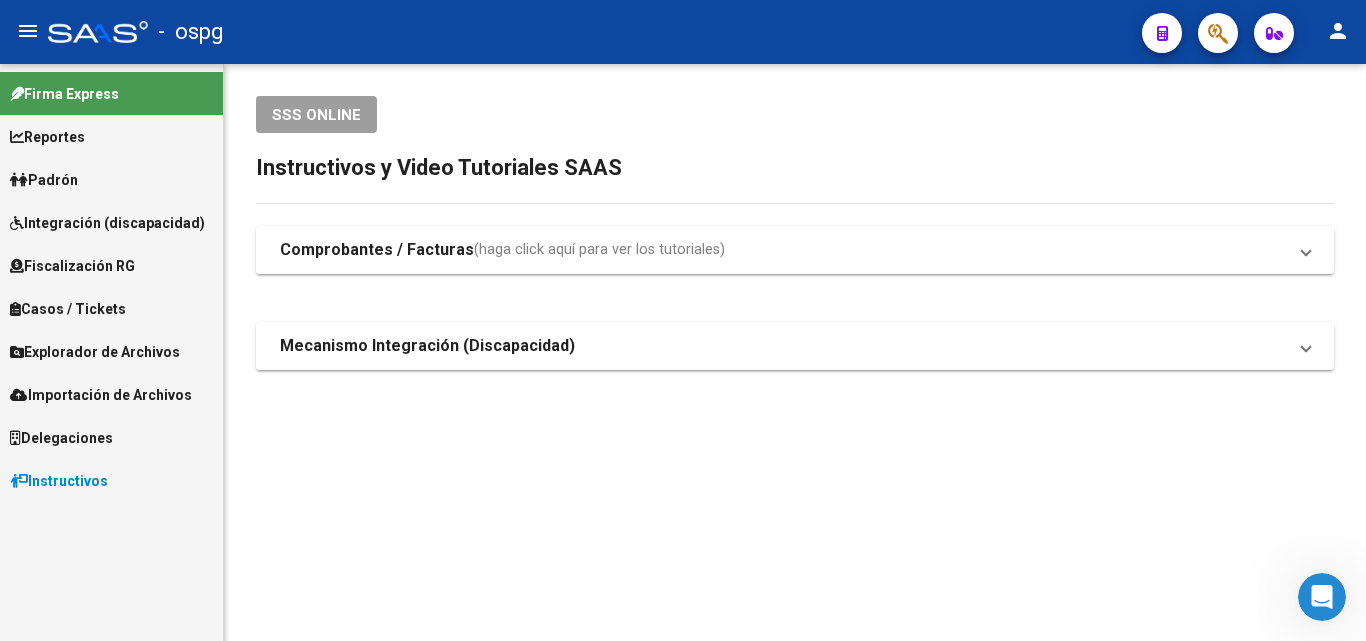 scroll, scrollTop: 0, scrollLeft: 0, axis: both 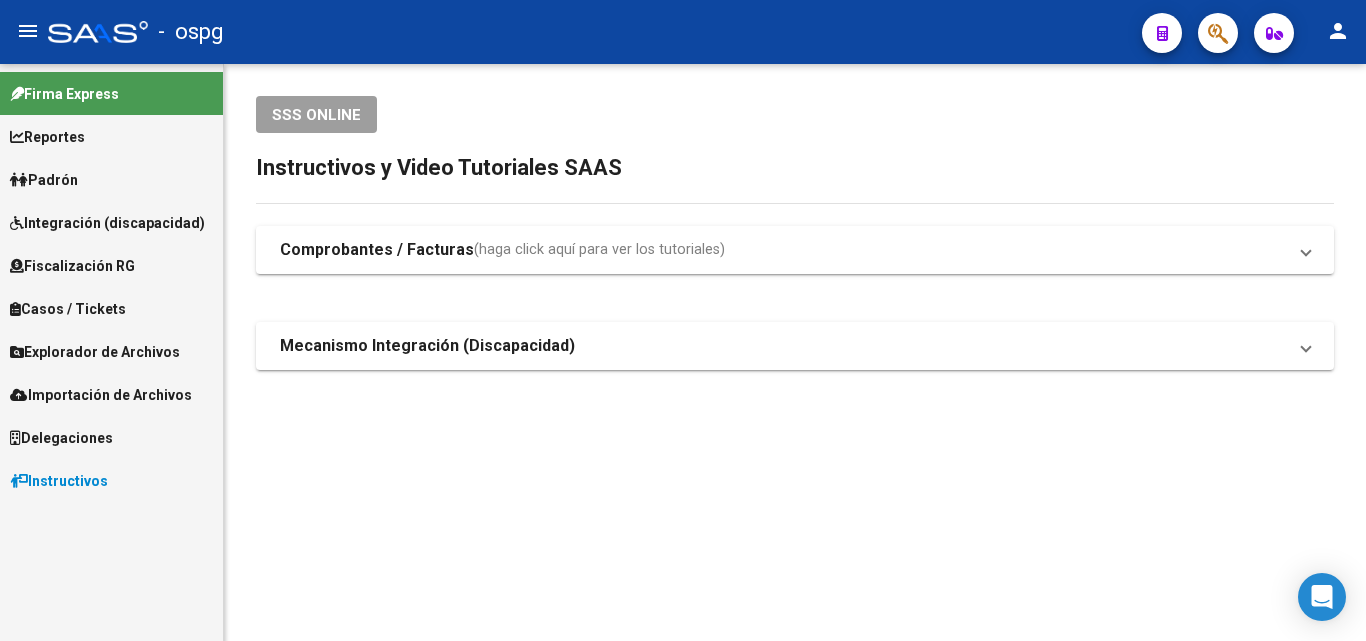 click on "Padrón" at bounding box center (111, 179) 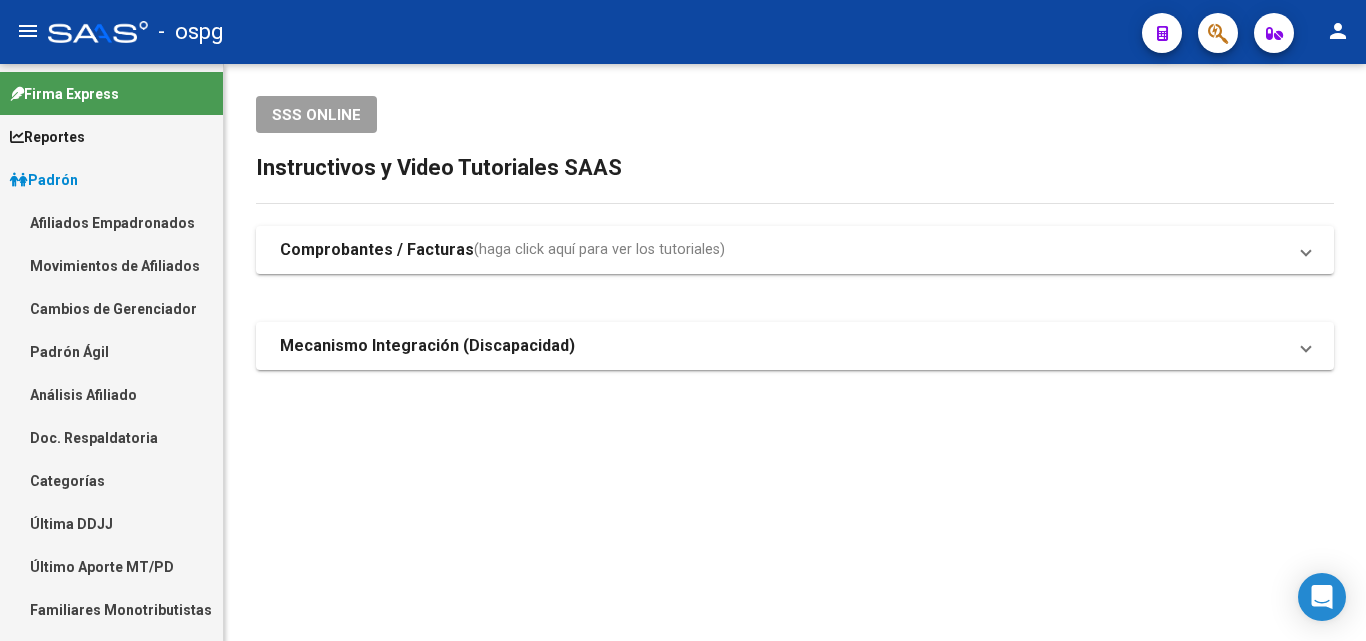 click on "SSS ONLINE Instructivos y Video Tutoriales SAAS Comprobantes / Facturas  (haga click aquí para ver los tutoriales) ¿Cómo cargar una factura?    Carga de Facturas En este video explicaremos cómo cargar facturas. También les mostraremos cómo asociar la documentación respaldatoria. Instructivo Carga de Facturas ¿Cómo cargar una factura con trazabilidad?    Carga de Facturas con Trazabilidad En este video explicaremos cómo cargar una factura con trazabilidad. También les mostraremos cómo asociar la documentación respaldatoria.  Instructivo Carga de Facturas con Trazabilidad ANMAT ¿Cómo editar una factura con trazabilidad?    Edición de Facturas con Trazabilidad En este video explicaremos cómo editar una factura que ya habíamos cargado. Les mostraremos cómo asociar la documentación respaldatoria y la trazabilidad. Mecanismo Integración (Discapacidad) Presentación de Legajos y Comprobantes SSS Presentación de legajos y comprobantes" 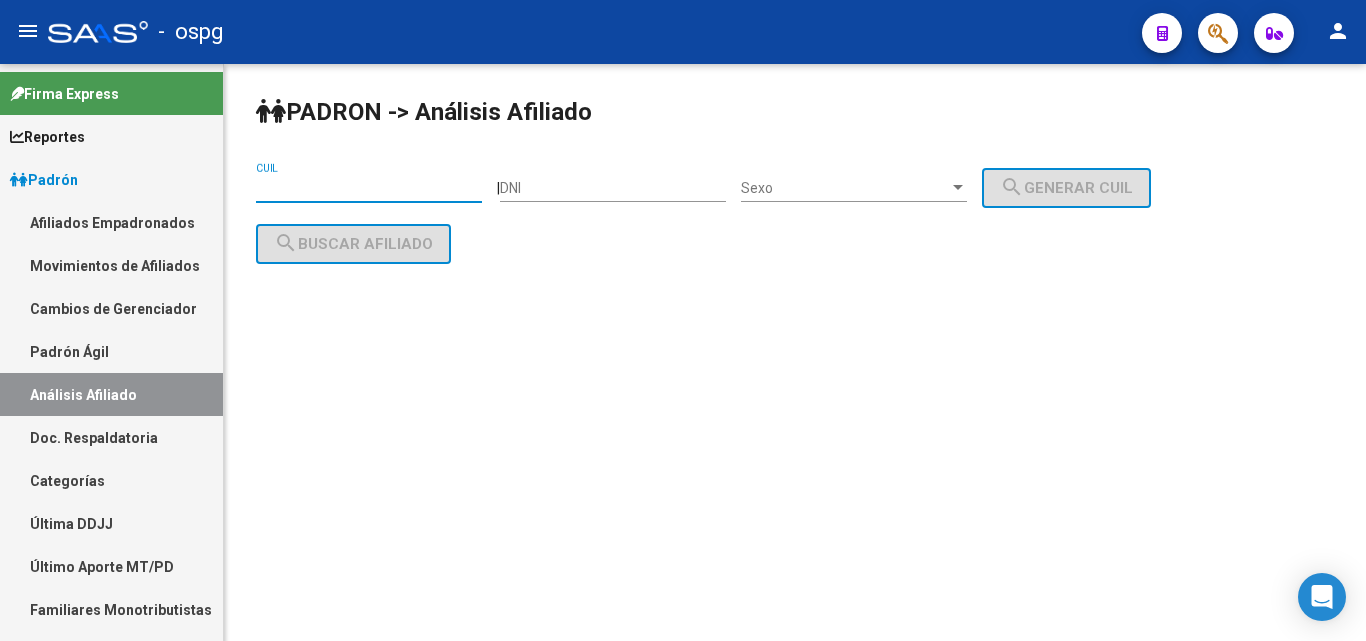 click on "CUIL" at bounding box center (369, 188) 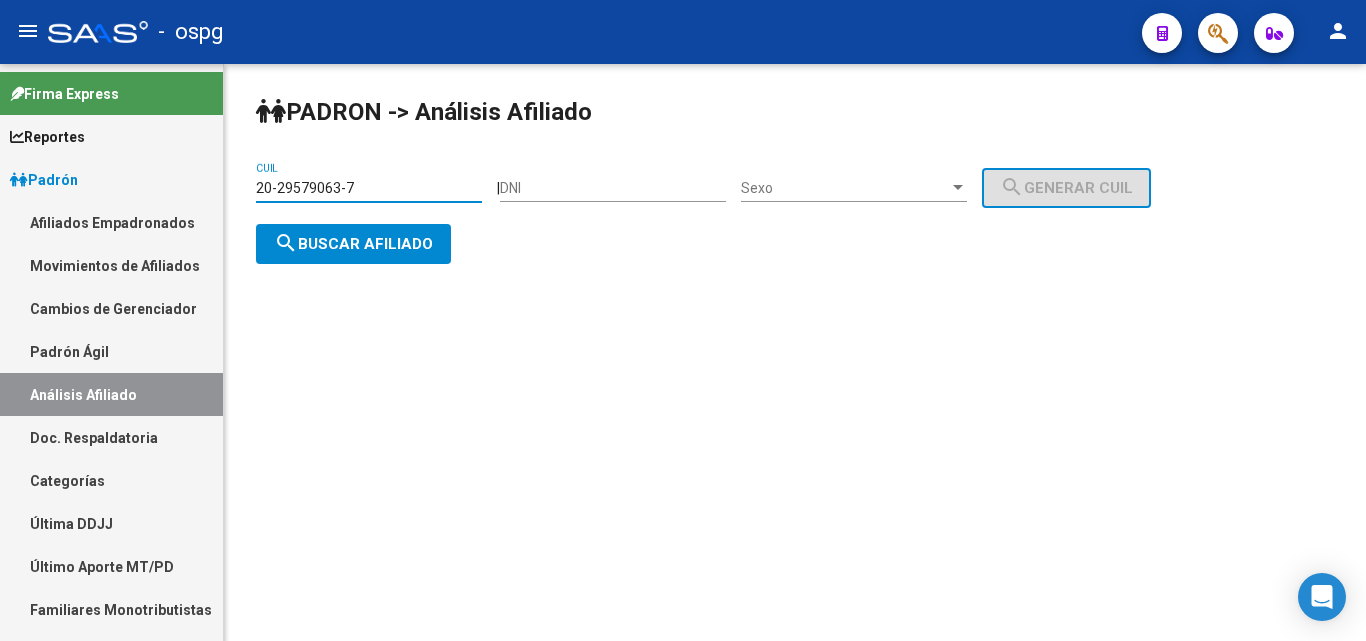 click on "search  Buscar afiliado" 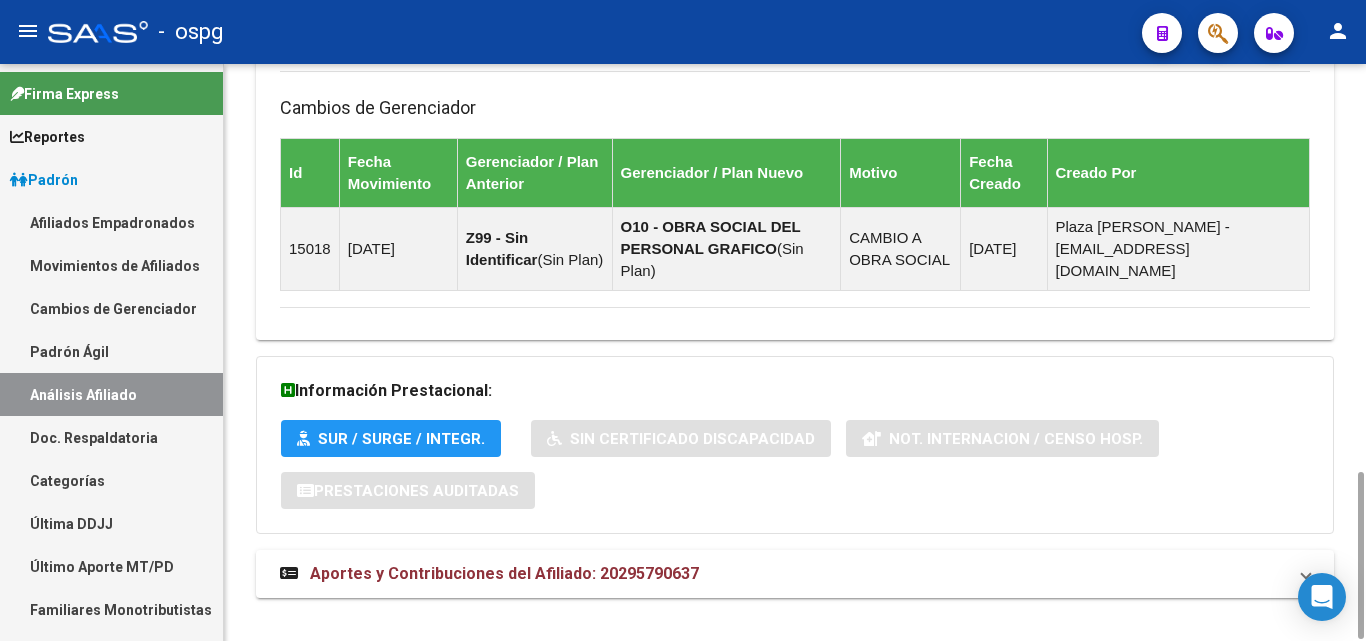 scroll, scrollTop: 1405, scrollLeft: 0, axis: vertical 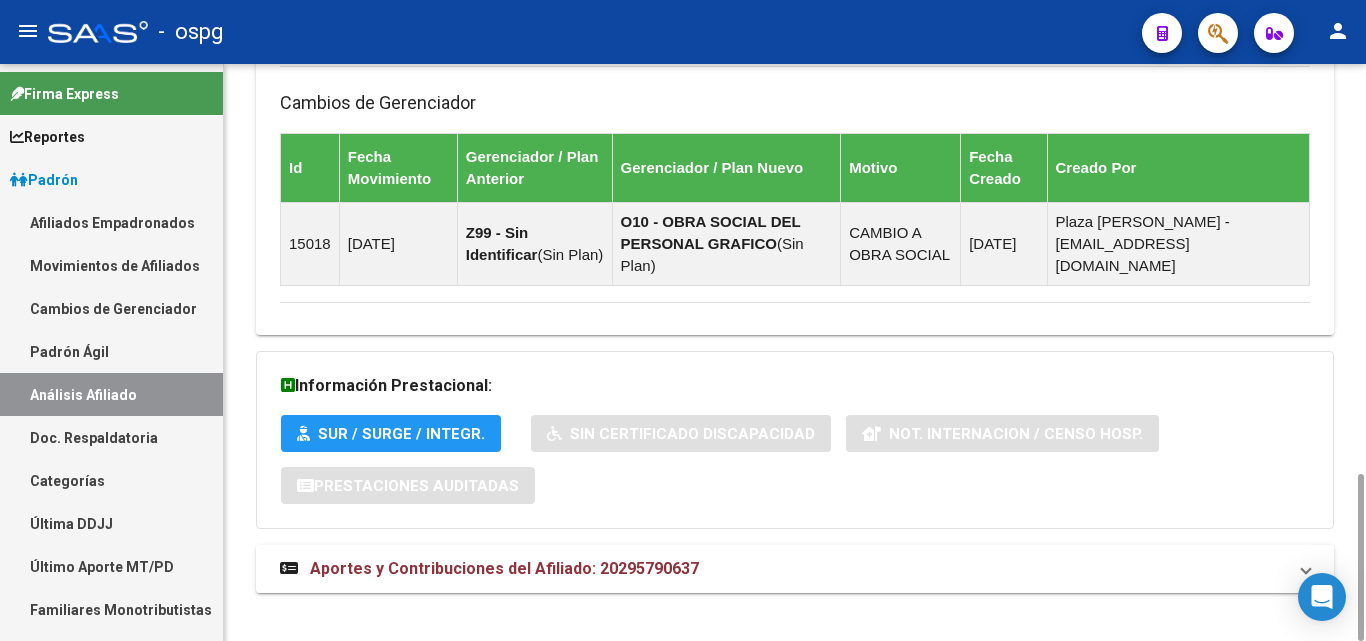 drag, startPoint x: 550, startPoint y: 567, endPoint x: 592, endPoint y: 556, distance: 43.416588 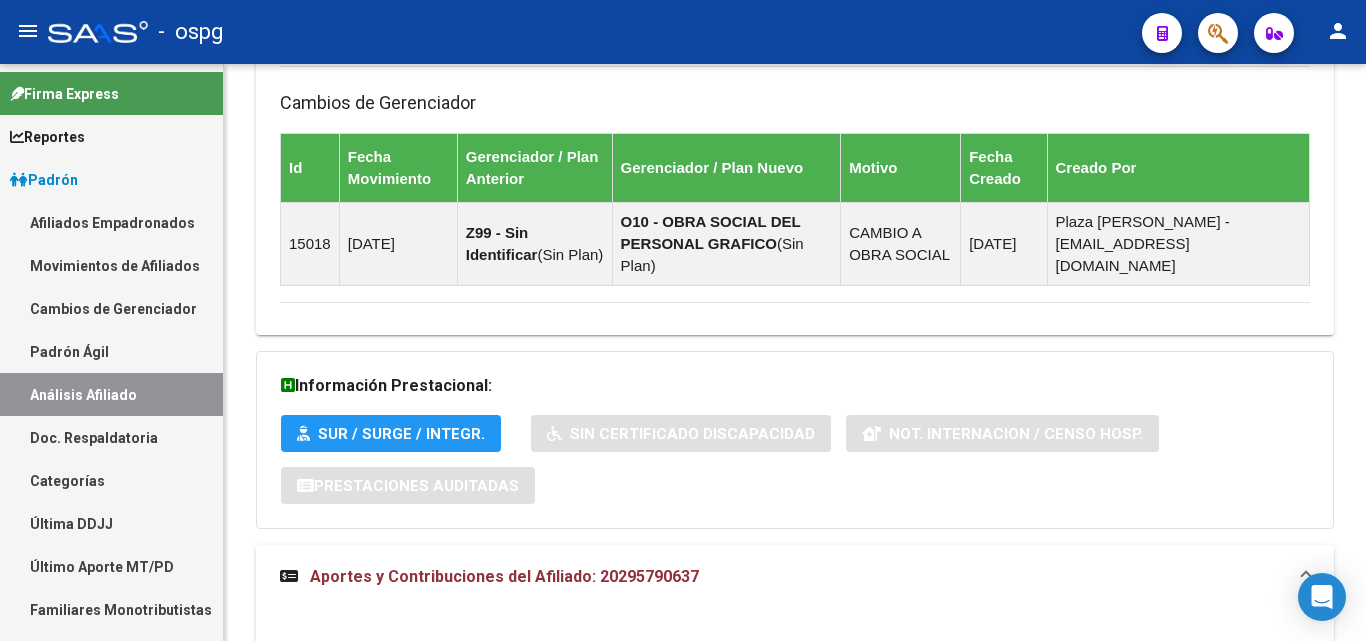 scroll, scrollTop: 1895, scrollLeft: 0, axis: vertical 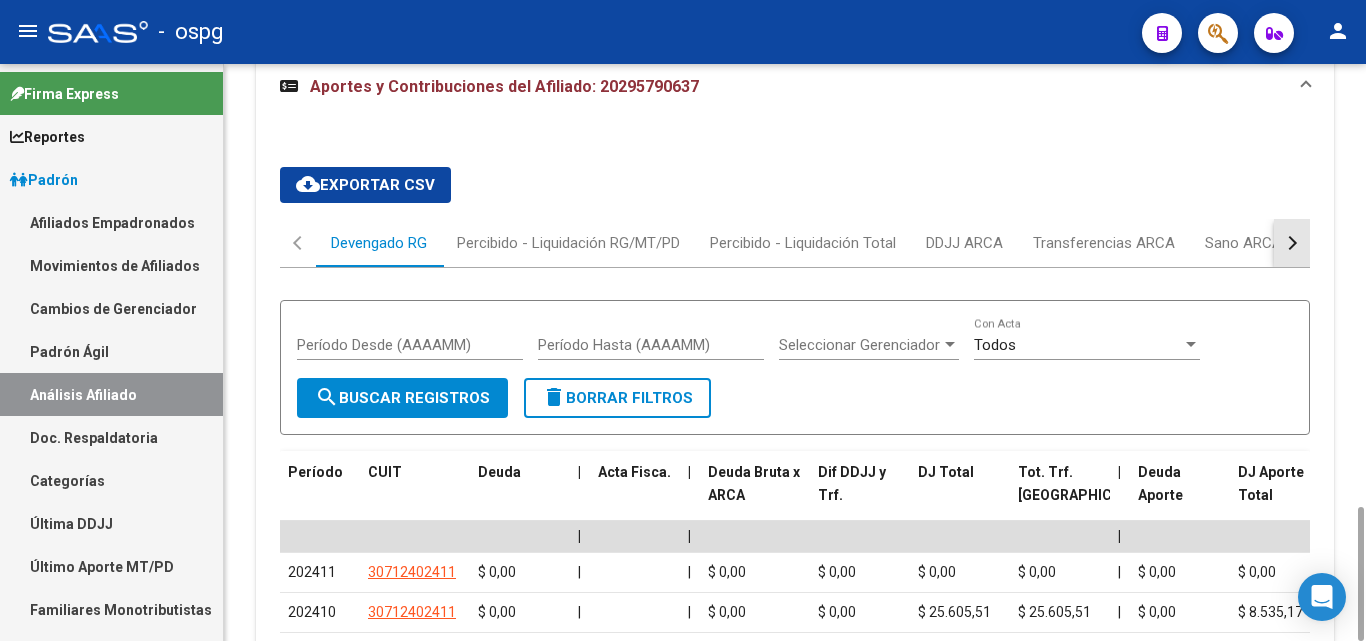 click at bounding box center (1290, 243) 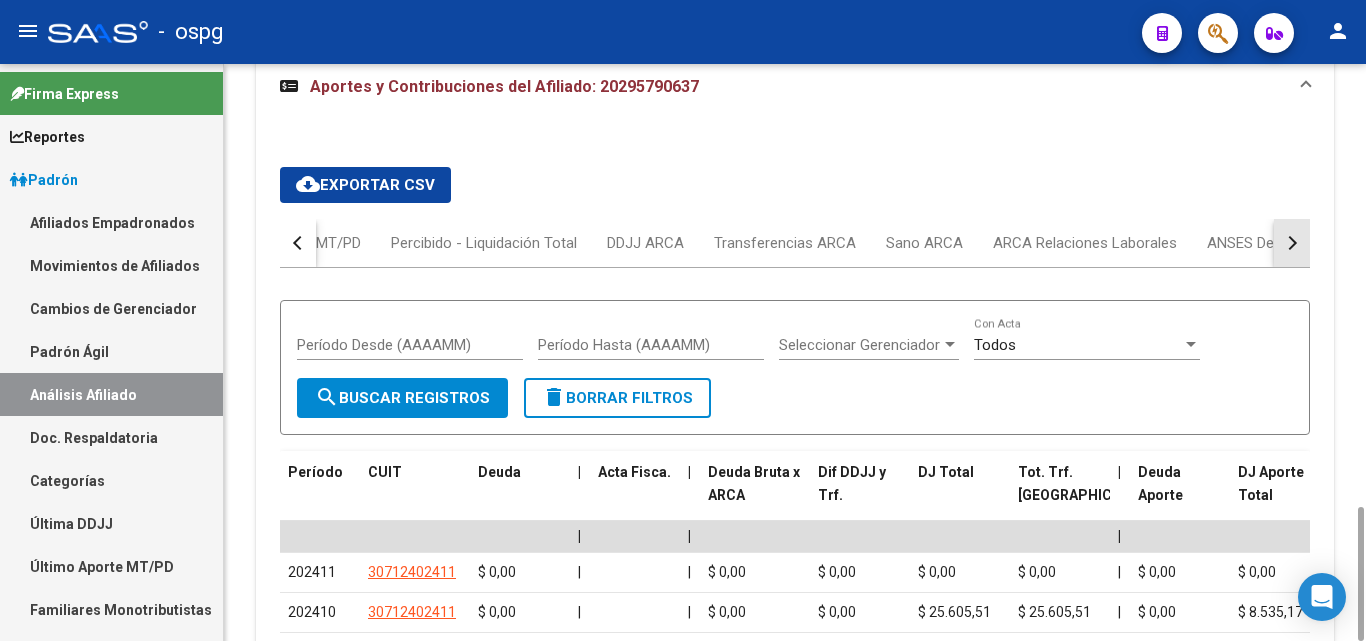 click at bounding box center (1290, 243) 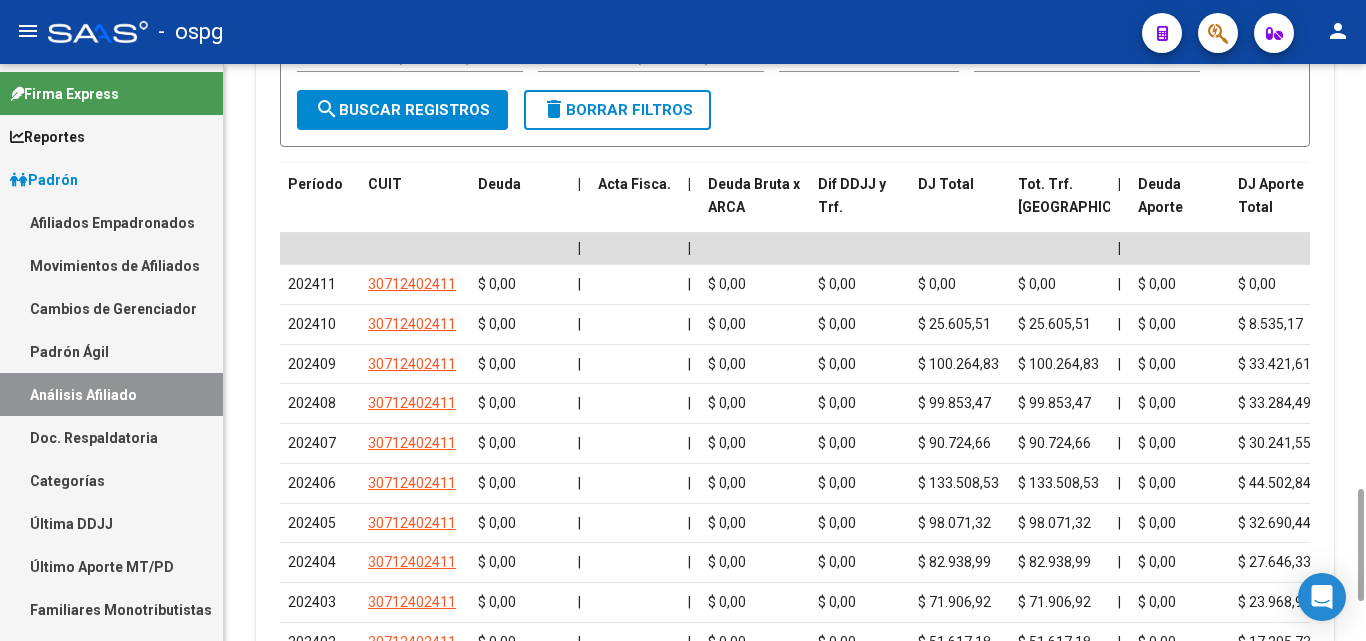 scroll, scrollTop: 1583, scrollLeft: 0, axis: vertical 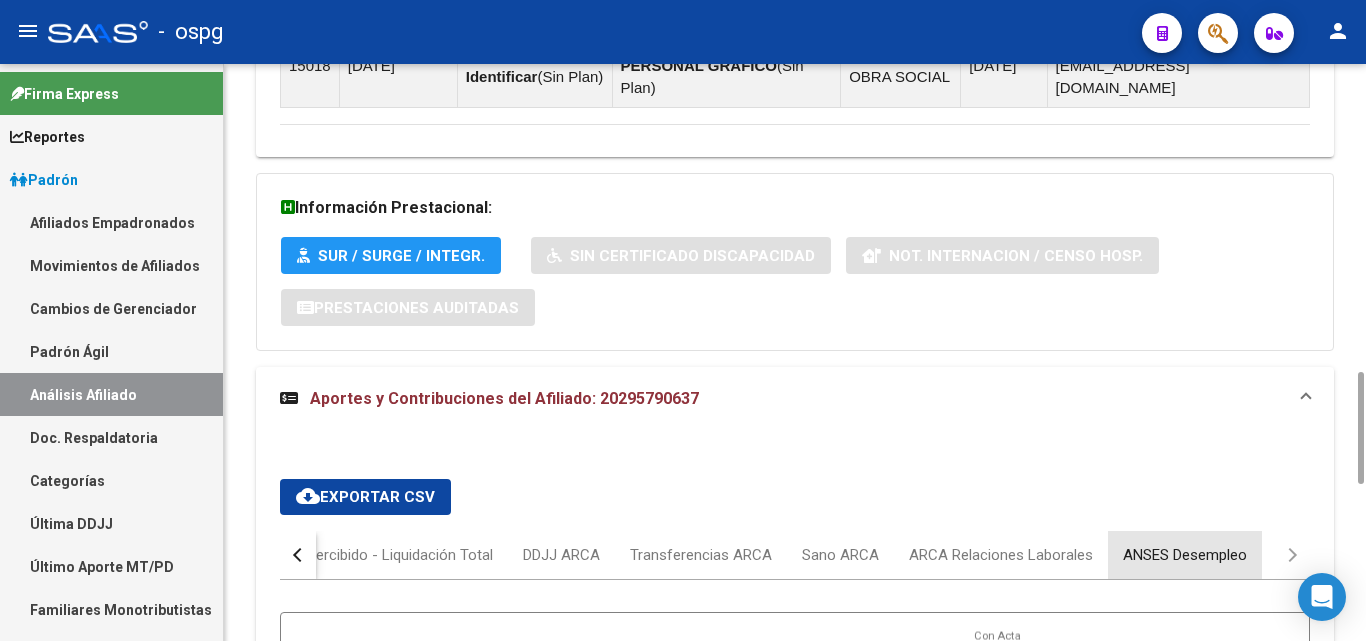 click on "ANSES Desempleo" at bounding box center [1185, 555] 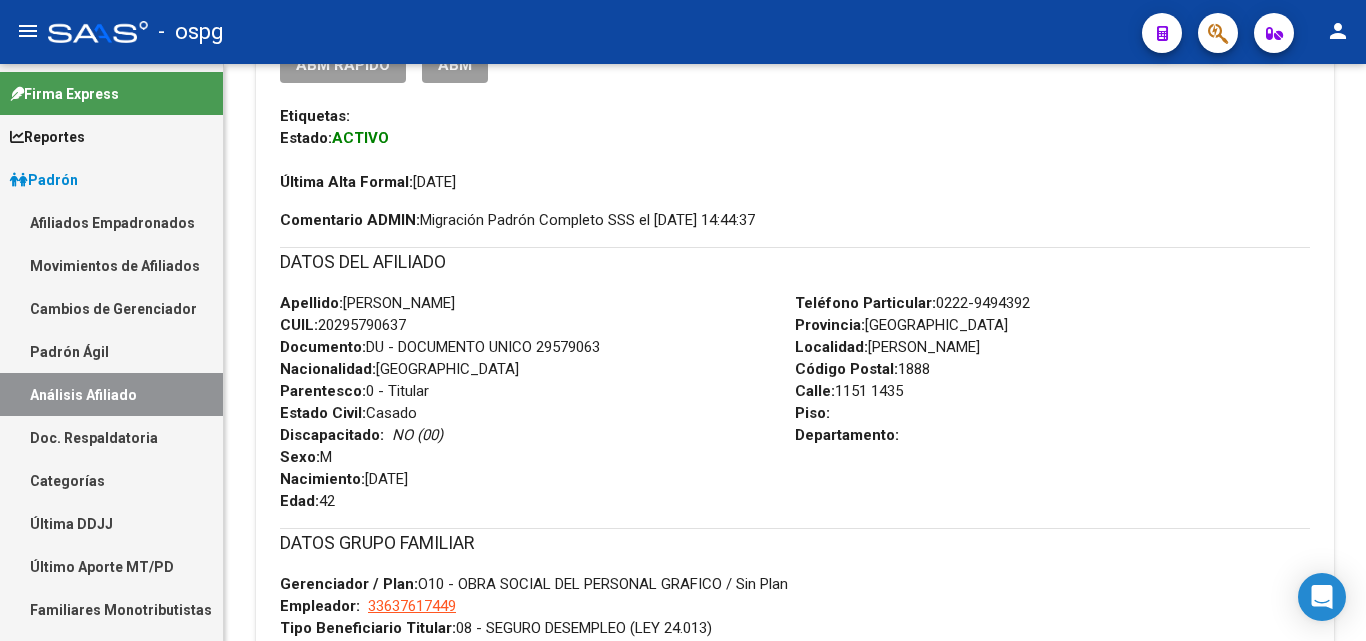 scroll, scrollTop: 0, scrollLeft: 0, axis: both 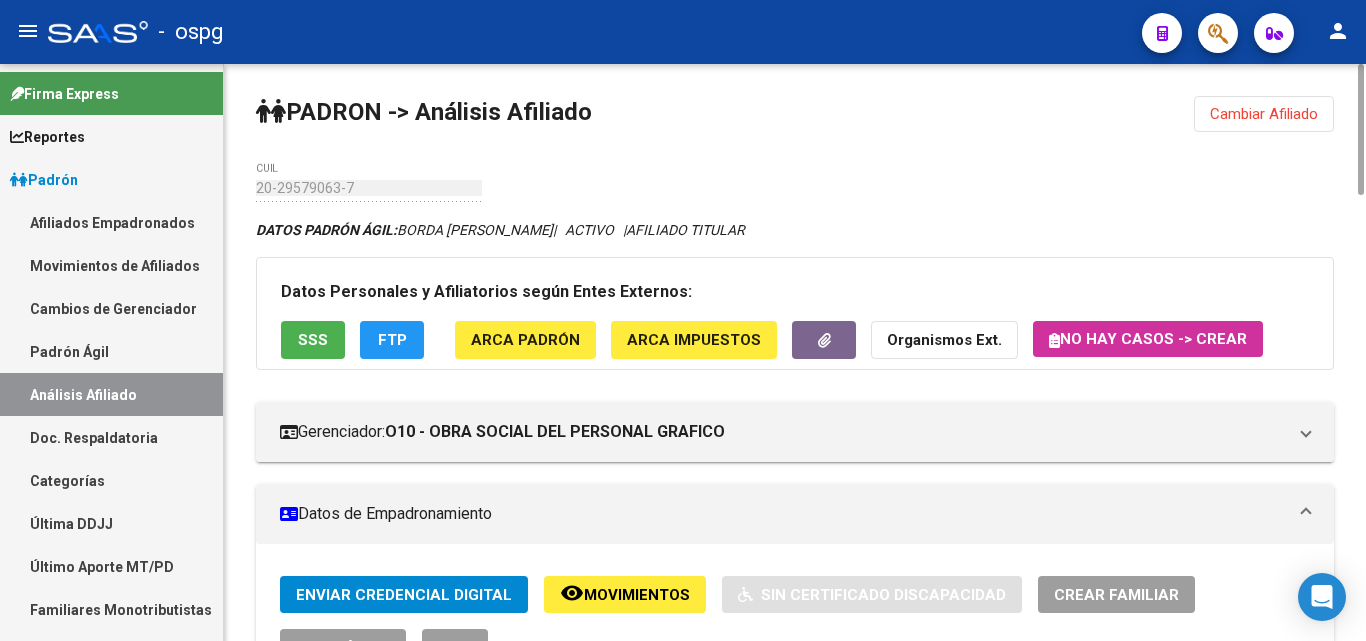 click on "Cambiar Afiliado" 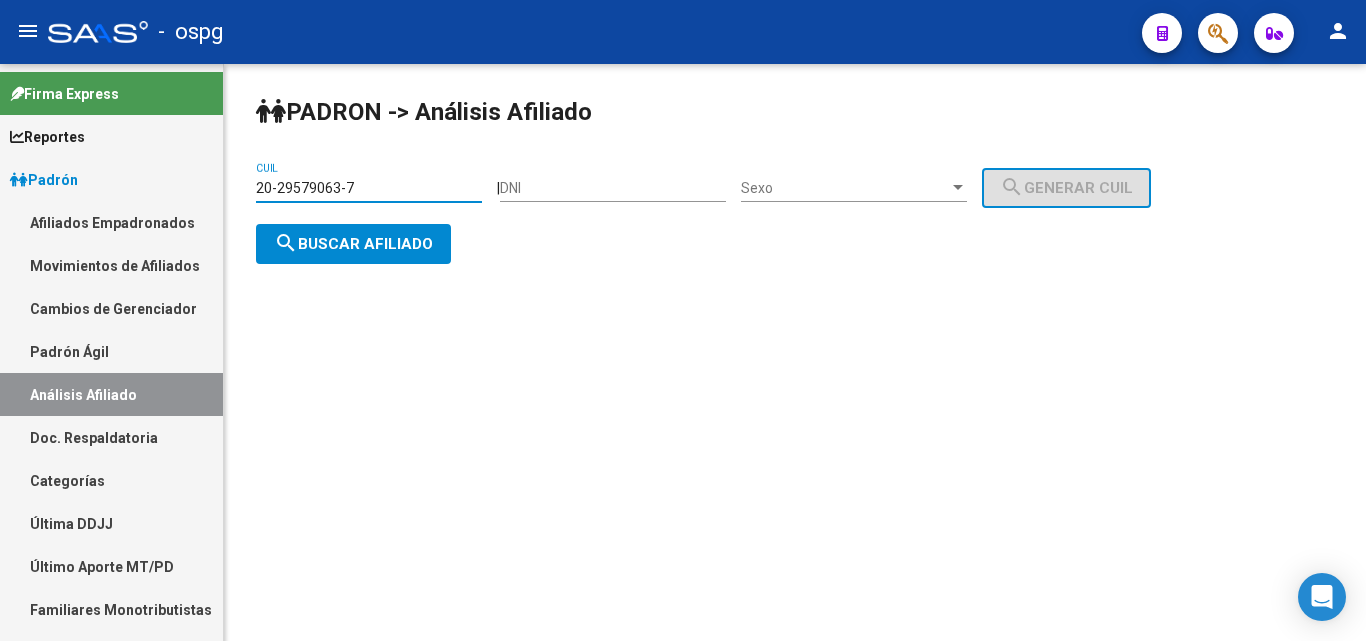 drag, startPoint x: 388, startPoint y: 188, endPoint x: 18, endPoint y: 172, distance: 370.3458 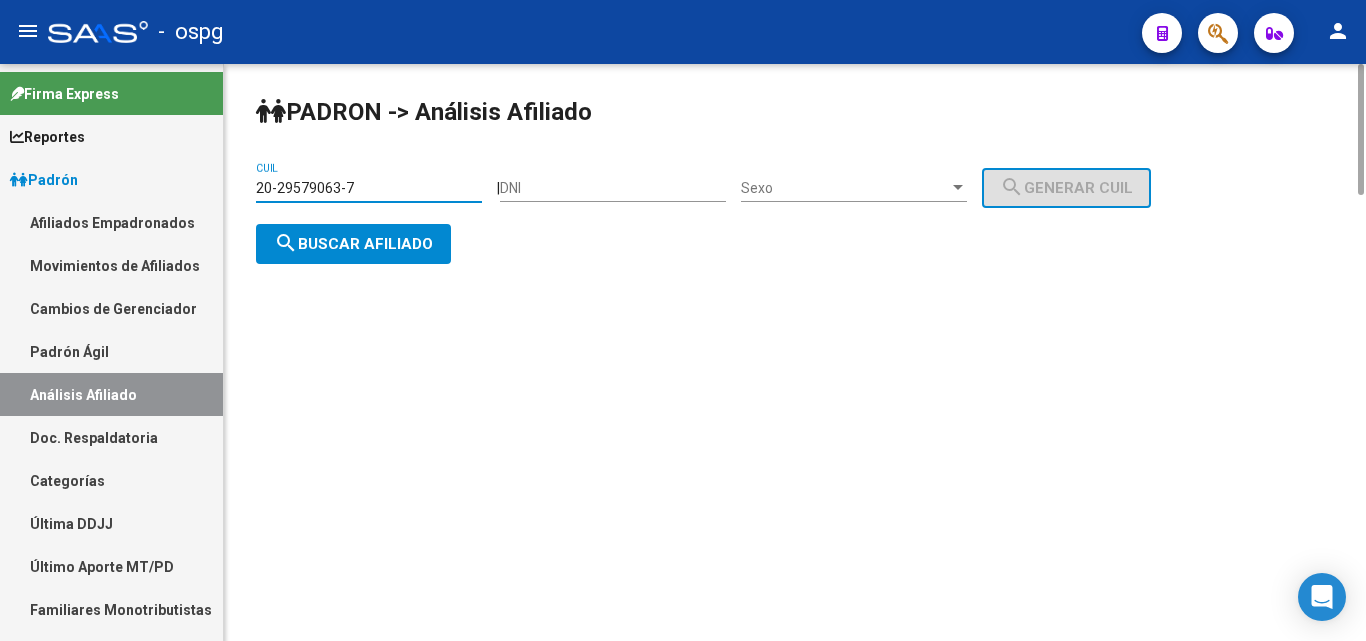 paste on "7356964-3" 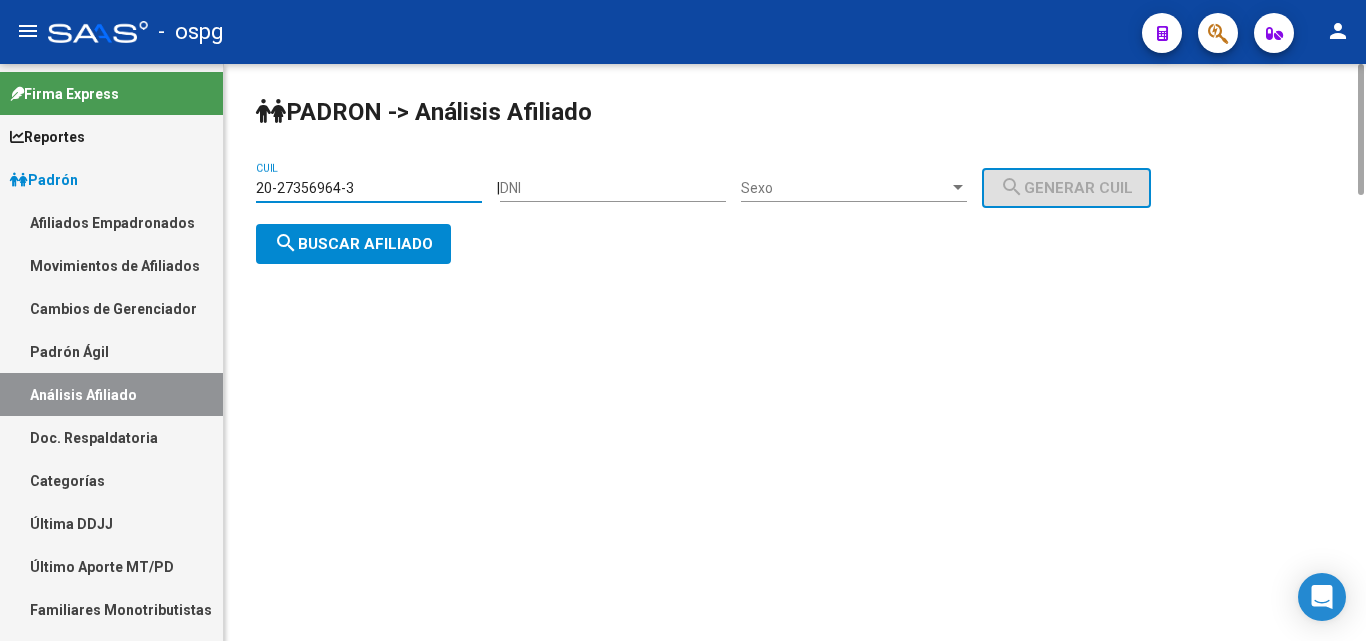 type on "20-27356964-3" 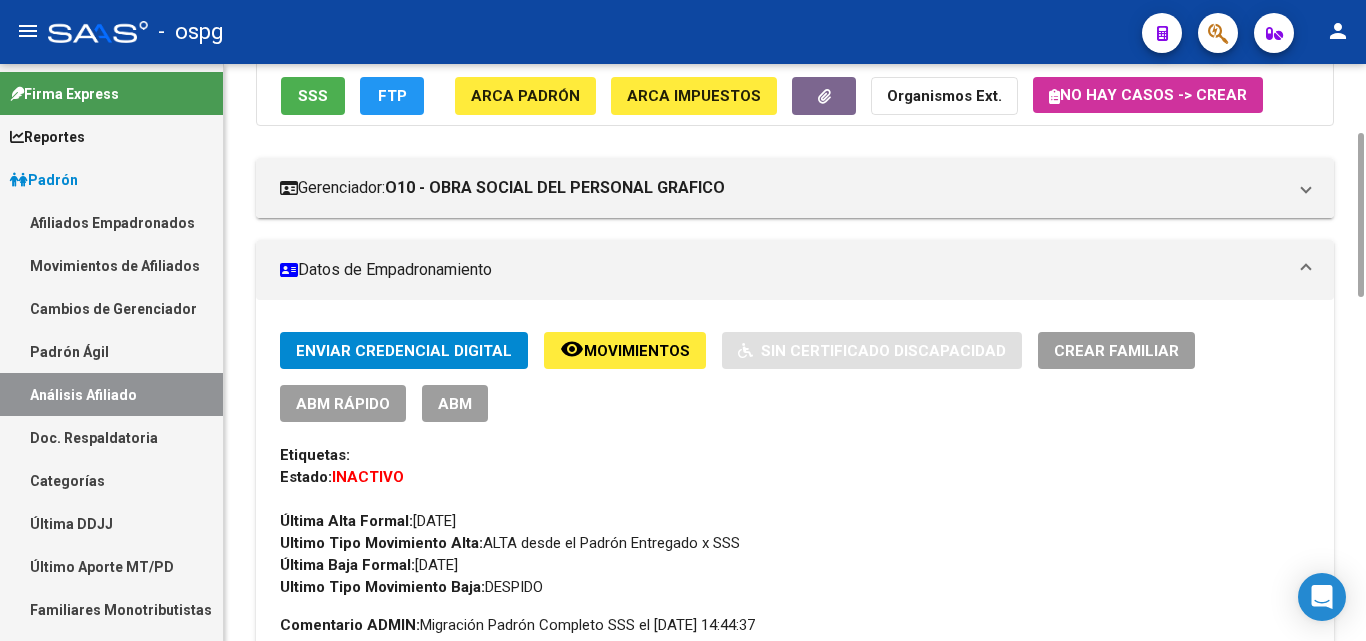 scroll, scrollTop: 44, scrollLeft: 0, axis: vertical 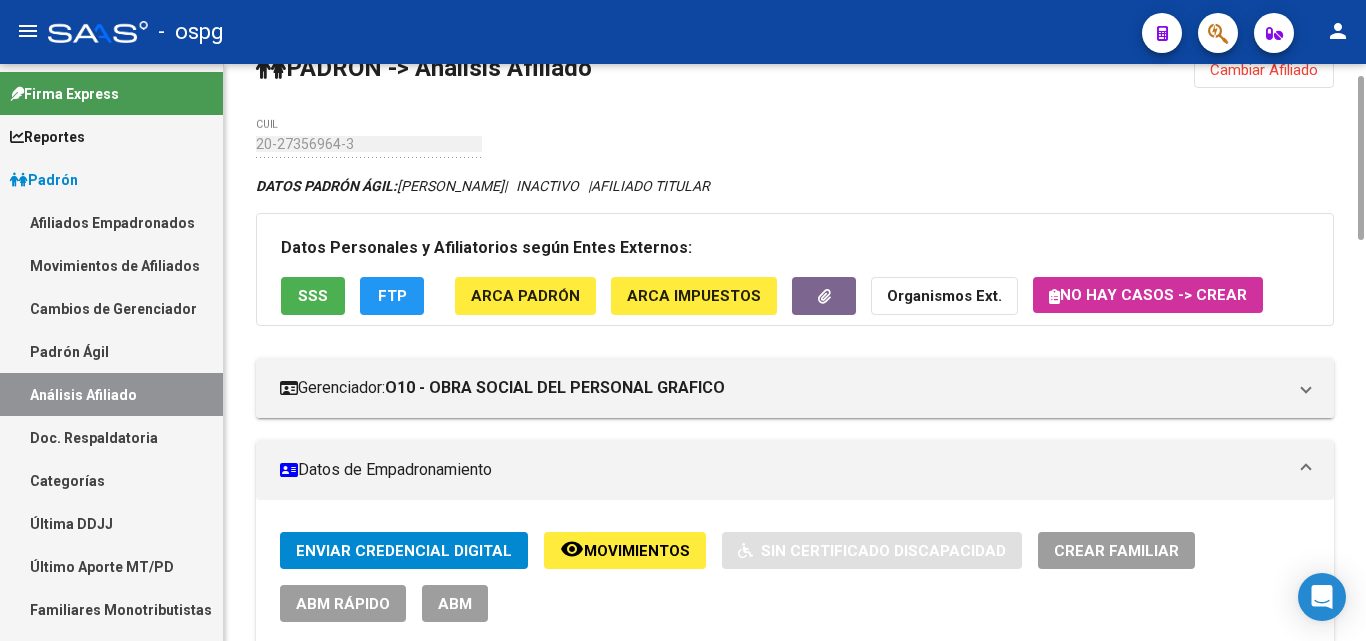 click on "ABM Rápido" 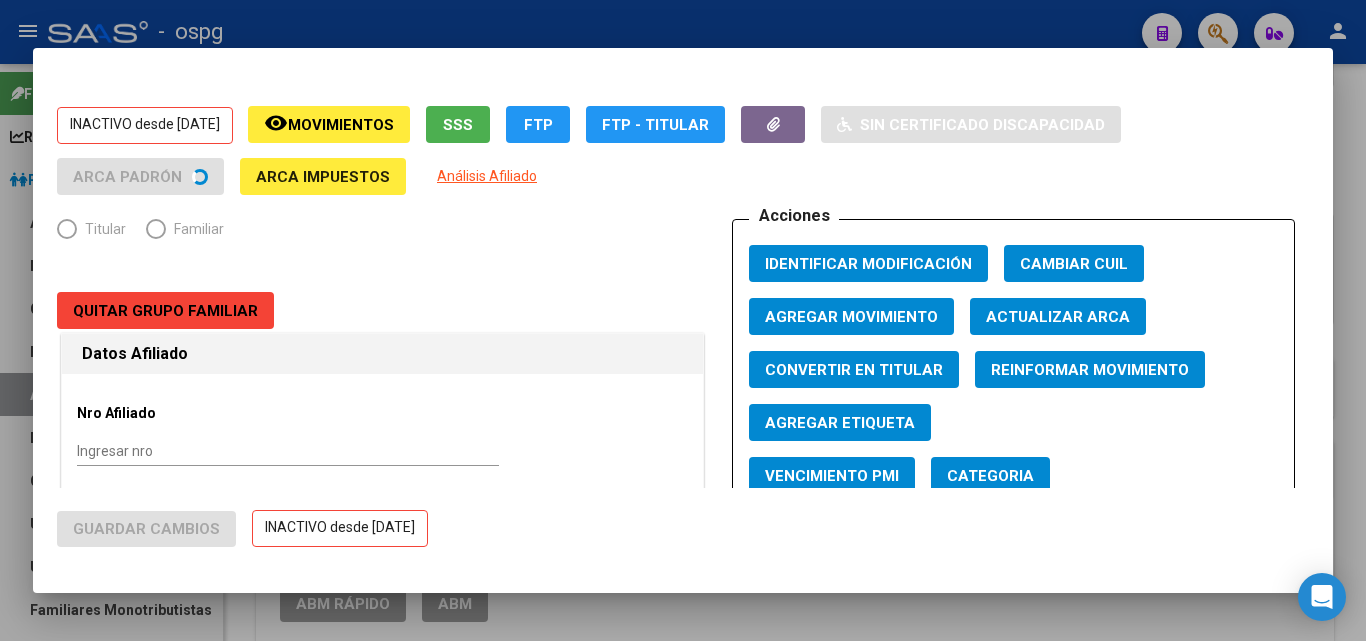 radio on "true" 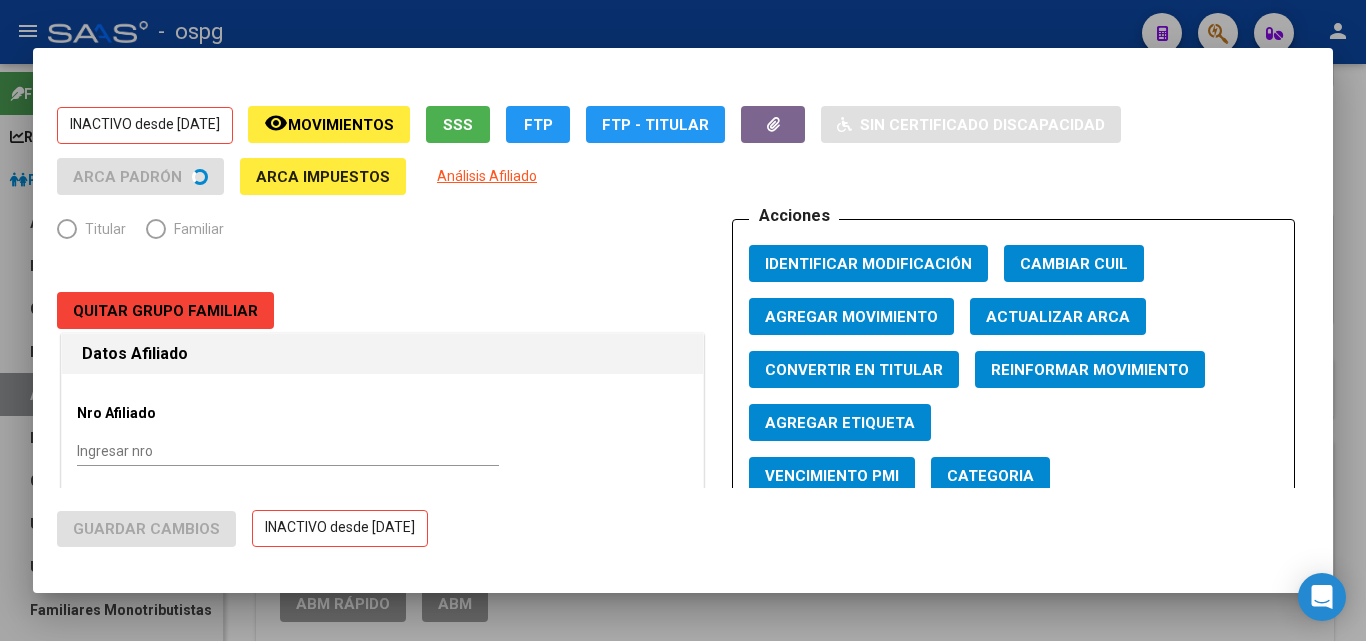 type on "30-54954728-8" 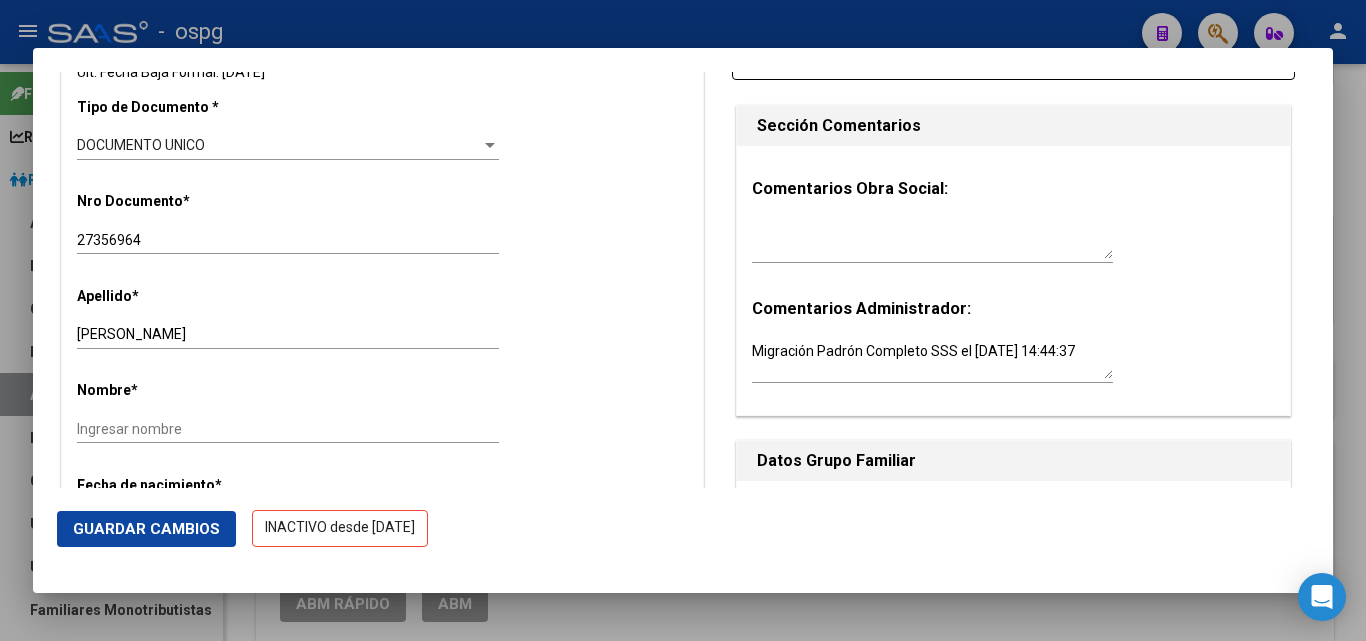 scroll, scrollTop: 600, scrollLeft: 0, axis: vertical 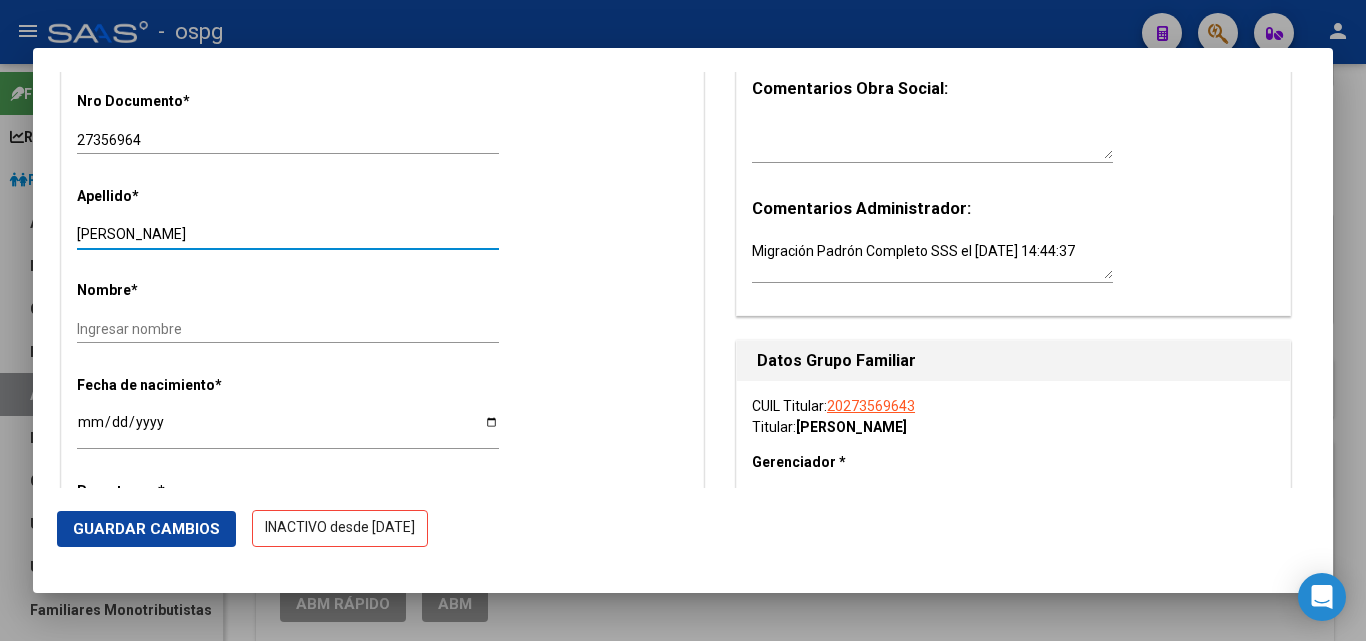 drag, startPoint x: 132, startPoint y: 227, endPoint x: 421, endPoint y: 238, distance: 289.20926 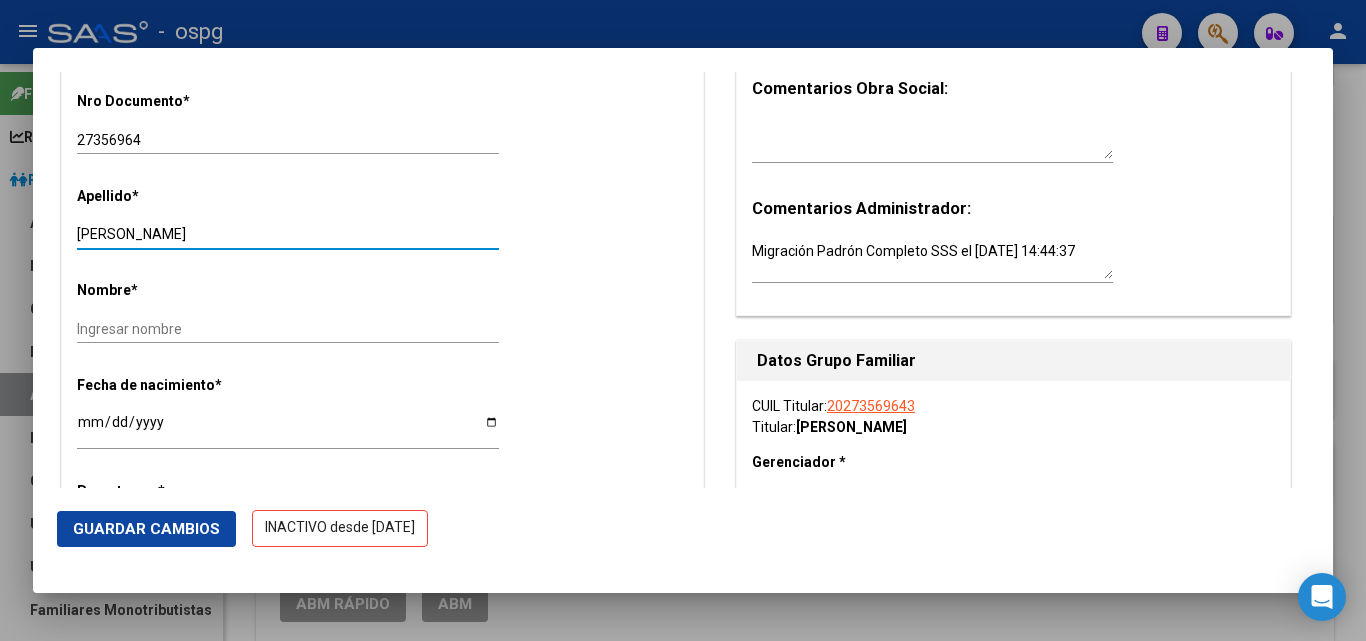 type on "[PERSON_NAME]" 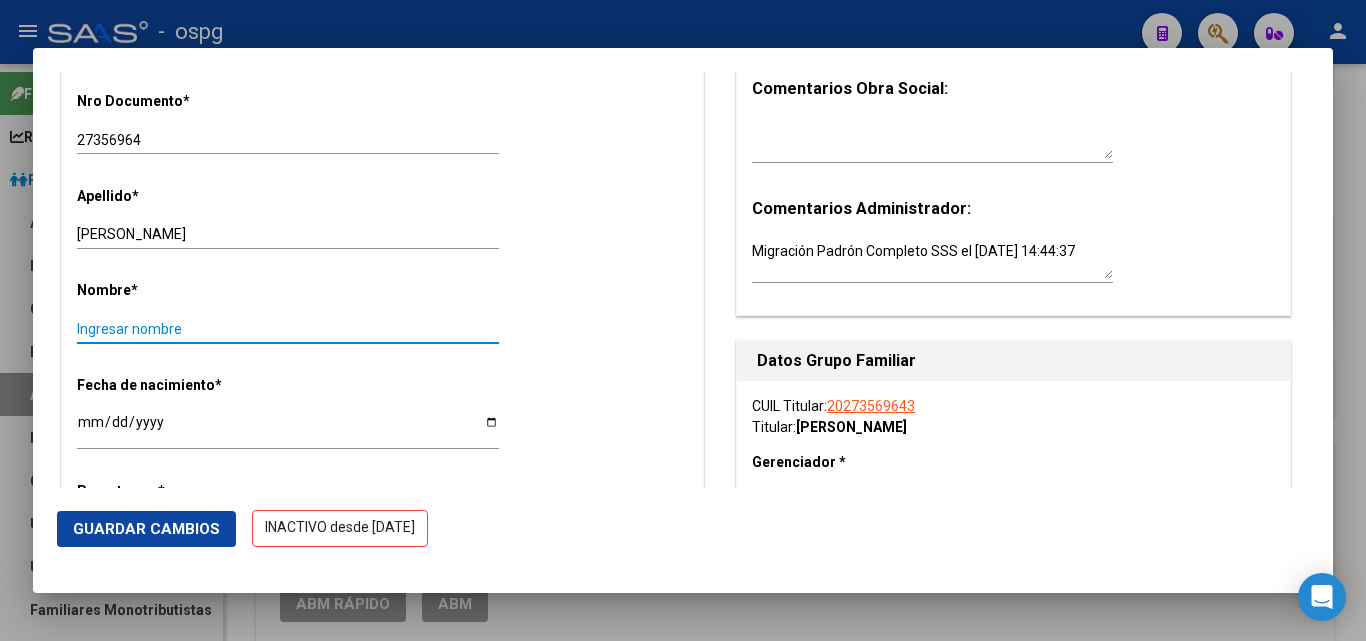 click on "Ingresar nombre" at bounding box center [288, 329] 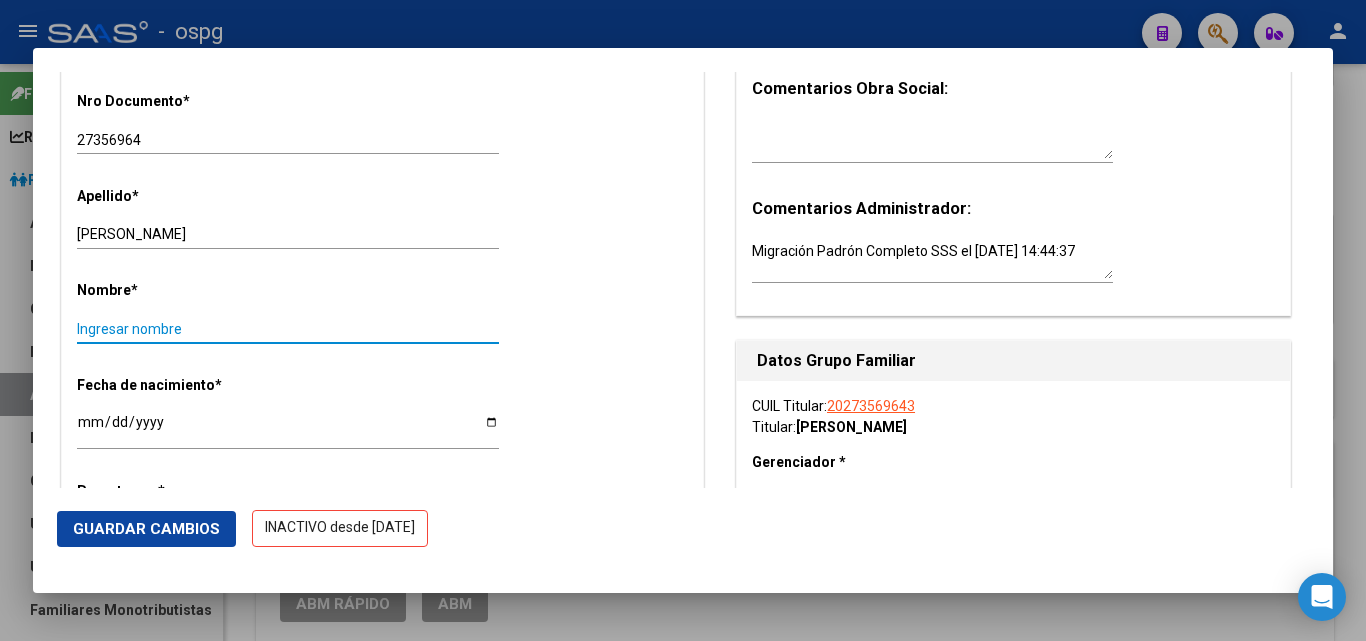 drag, startPoint x: 217, startPoint y: 324, endPoint x: 129, endPoint y: 323, distance: 88.005684 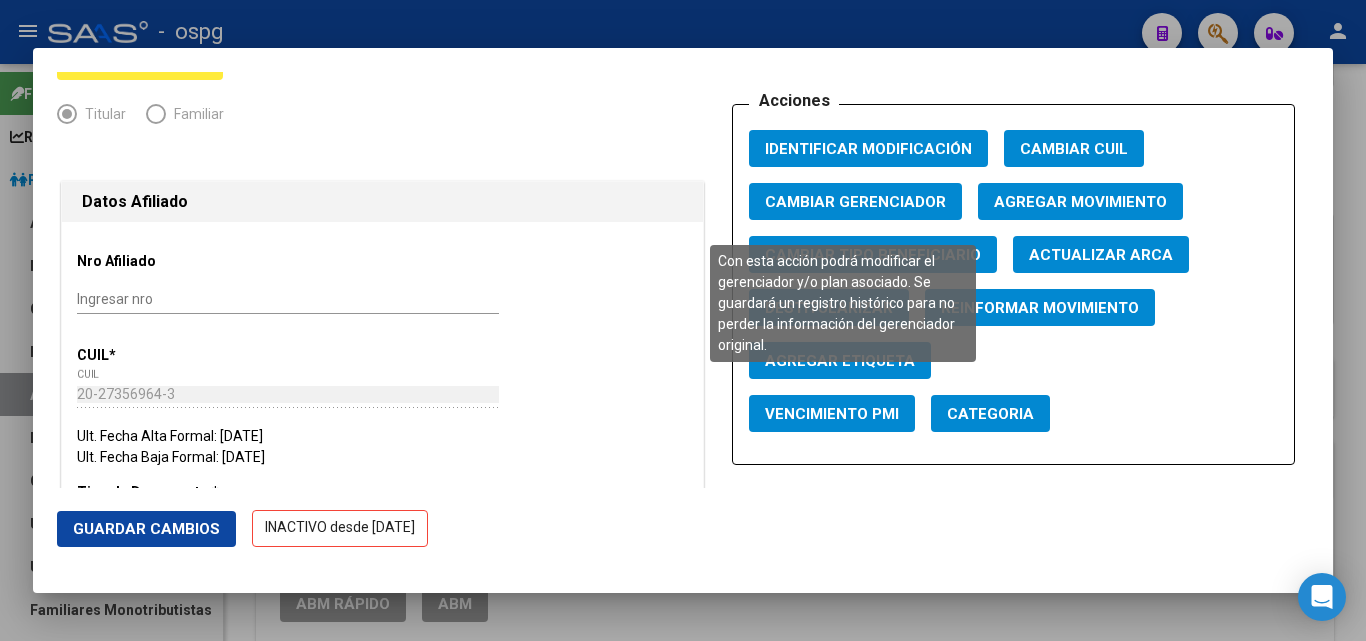 scroll, scrollTop: 100, scrollLeft: 0, axis: vertical 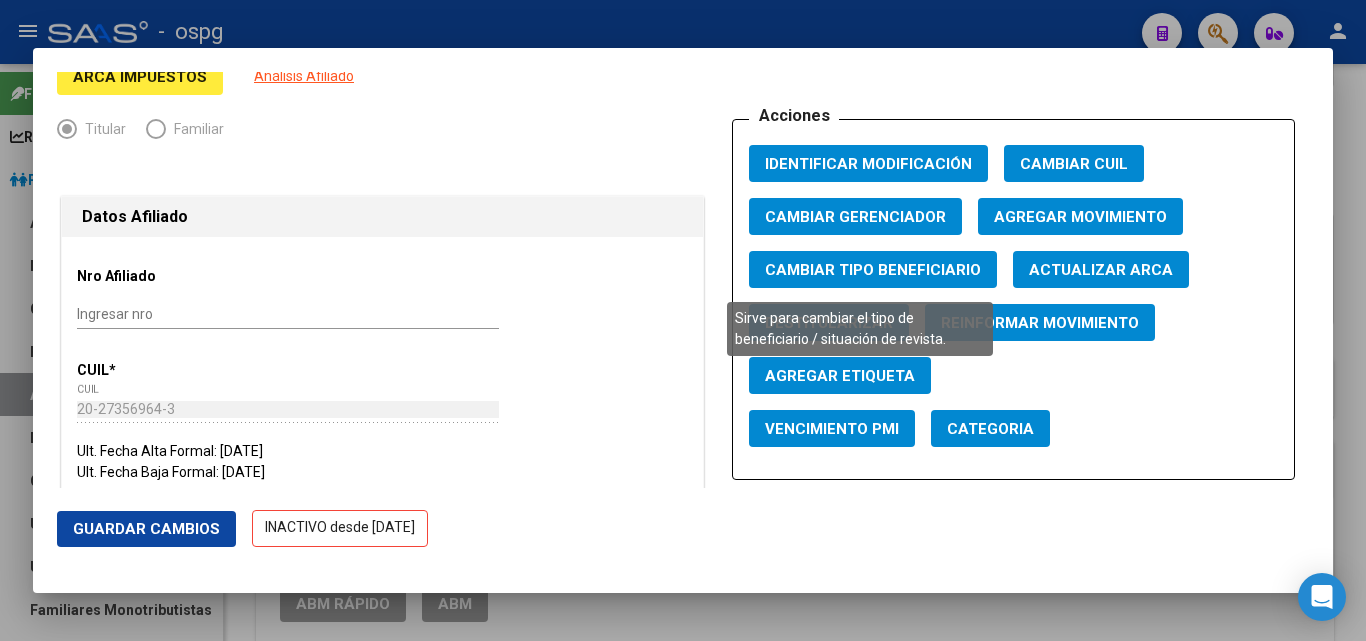 type on "[PERSON_NAME]" 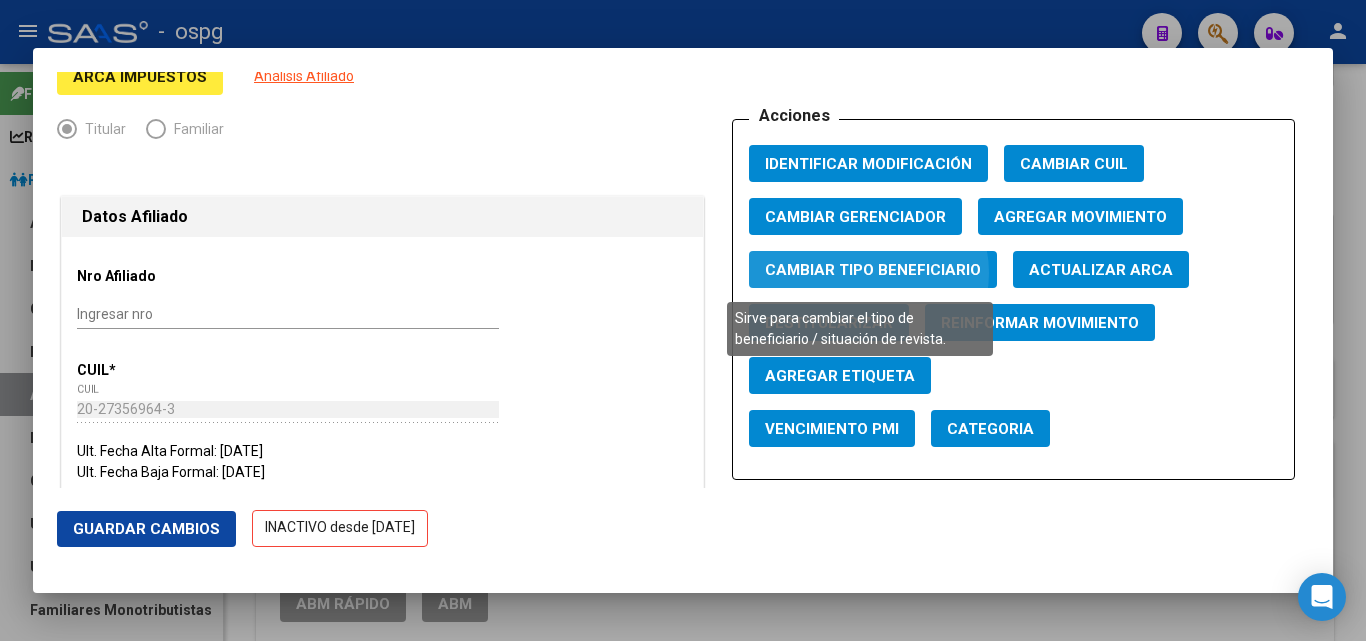 click on "Cambiar Tipo Beneficiario" 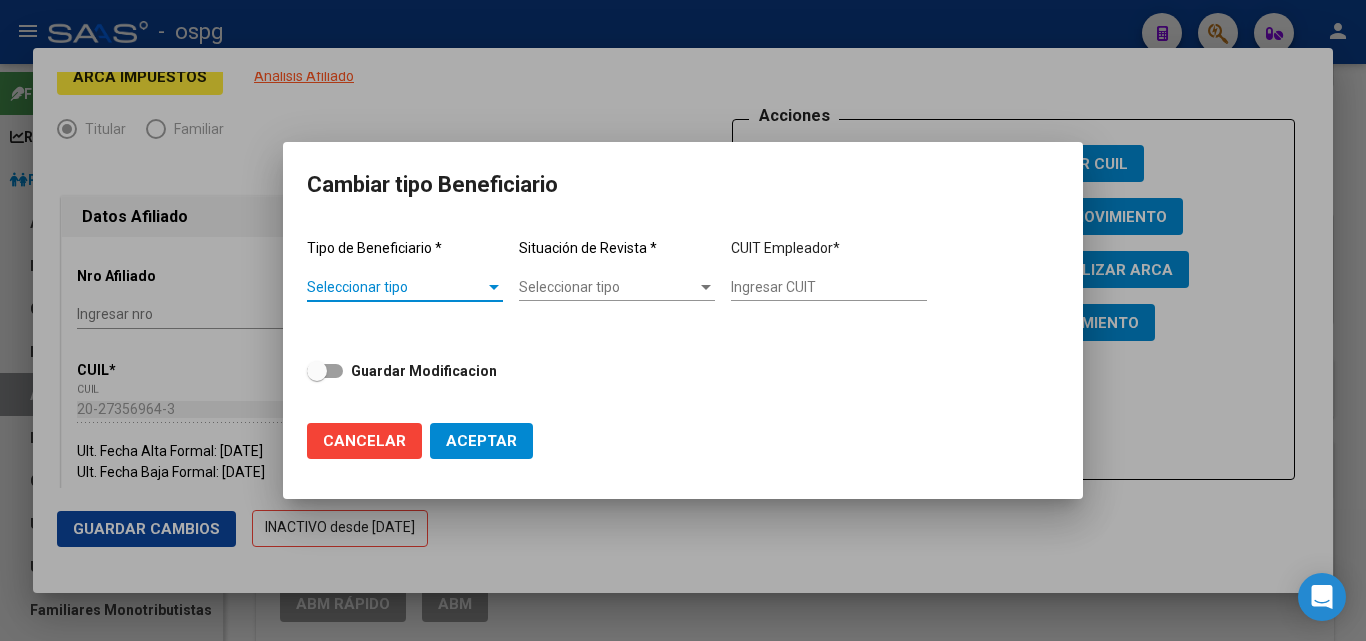 click on "Seleccionar tipo" at bounding box center [396, 287] 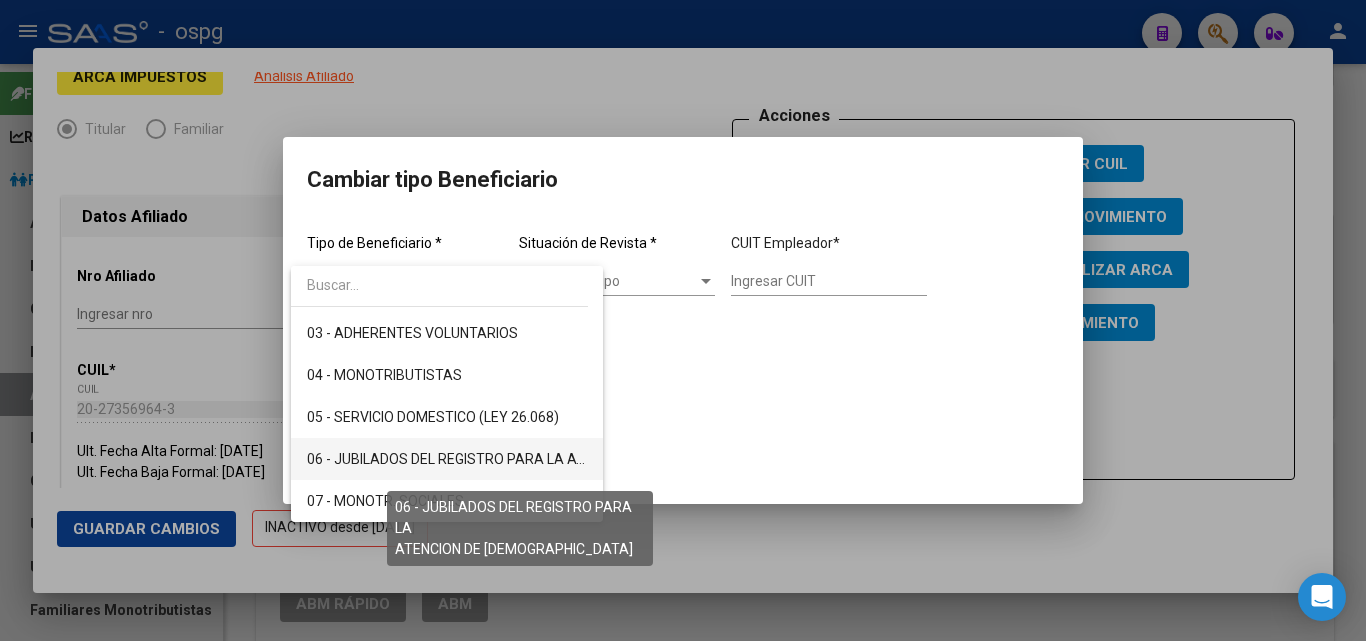 scroll, scrollTop: 200, scrollLeft: 0, axis: vertical 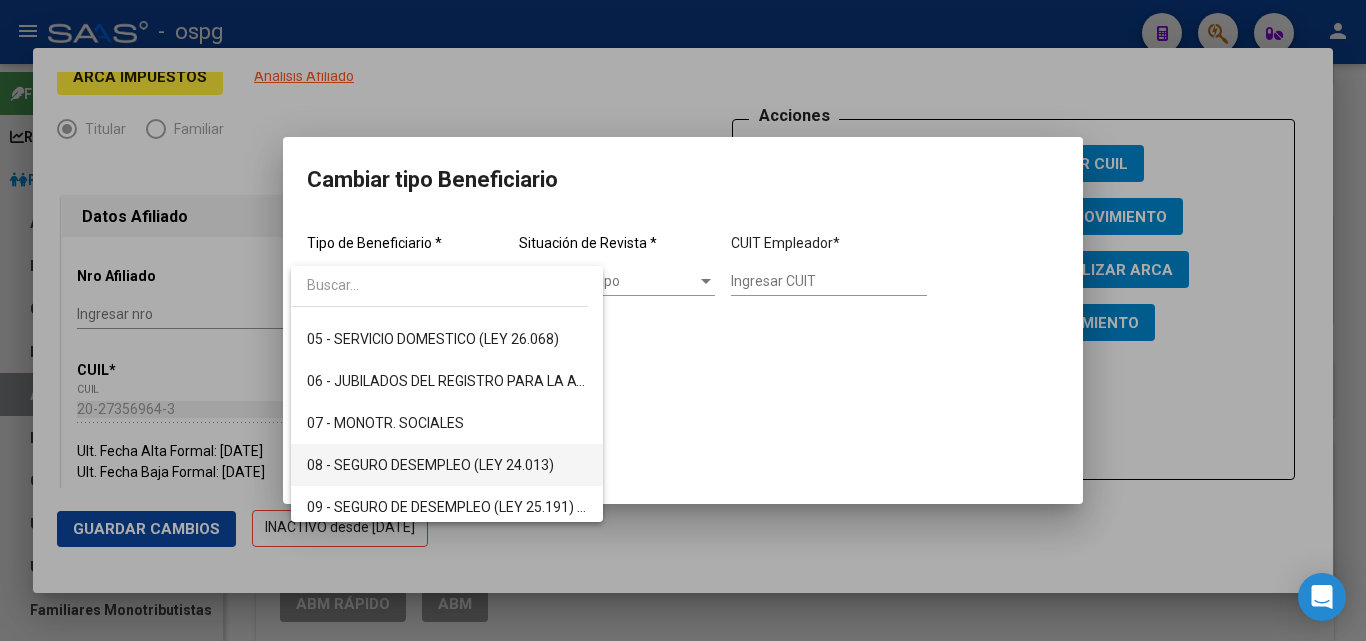 click on "08 - SEGURO DESEMPLEO (LEY 24.013)" at bounding box center [447, 465] 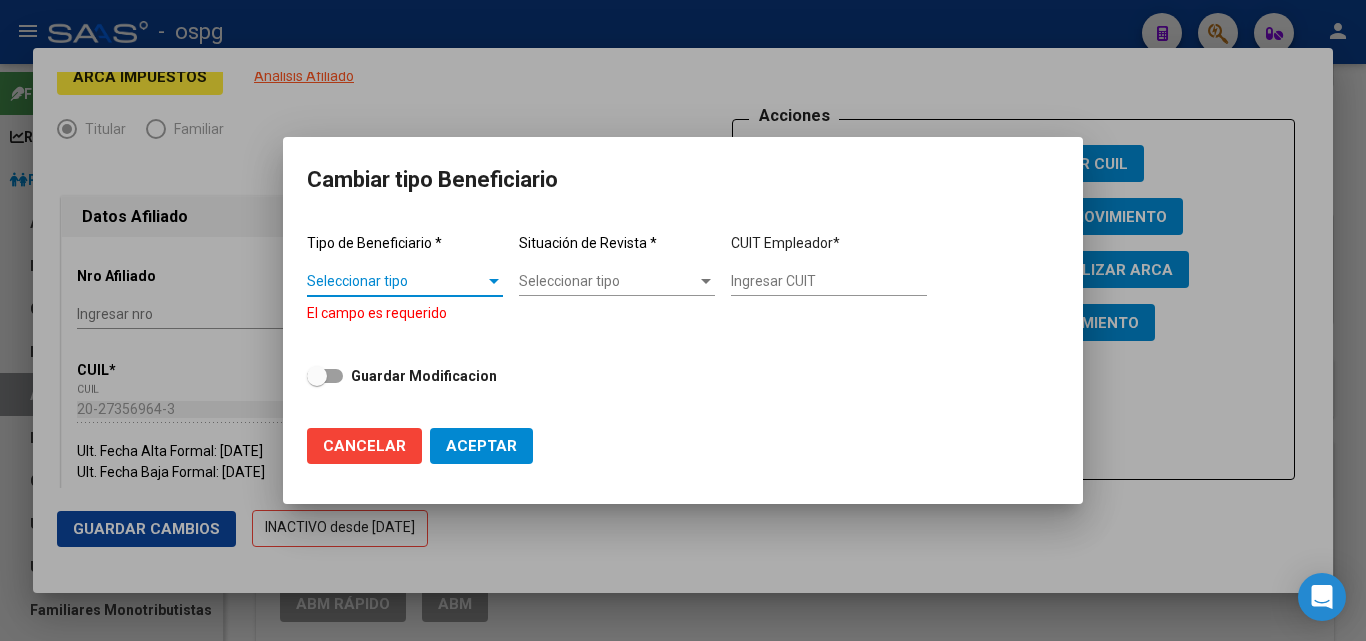 type on "33-63761744-9" 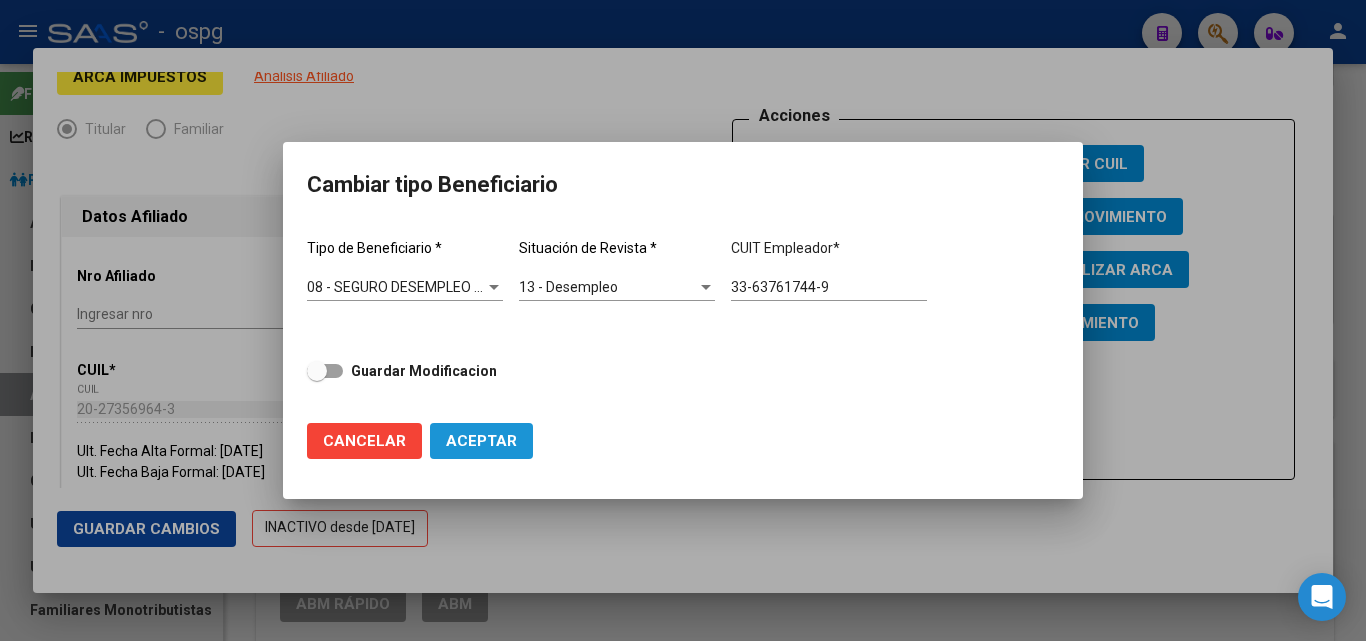 click on "Aceptar" 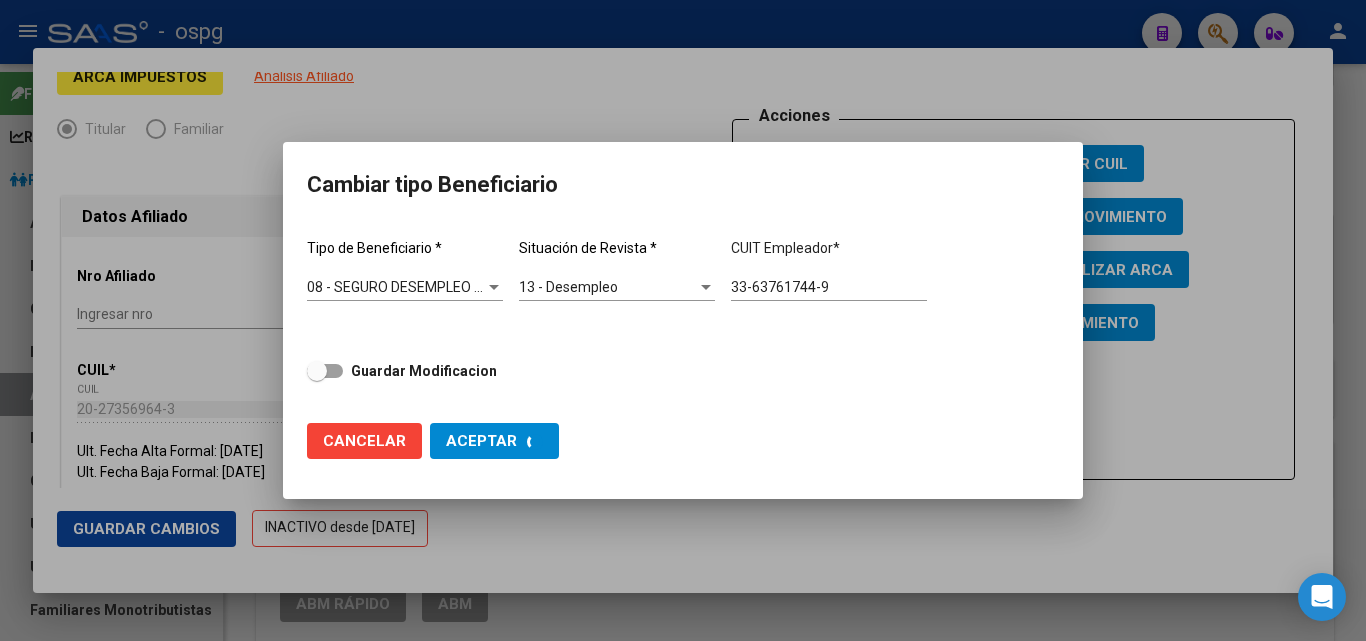 type on "33-63761744-9" 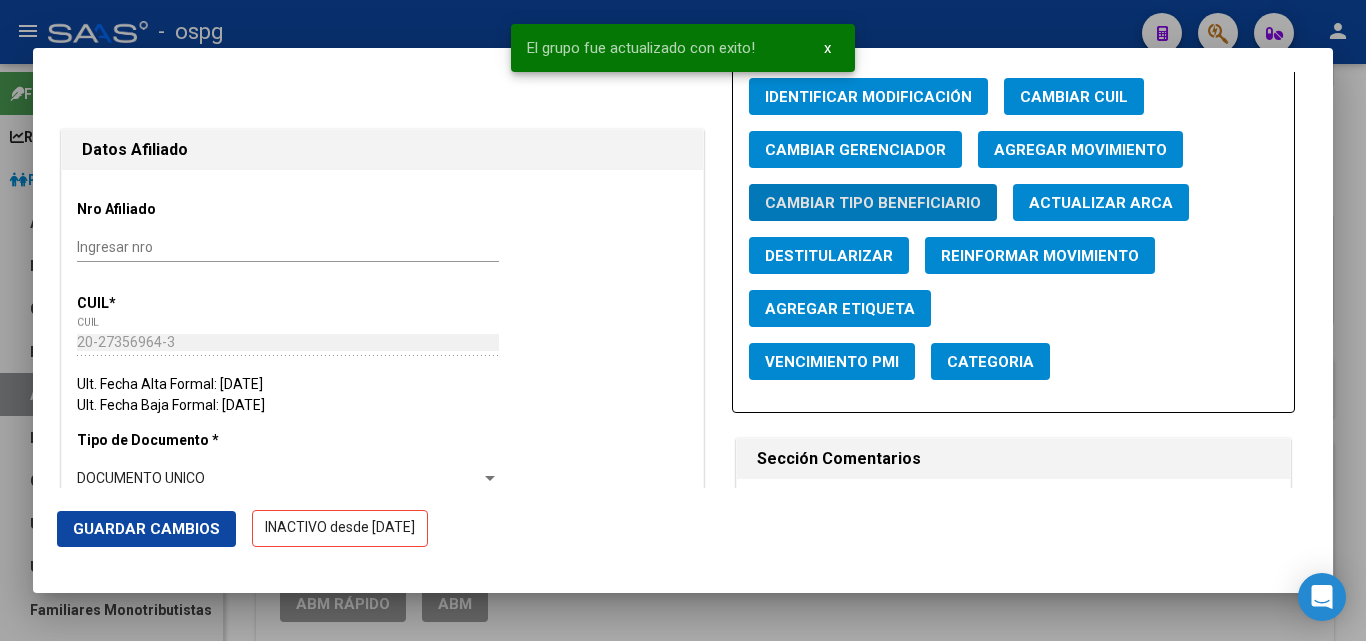 scroll, scrollTop: 0, scrollLeft: 0, axis: both 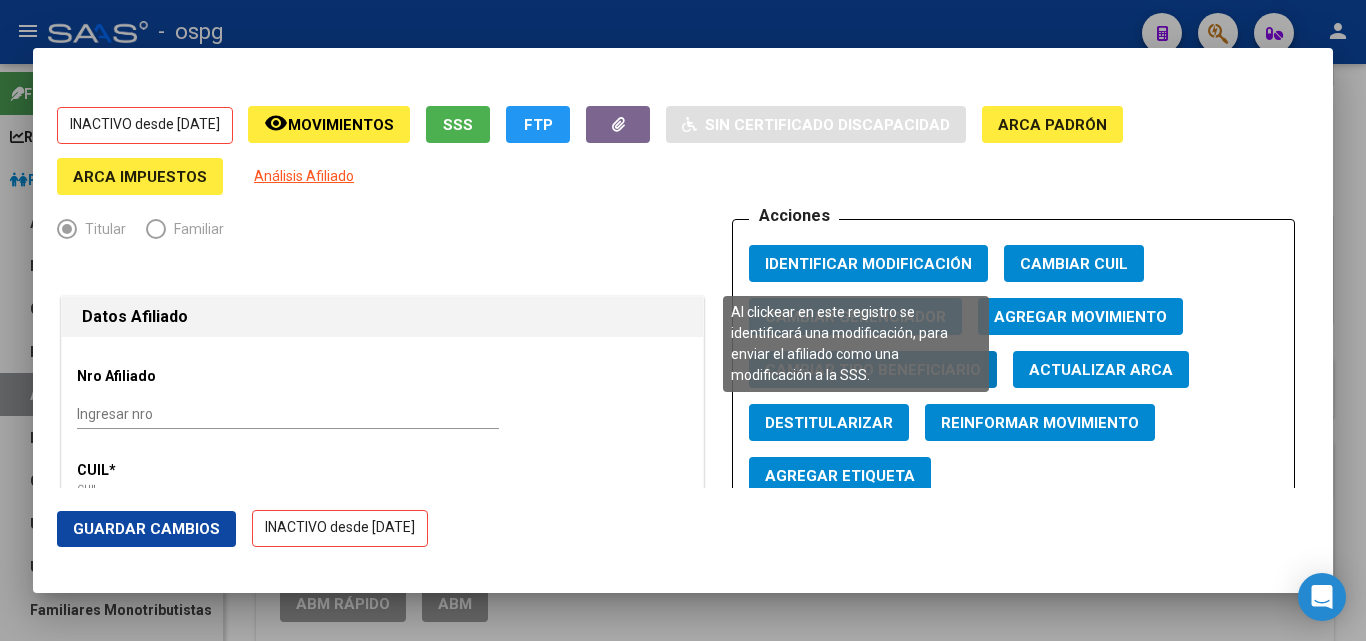 click on "Identificar Modificación" at bounding box center [868, 264] 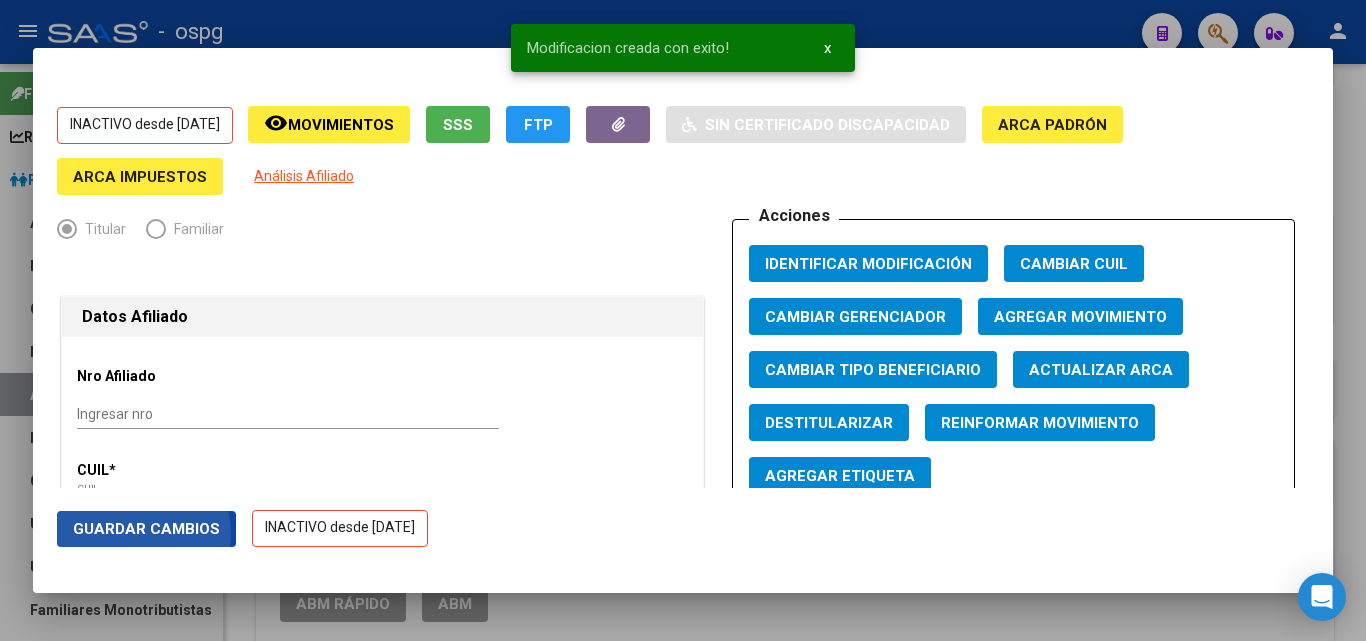click on "Guardar Cambios" 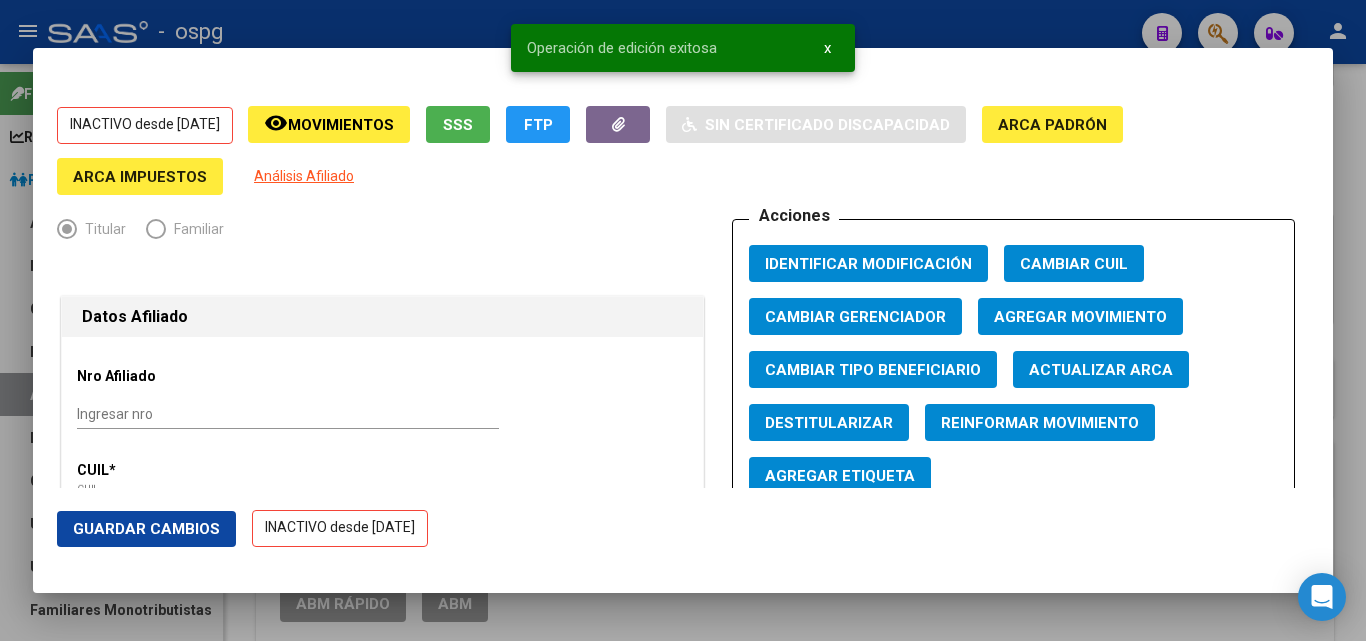 click at bounding box center (683, 320) 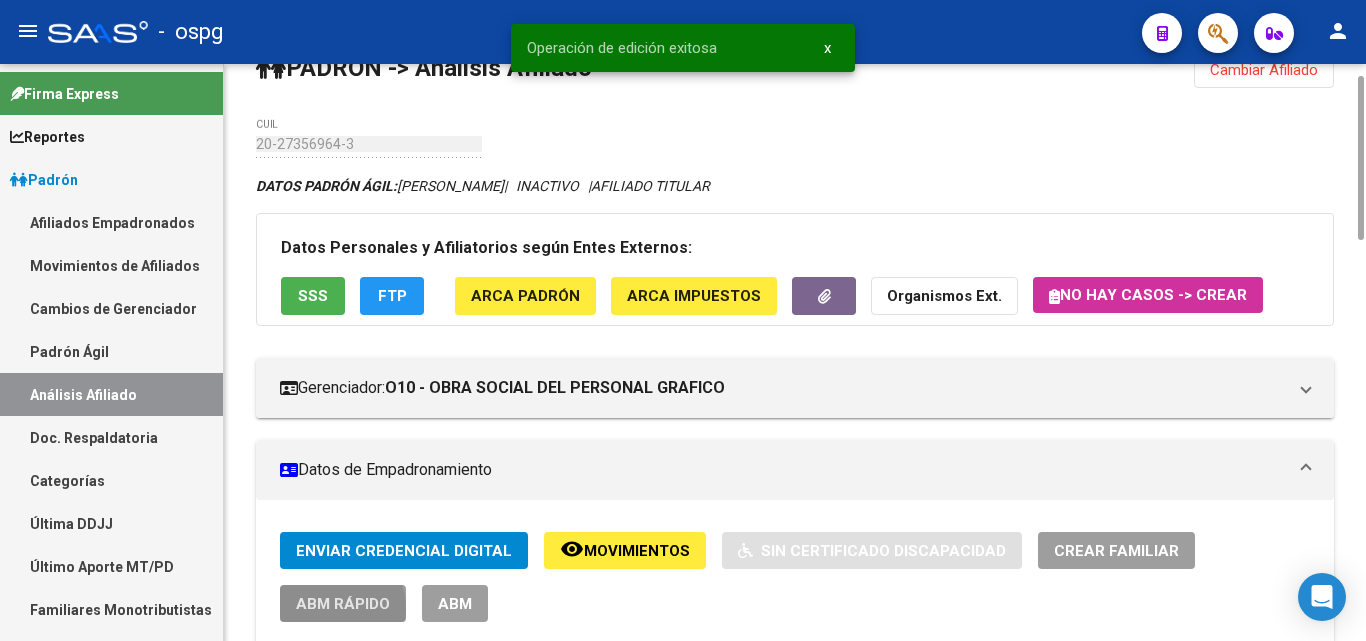 click on "ABM Rápido" 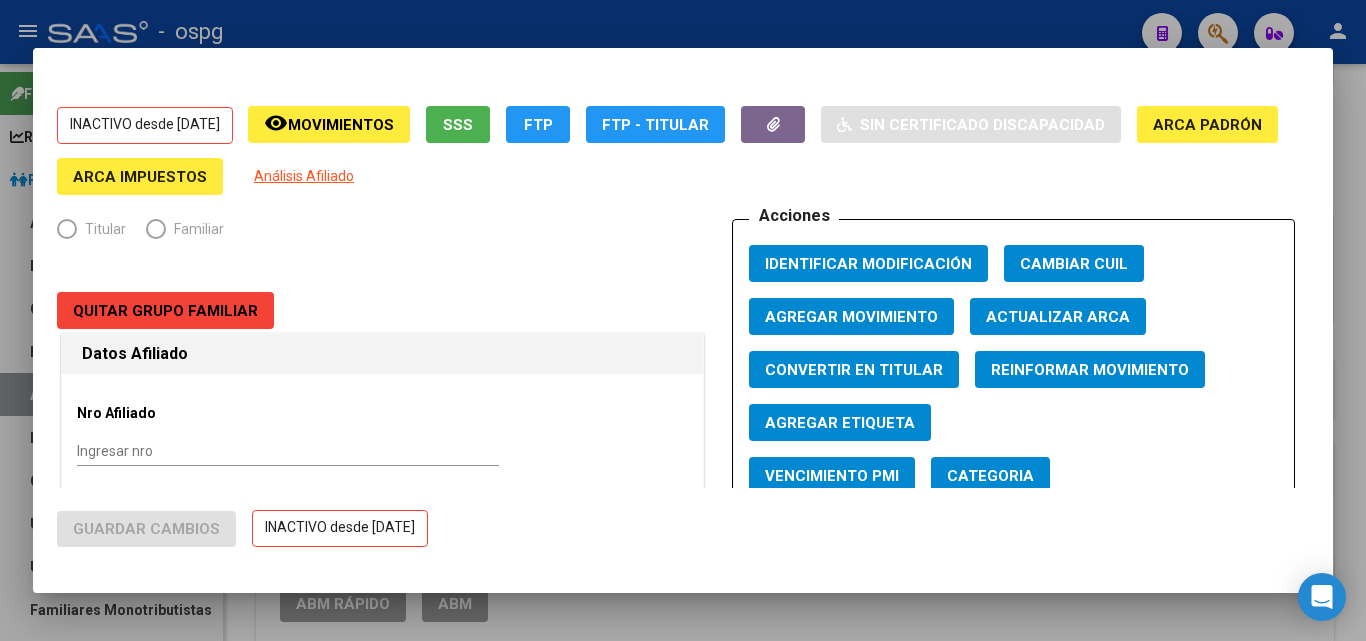 radio on "true" 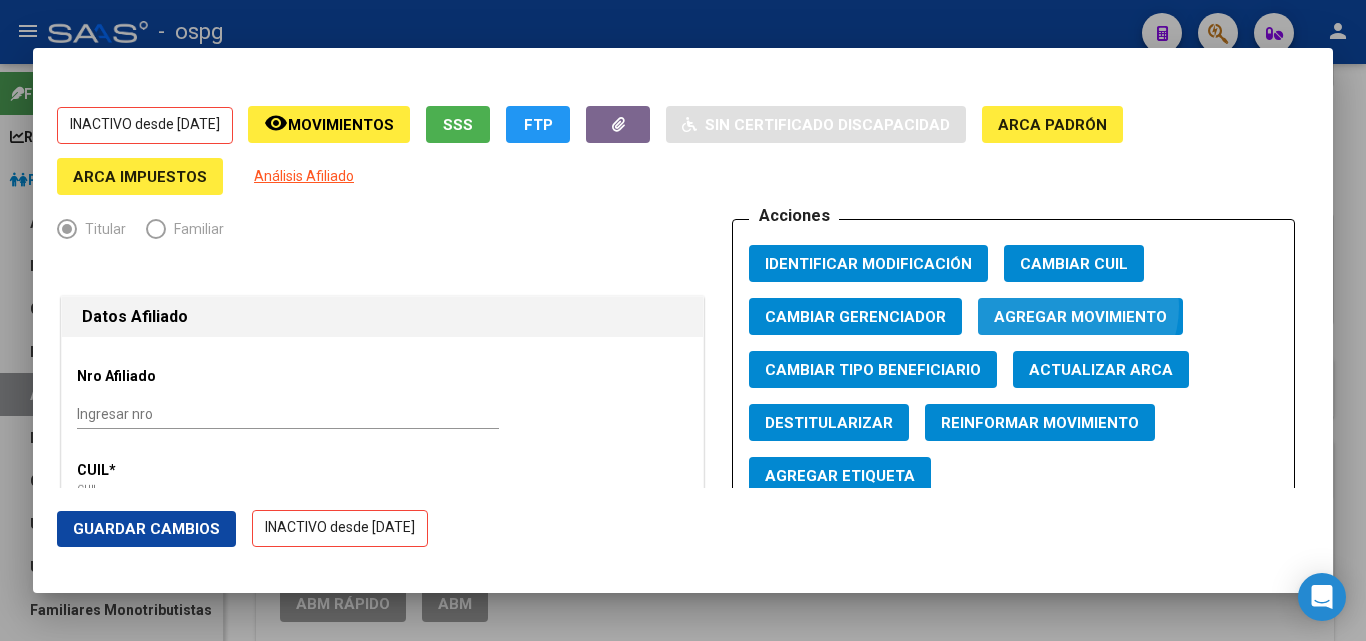 click on "Agregar Movimiento" 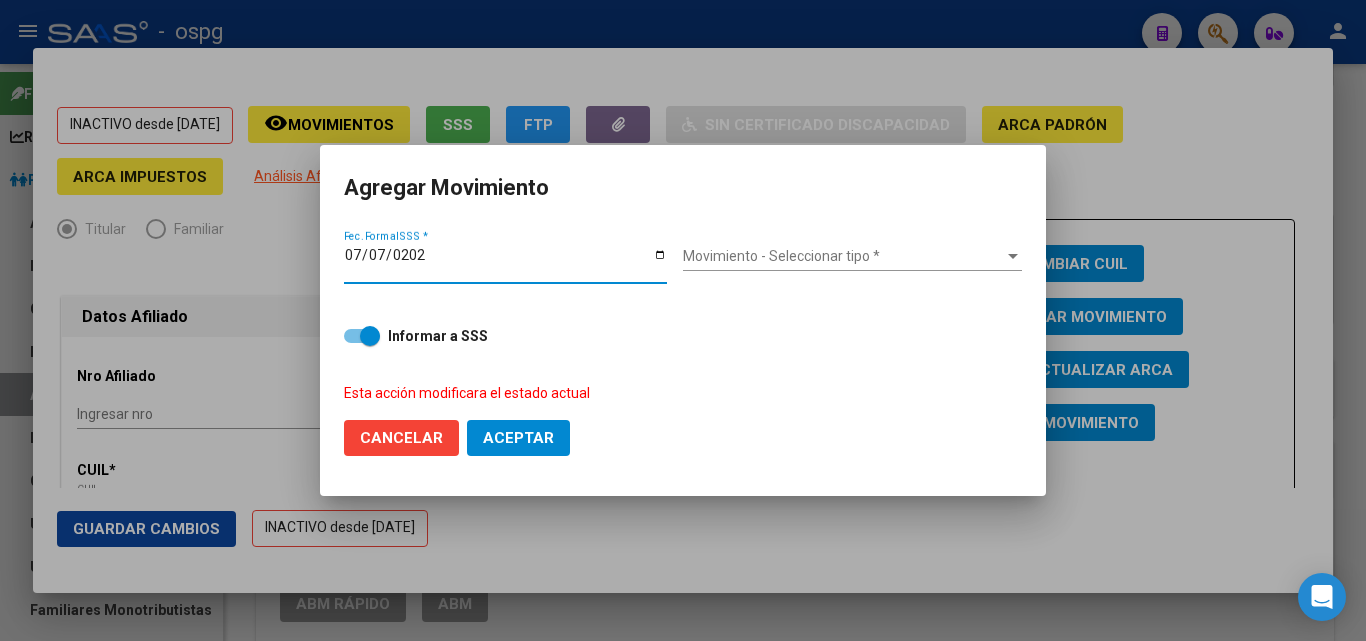 type on "[DATE]" 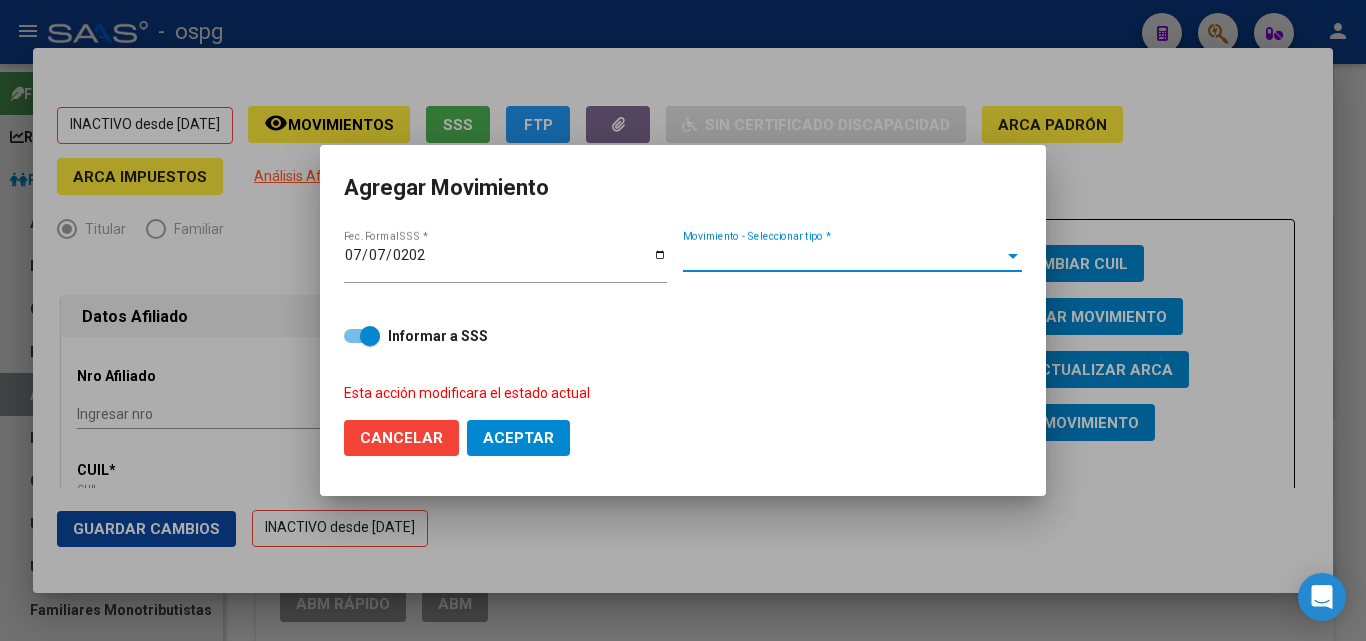 click on "Movimiento - Seleccionar tipo *" at bounding box center (843, 256) 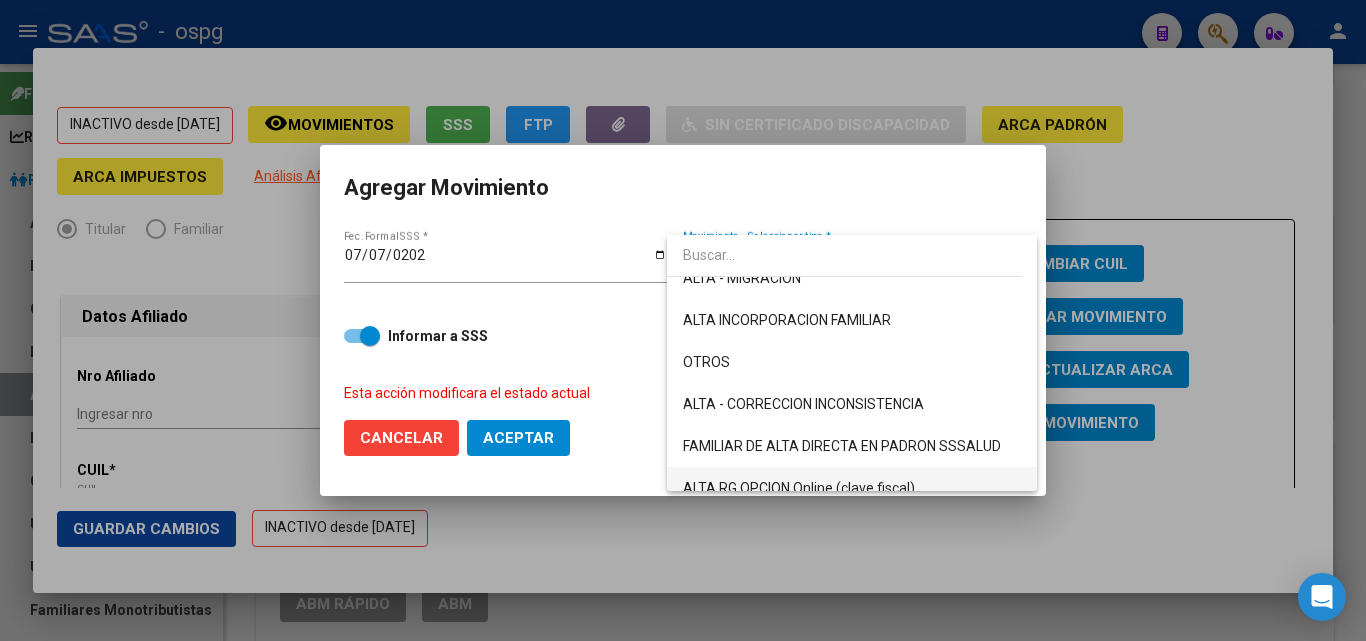 scroll, scrollTop: 226, scrollLeft: 0, axis: vertical 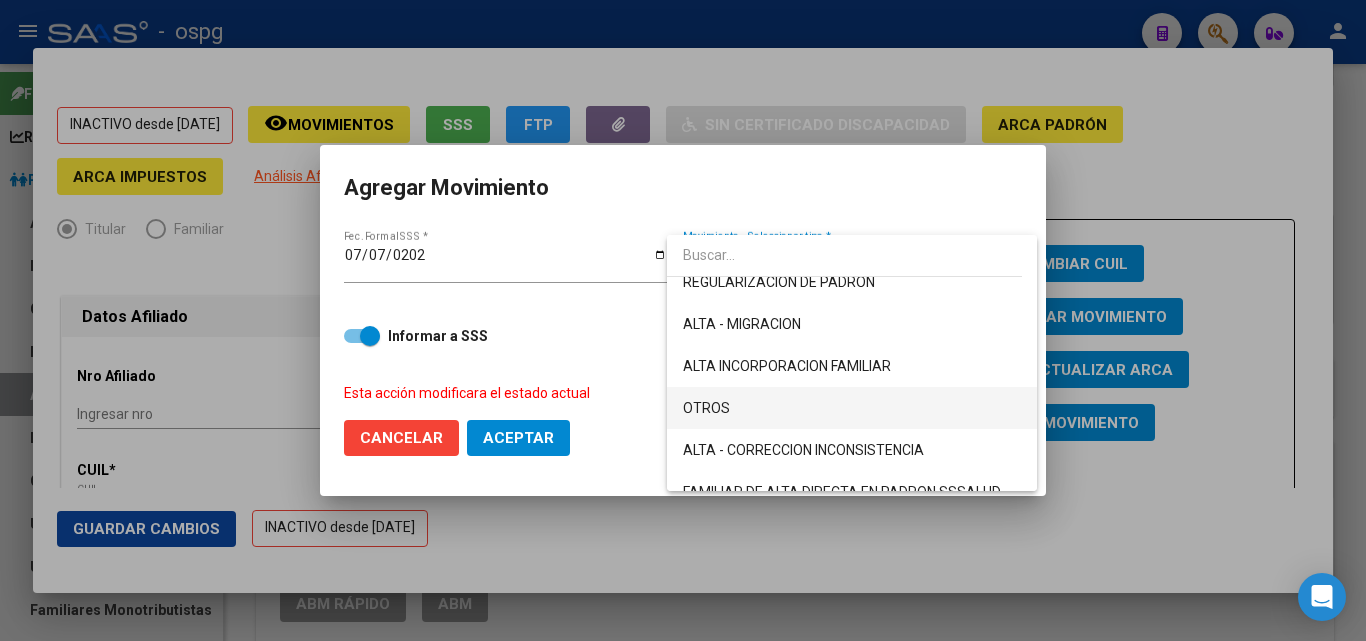 click on "OTROS" at bounding box center (852, 408) 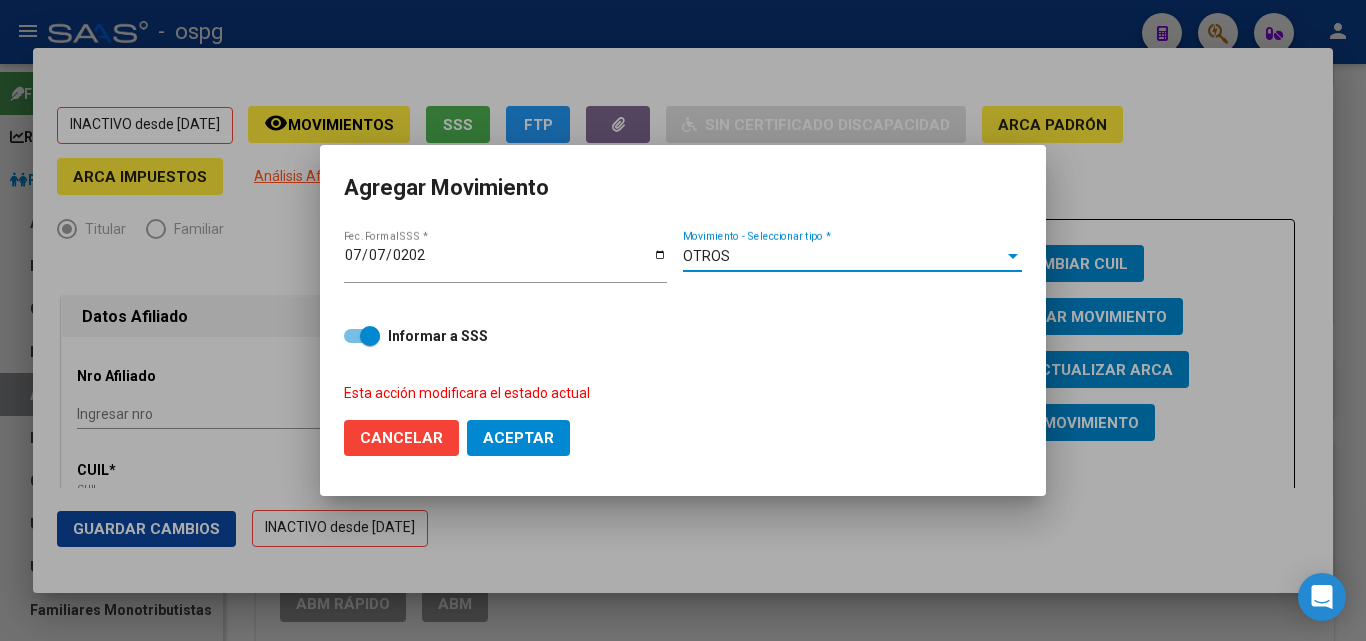click on "OTROS" at bounding box center [843, 256] 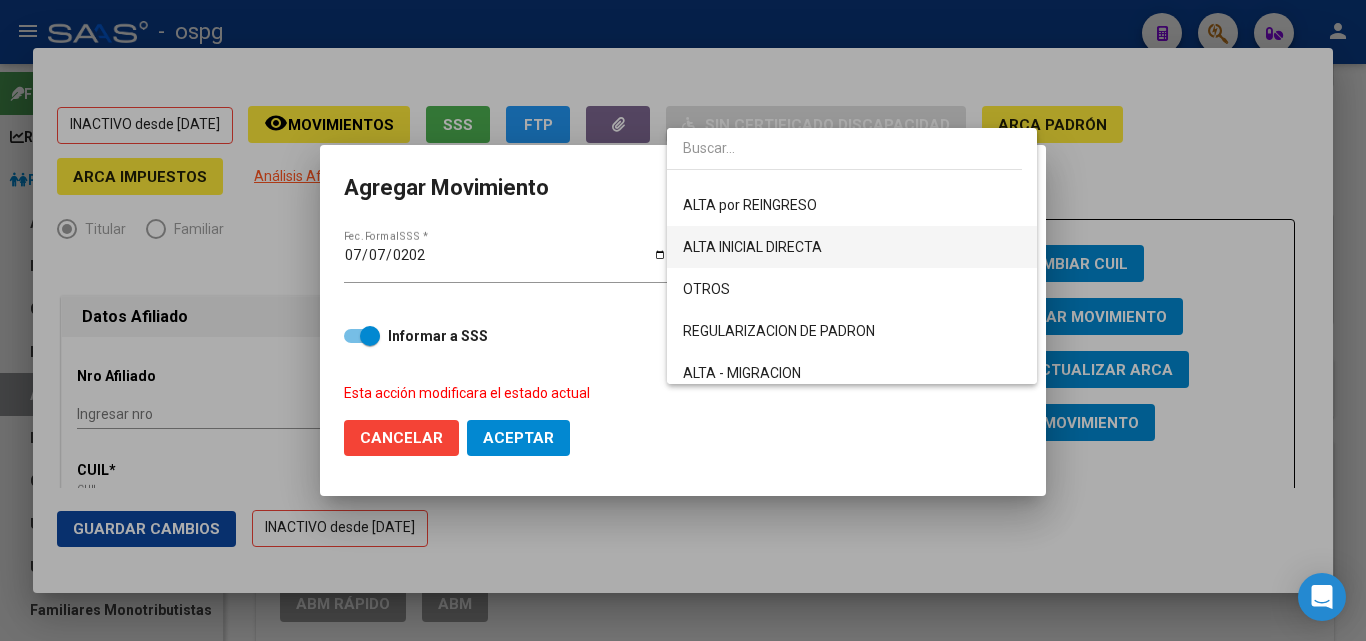 scroll, scrollTop: 100, scrollLeft: 0, axis: vertical 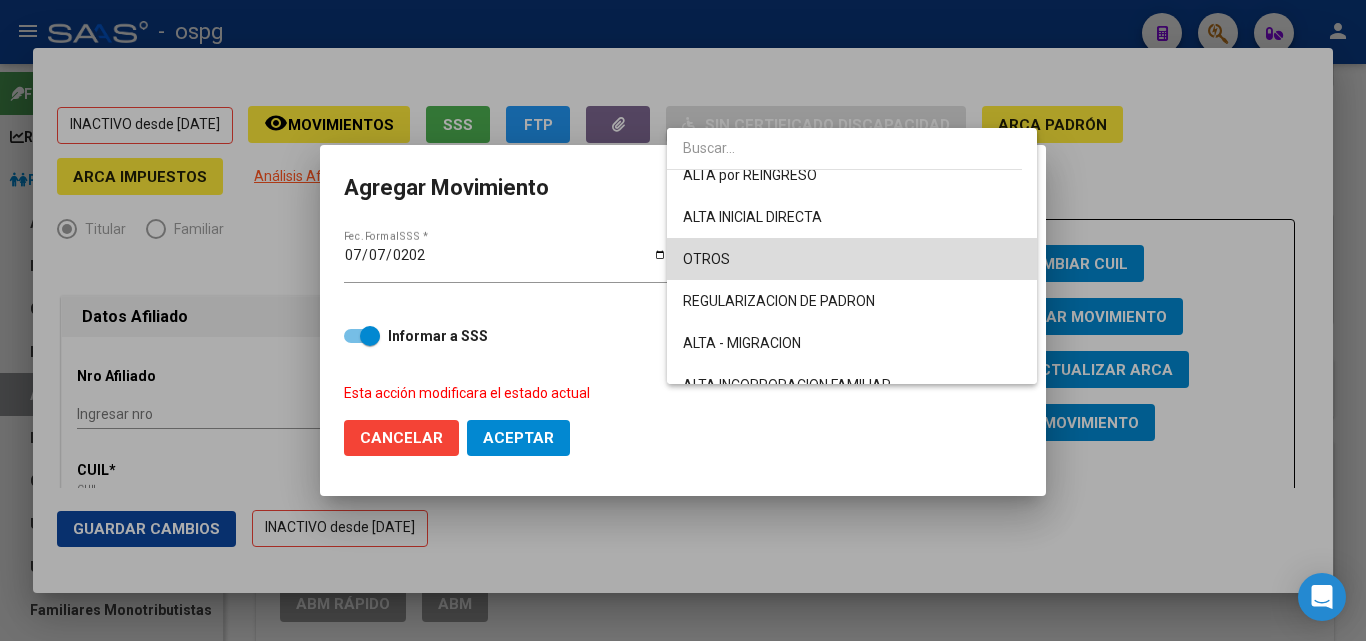 click on "OTROS" at bounding box center (852, 259) 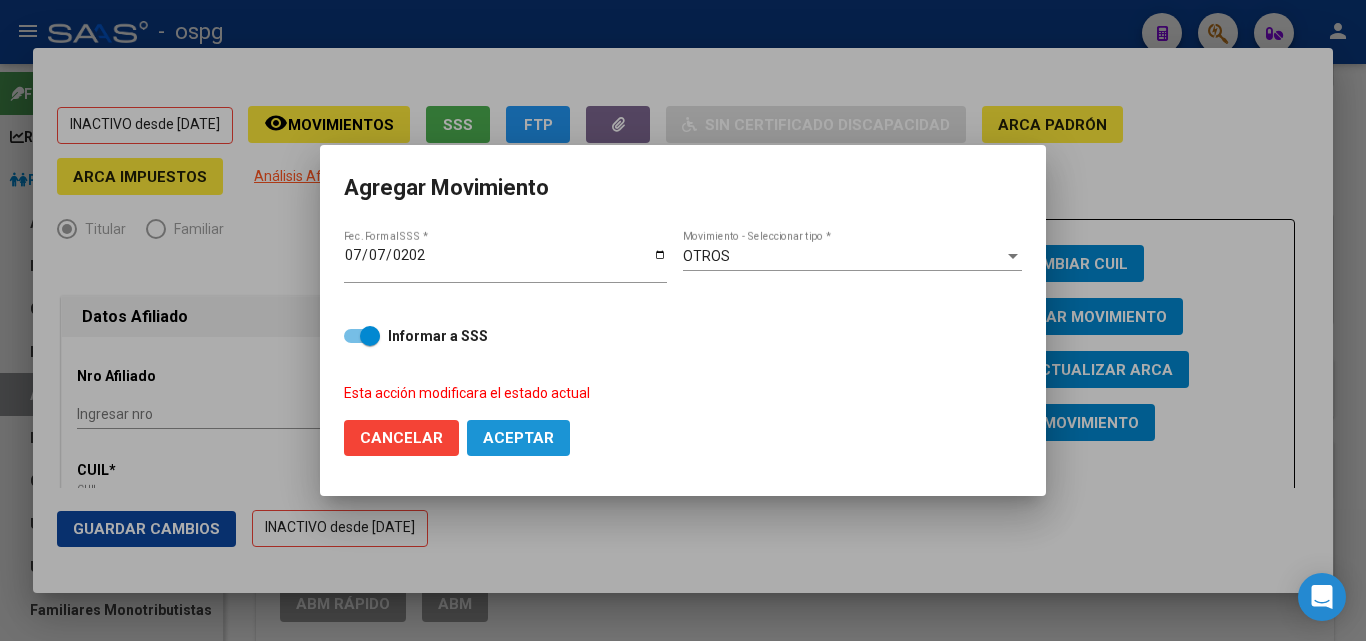 click on "Aceptar" 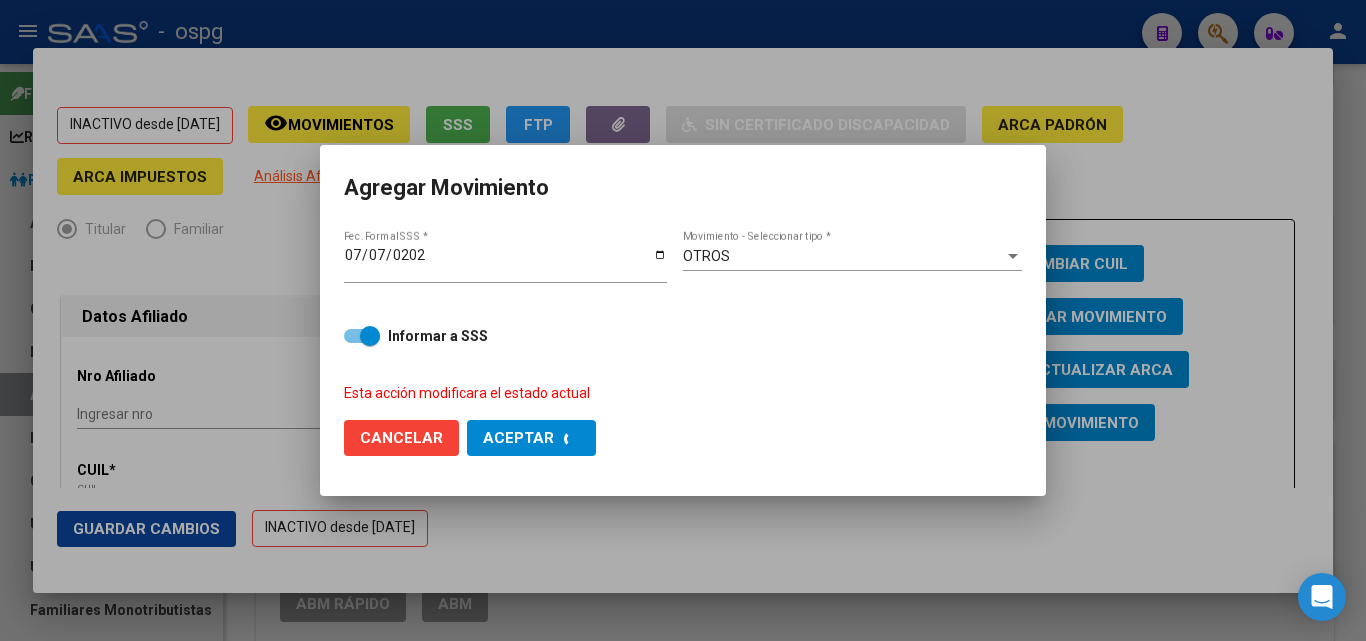 checkbox on "false" 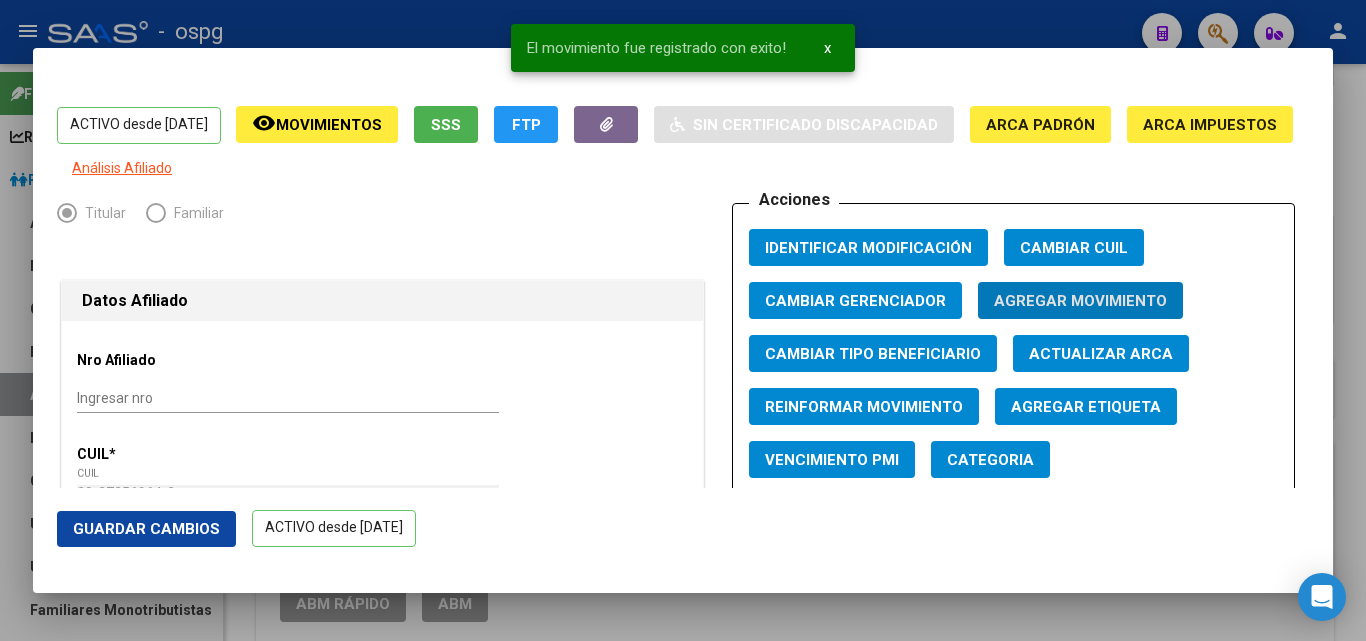 click on "Guardar Cambios" 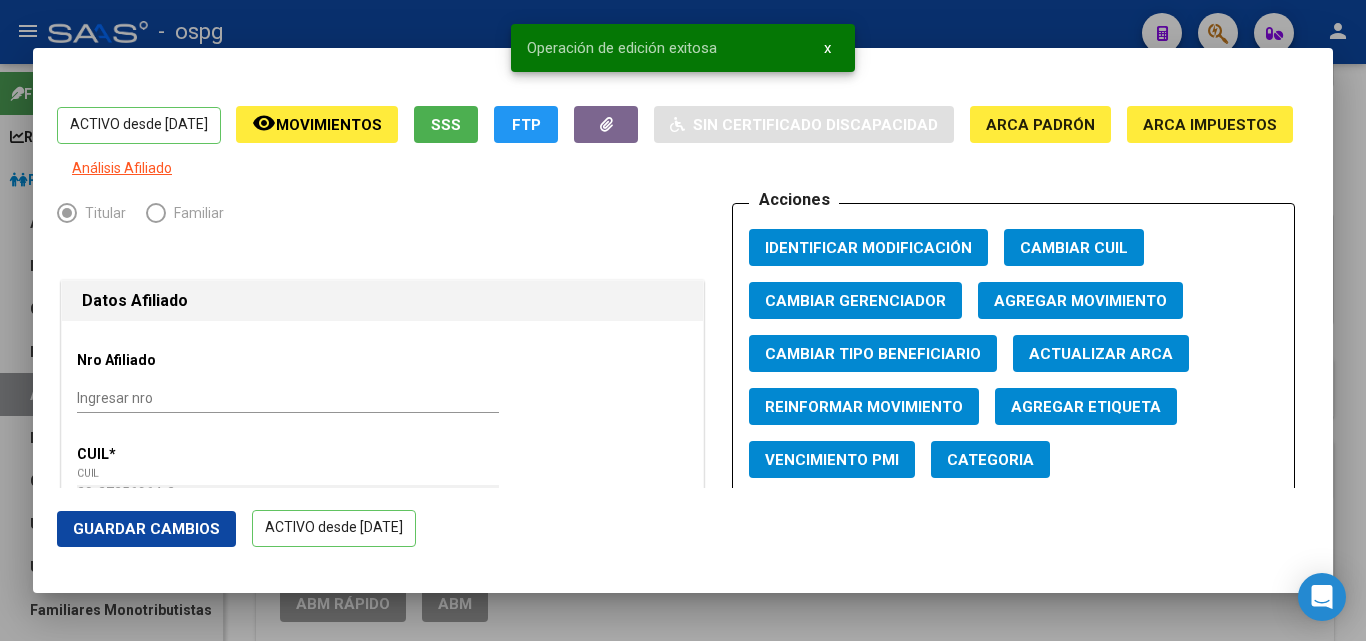 click at bounding box center (683, 320) 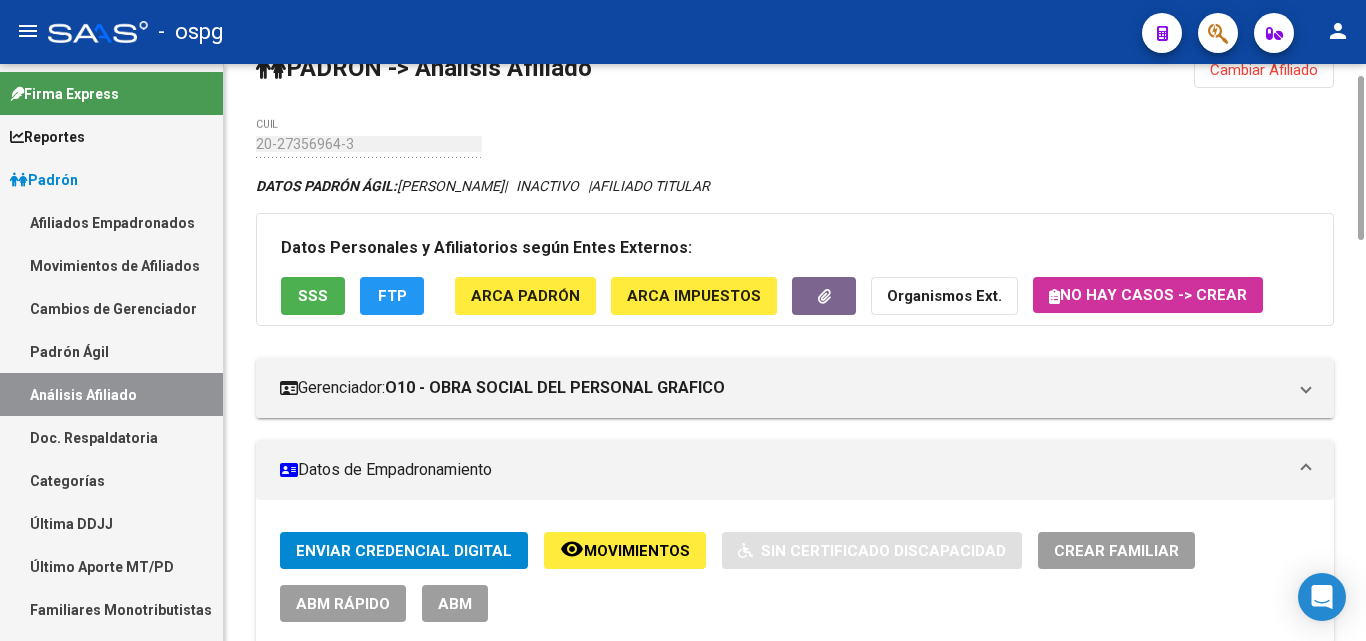 scroll, scrollTop: 0, scrollLeft: 0, axis: both 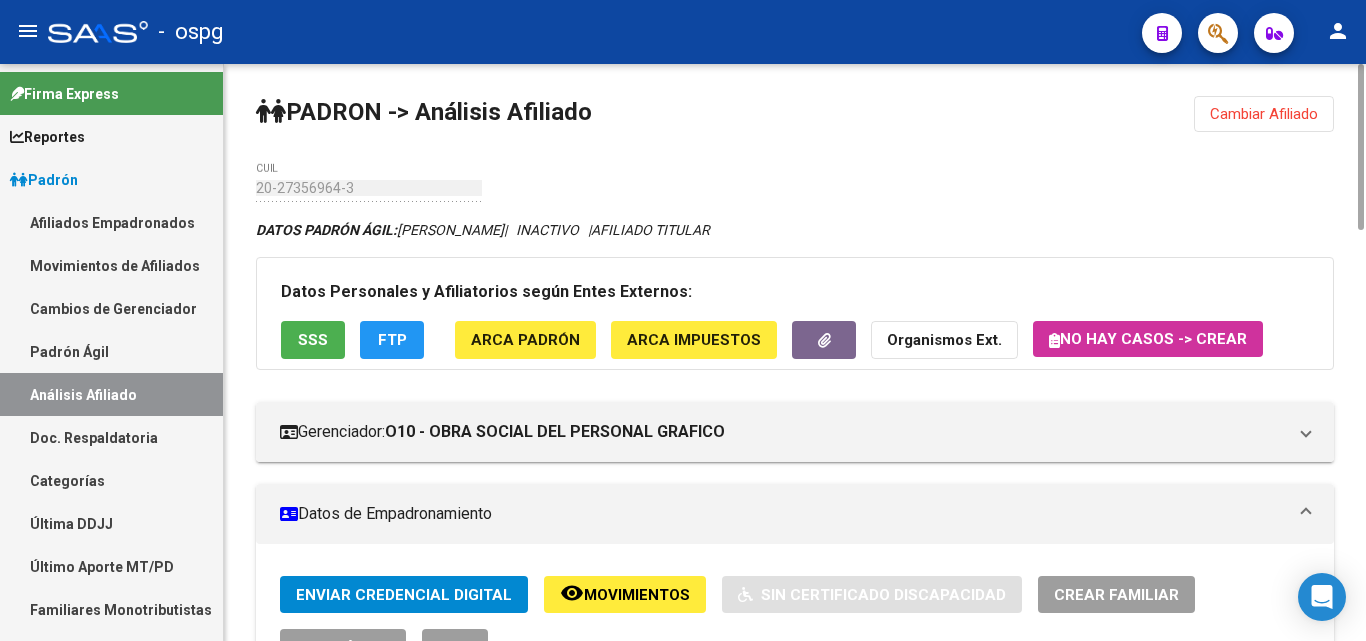 click on "Cambiar Afiliado" 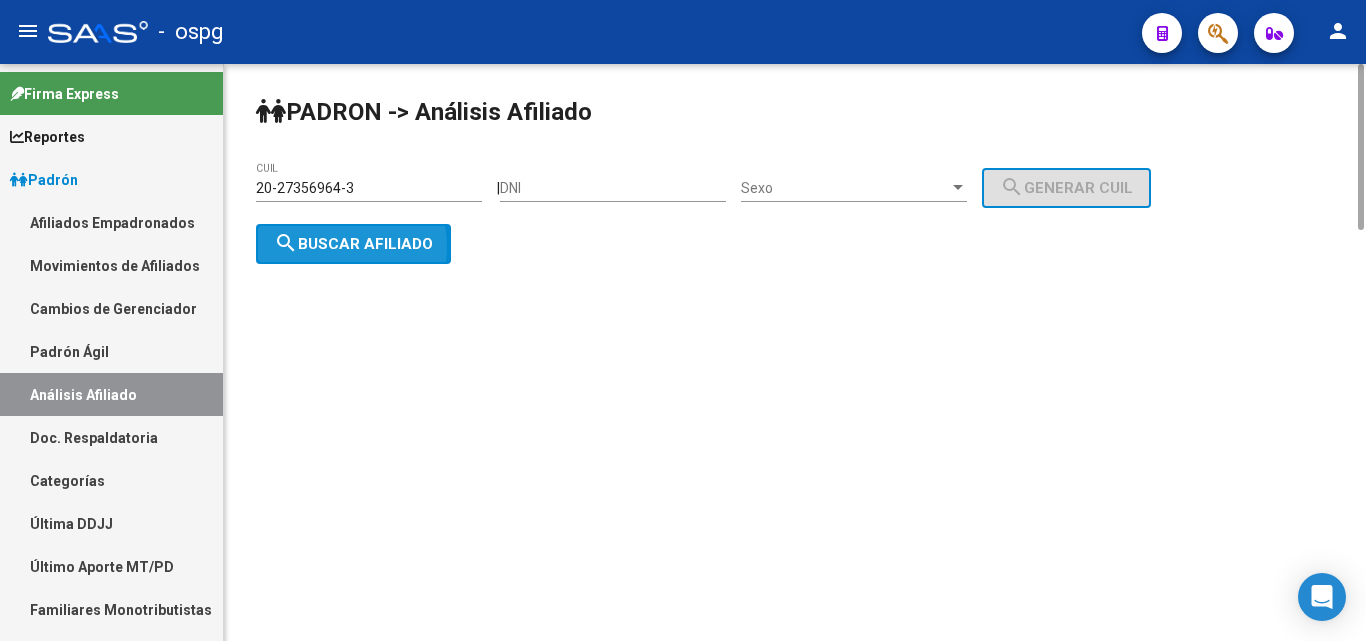 click on "search  Buscar afiliado" 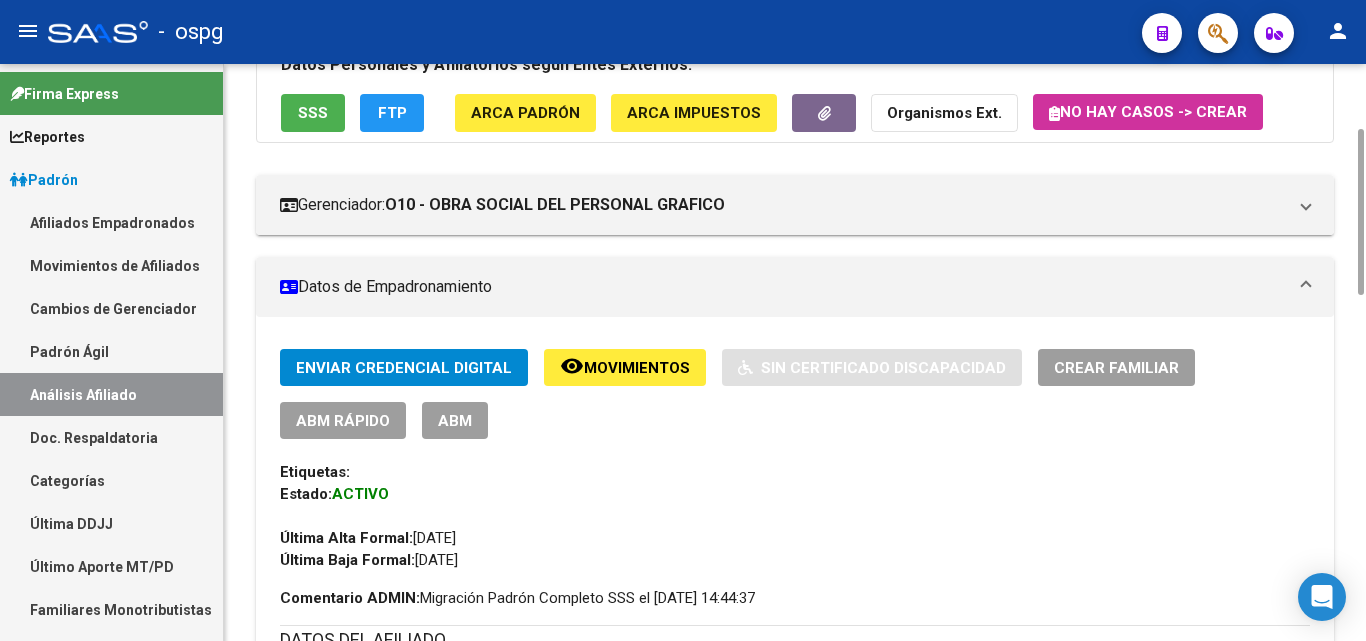 scroll, scrollTop: 0, scrollLeft: 0, axis: both 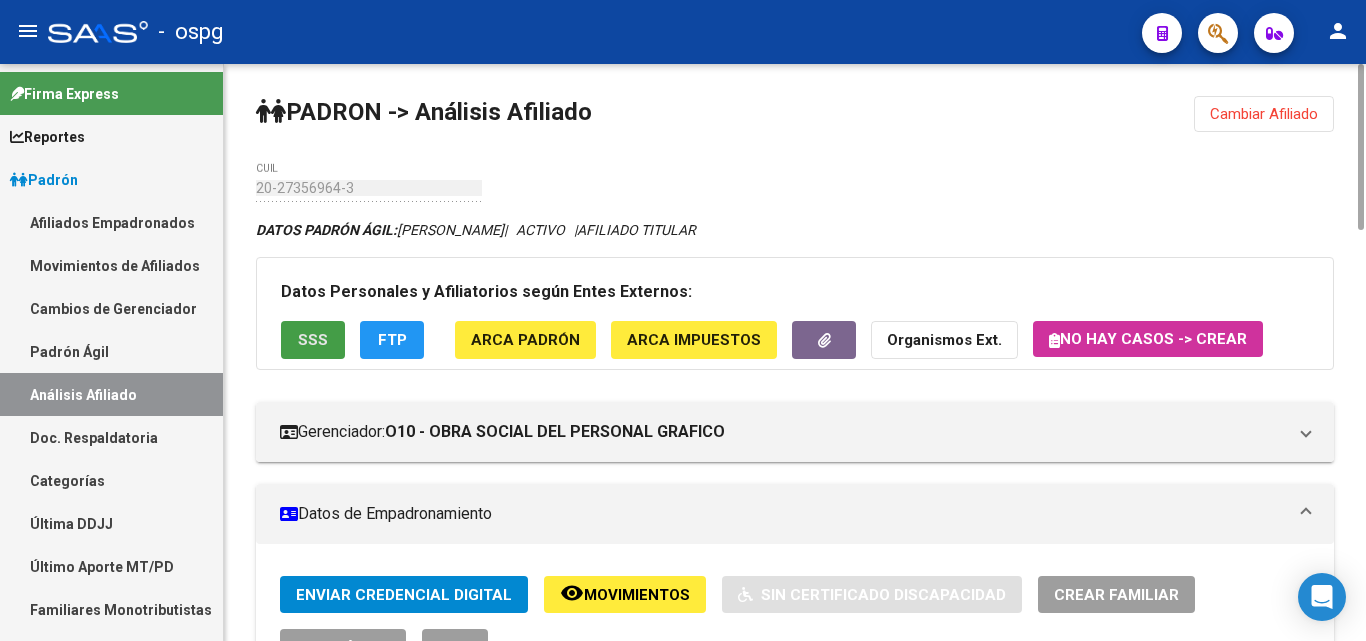 click on "SSS" 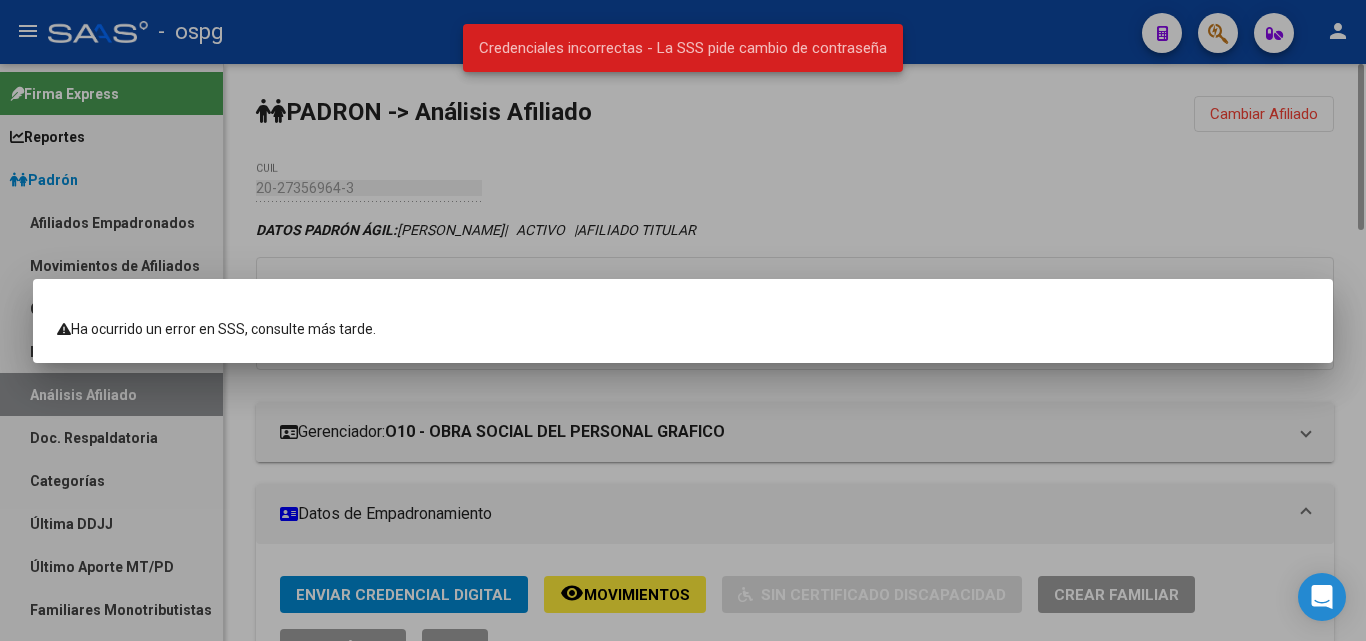 drag, startPoint x: 1095, startPoint y: 177, endPoint x: 1338, endPoint y: 333, distance: 288.76462 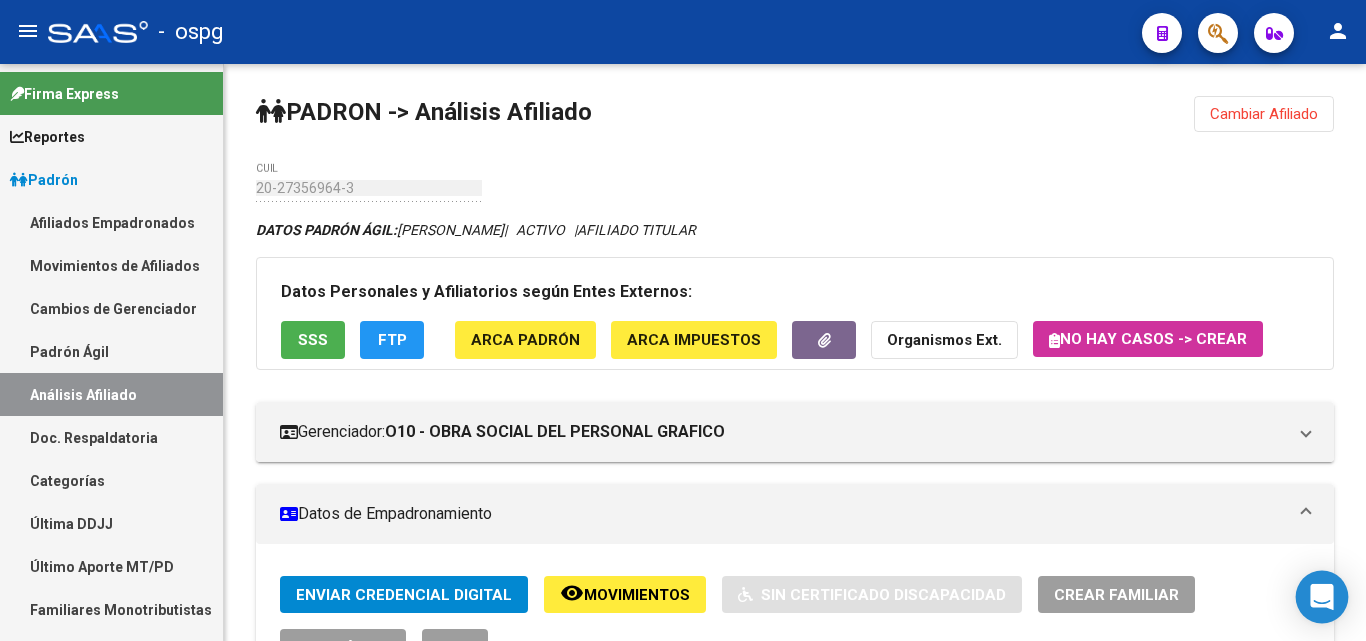 click 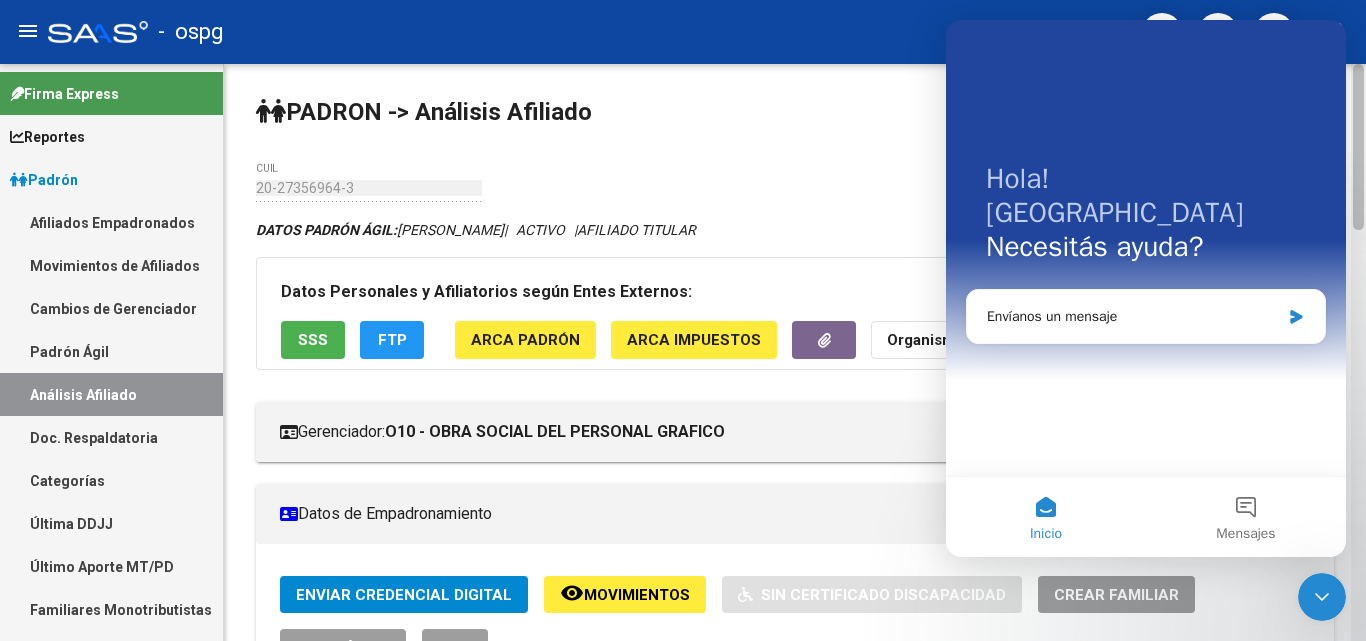 scroll, scrollTop: 0, scrollLeft: 0, axis: both 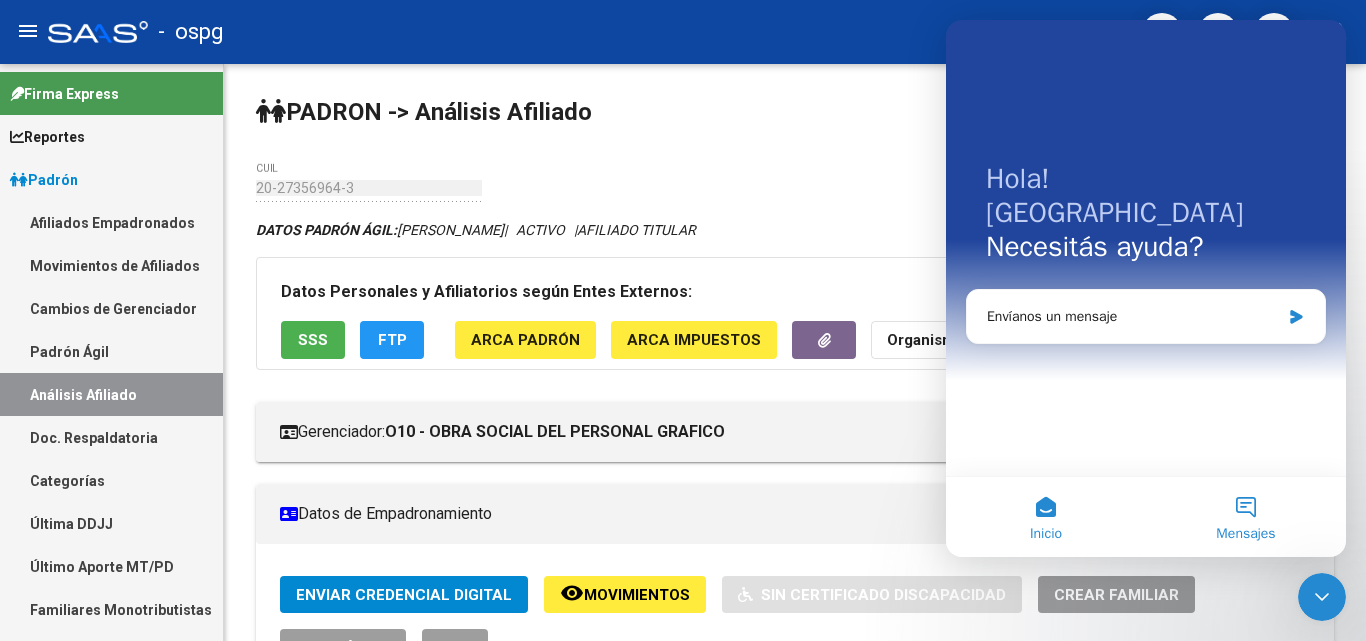 click on "Mensajes" at bounding box center [1246, 517] 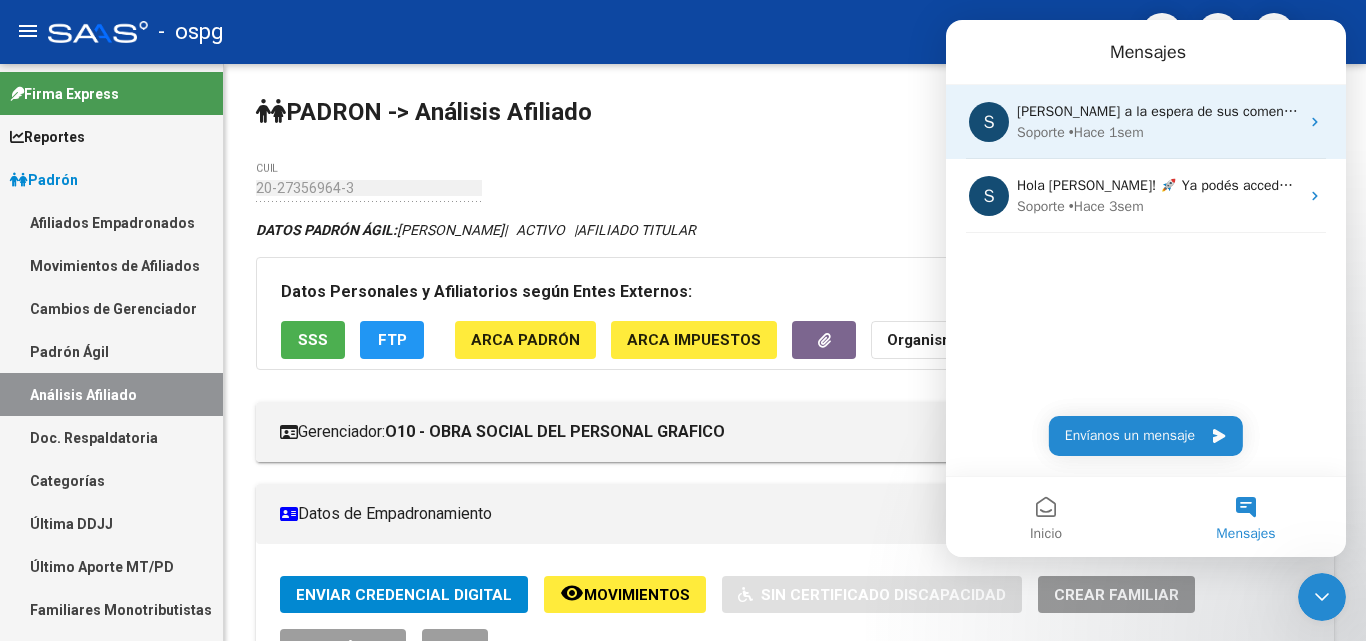 click on "•  Hace 1sem" at bounding box center [1106, 132] 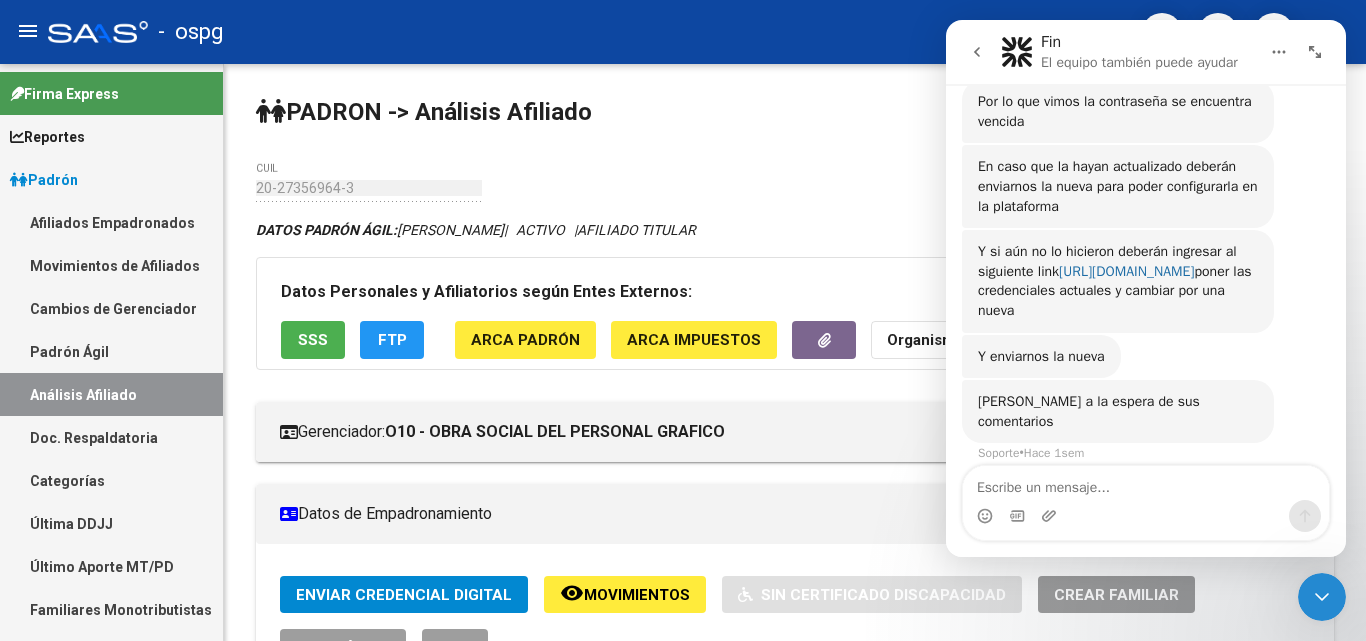 scroll, scrollTop: 539, scrollLeft: 0, axis: vertical 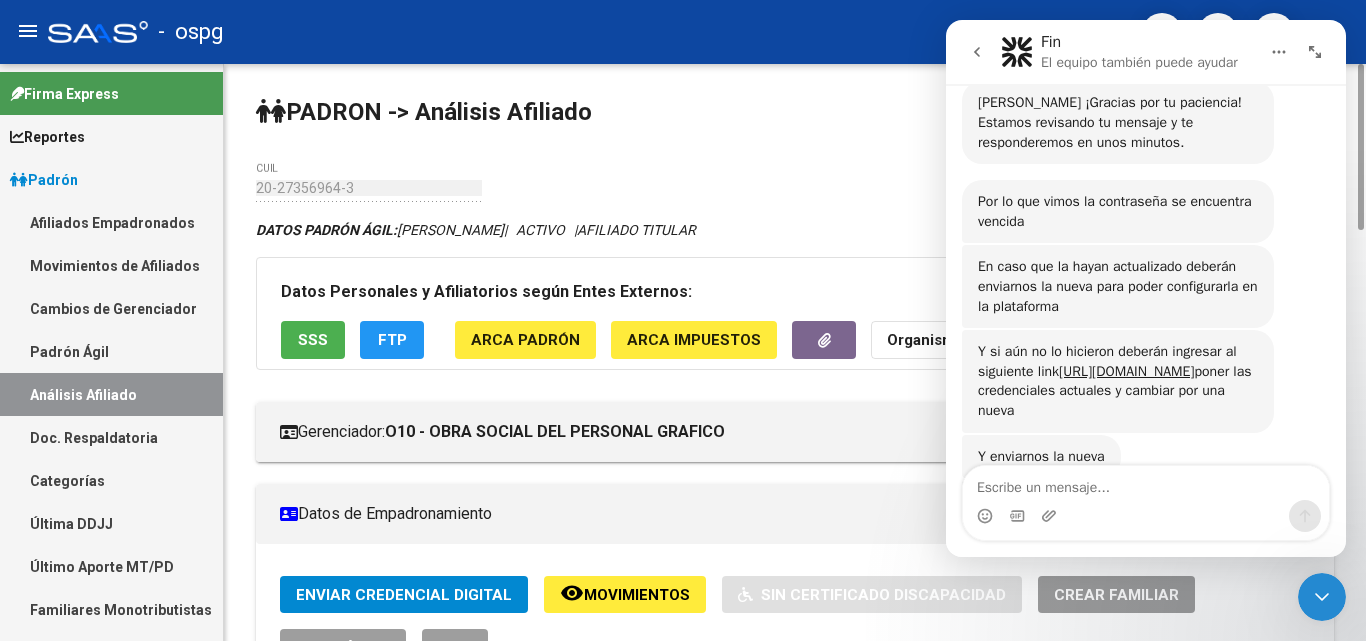 click on "PADRON -> Análisis Afiliado  Cambiar Afiliado
20-27356964-3 CUIL DATOS PADRÓN ÁGIL:  [PERSON_NAME]           |   ACTIVO   |     AFILIADO TITULAR  Datos Personales y Afiliatorios según Entes Externos: SSS FTP ARCA Padrón ARCA Impuestos Organismos Ext.   No hay casos -> Crear
Gerenciador:      O10 - OBRA SOCIAL DEL PERSONAL GRAFICO Atención telefónica: Atención emergencias: Otros Datos Útiles:    Datos de Empadronamiento  Enviar Credencial Digital remove_red_eye Movimientos    Sin Certificado Discapacidad Crear Familiar ABM Rápido ABM Etiquetas: Estado: ACTIVO Última Alta Formal:  [DATE] Última Baja Formal:  [DATE] Comentario ADMIN:  Migración Padrón Completo SSS el [DATE] 14:44:37 DATOS DEL AFILIADO Apellido:  [PERSON_NAME]  CUIL:  20273569643 Documento:  DU - DOCUMENTO UNICO 27356964  Nacionalidad:  [DEMOGRAPHIC_DATA] Parentesco:  0 - Titular Estado Civil:  [DEMOGRAPHIC_DATA] Discapacitado:    NO (00) Sexo:  M Nacimiento:  [DEMOGRAPHIC_DATA] Edad:  45  Provincia:" 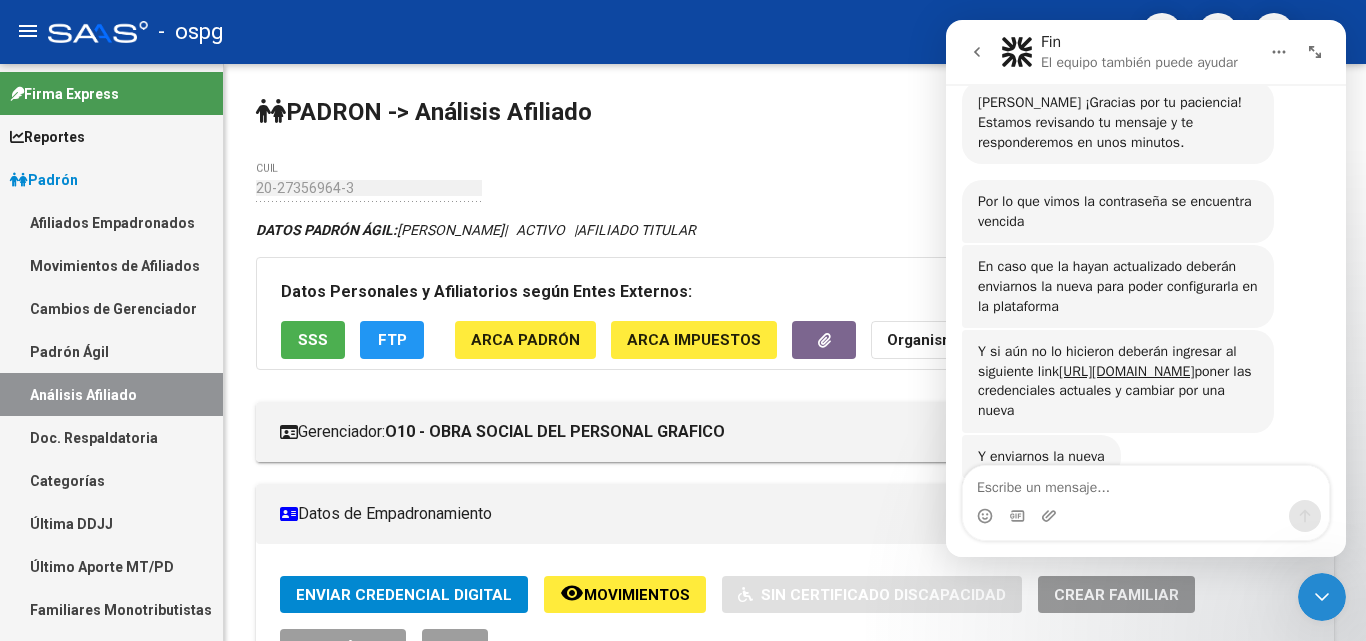 click 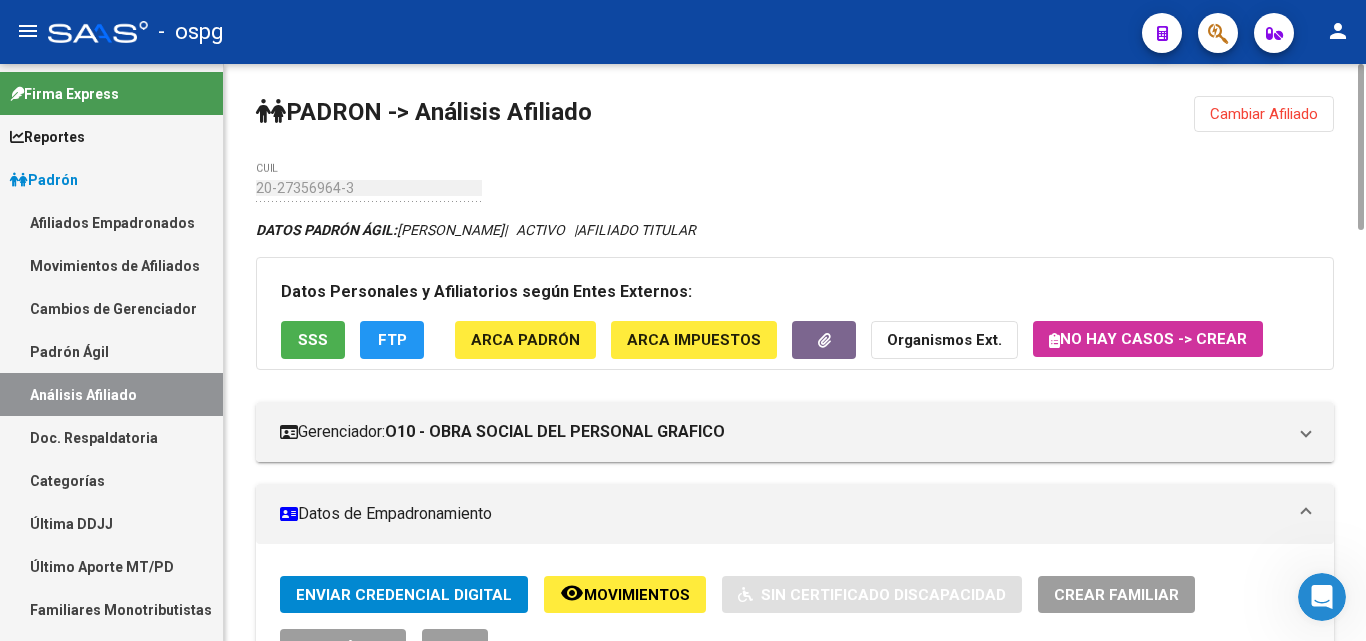scroll, scrollTop: 0, scrollLeft: 0, axis: both 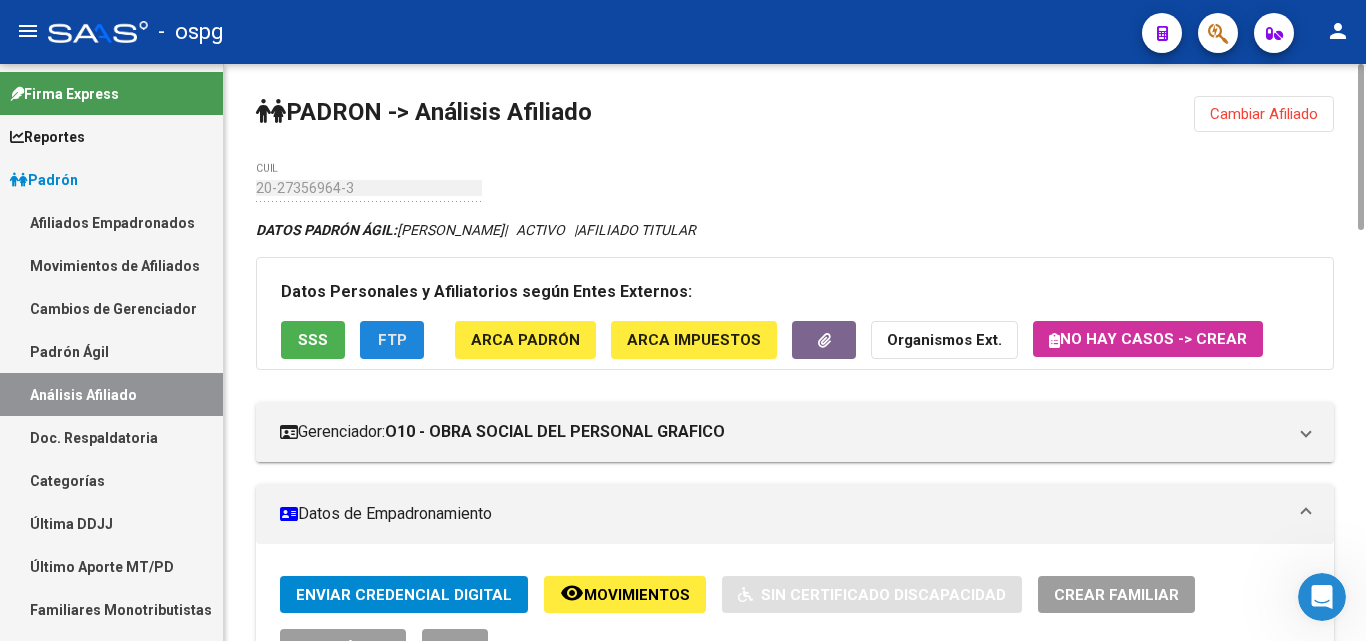 click on "FTP" 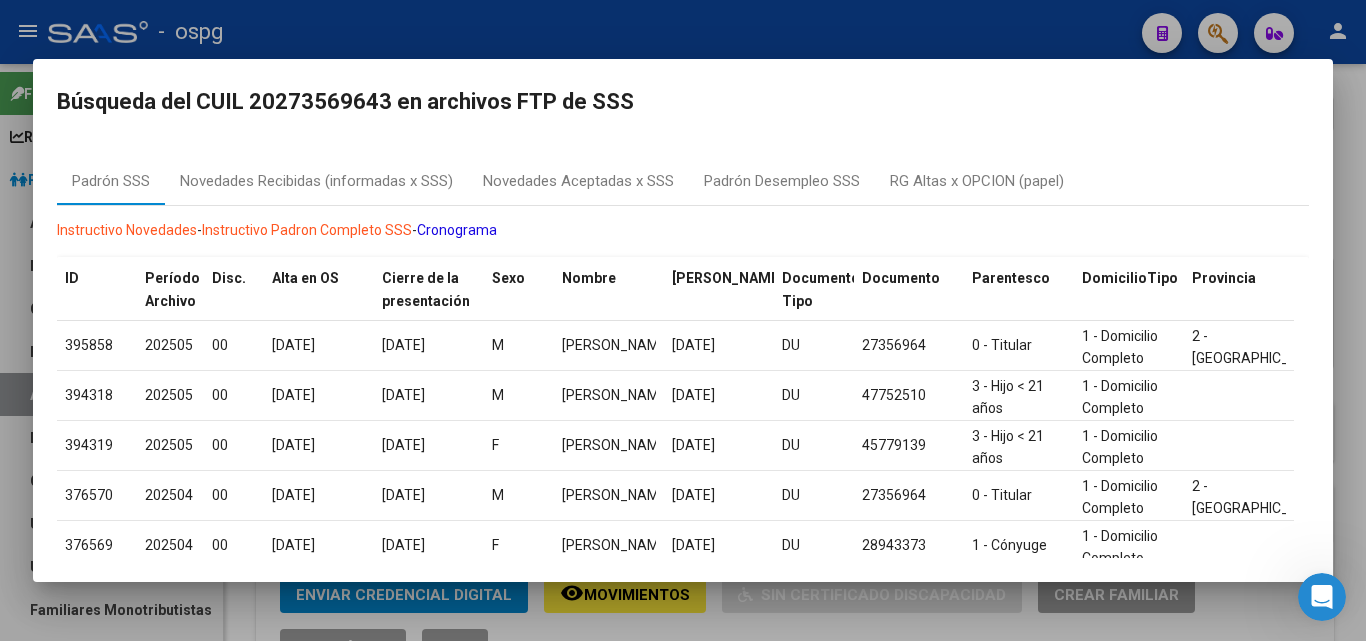 click at bounding box center (683, 320) 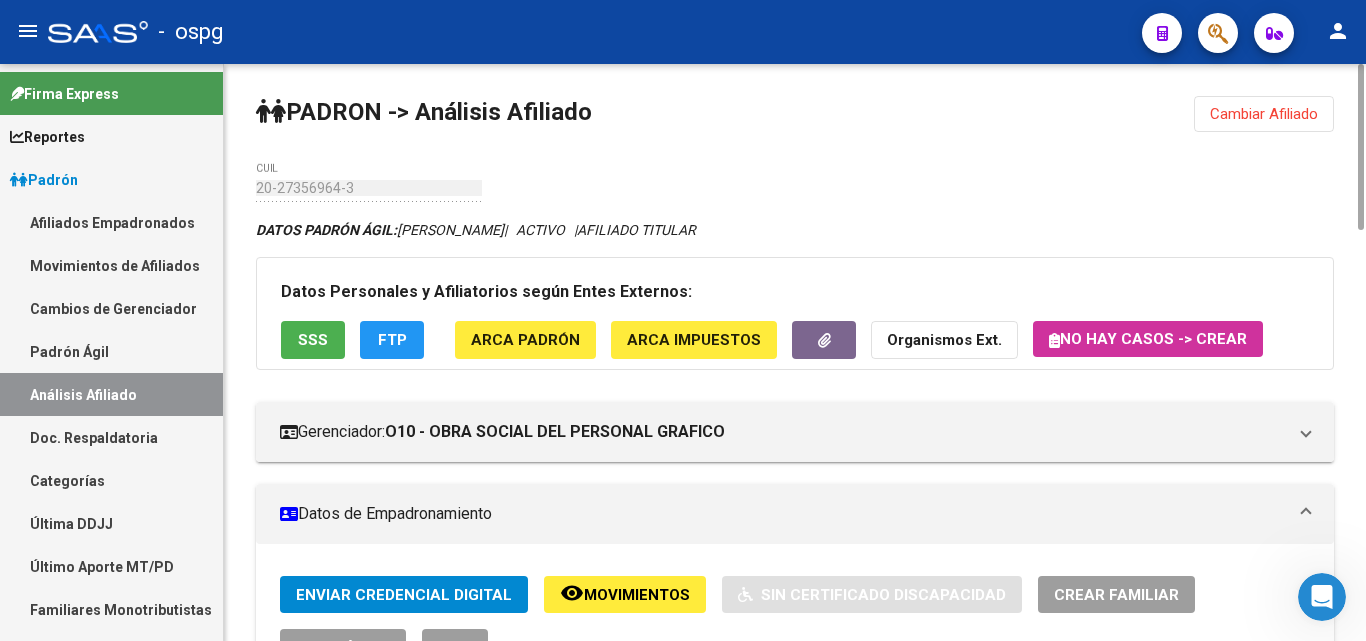 click on "SSS" 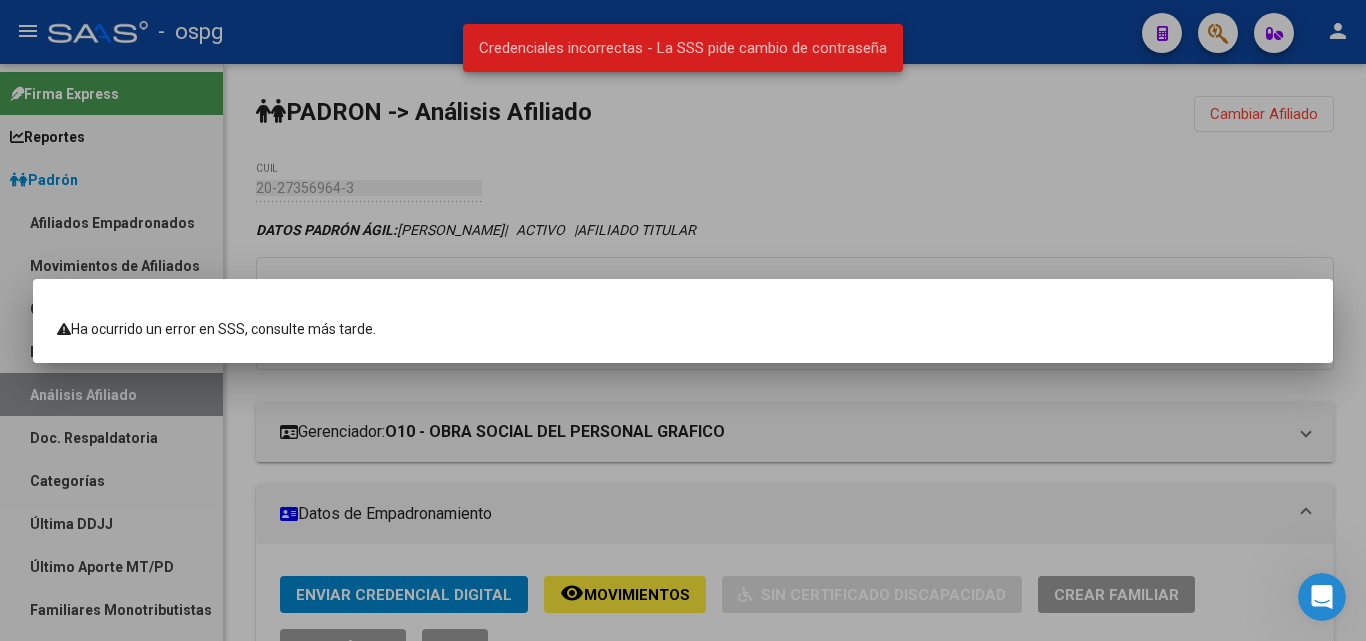 click at bounding box center [683, 320] 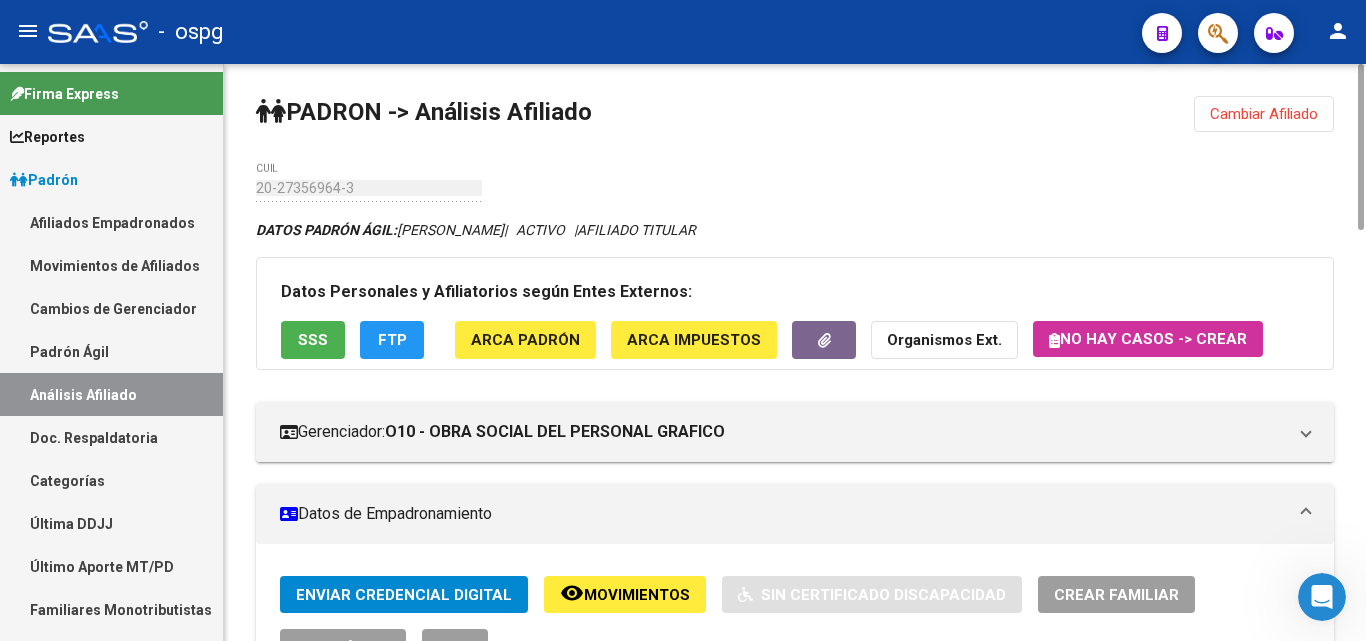 click on "Cambiar Afiliado" 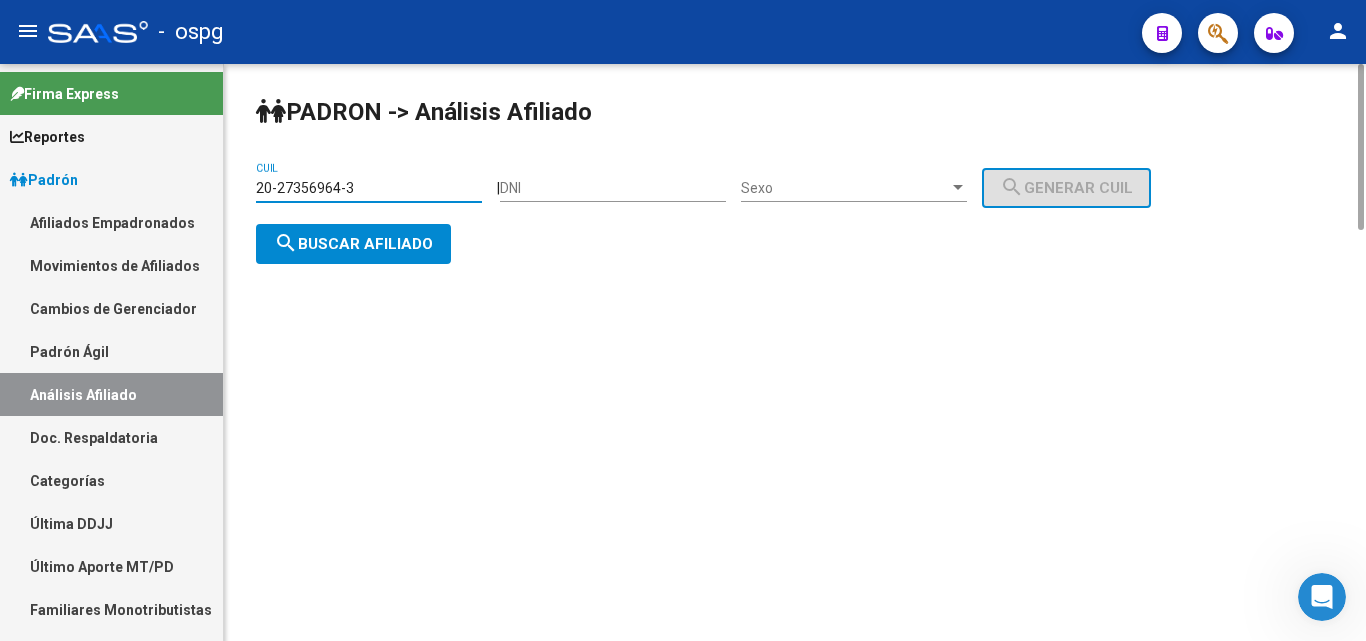 drag, startPoint x: 367, startPoint y: 191, endPoint x: 279, endPoint y: 185, distance: 88.20431 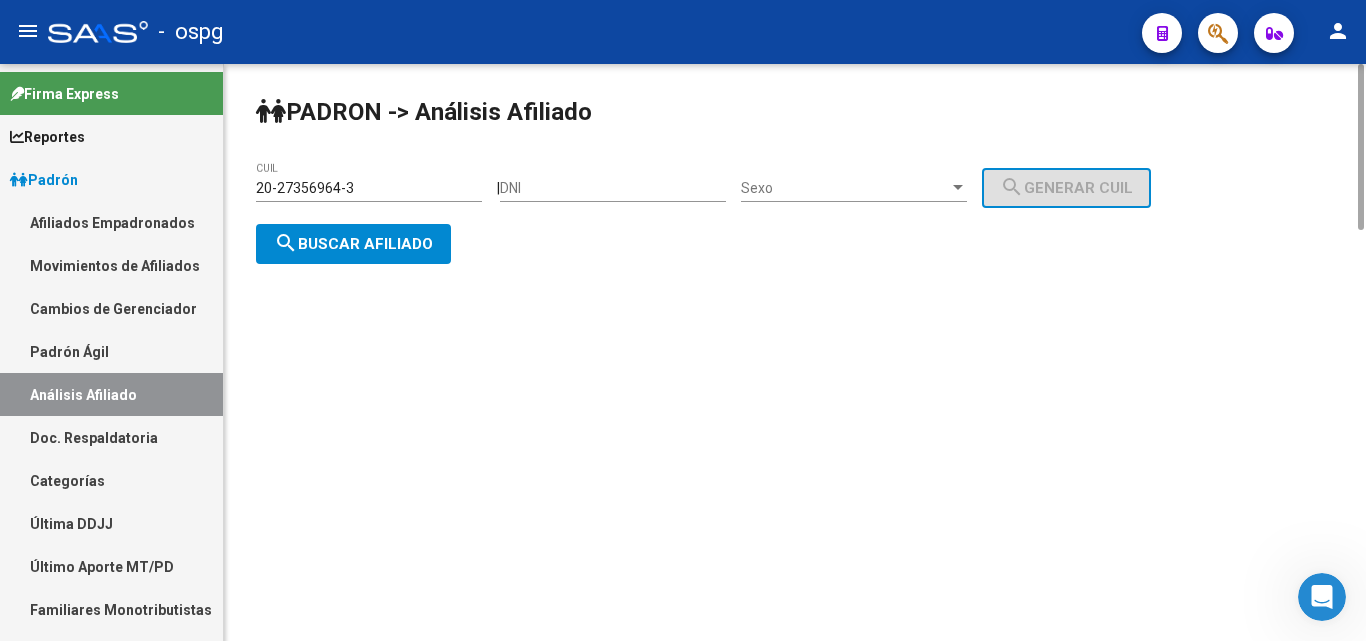 drag, startPoint x: 340, startPoint y: 192, endPoint x: 408, endPoint y: 131, distance: 91.350975 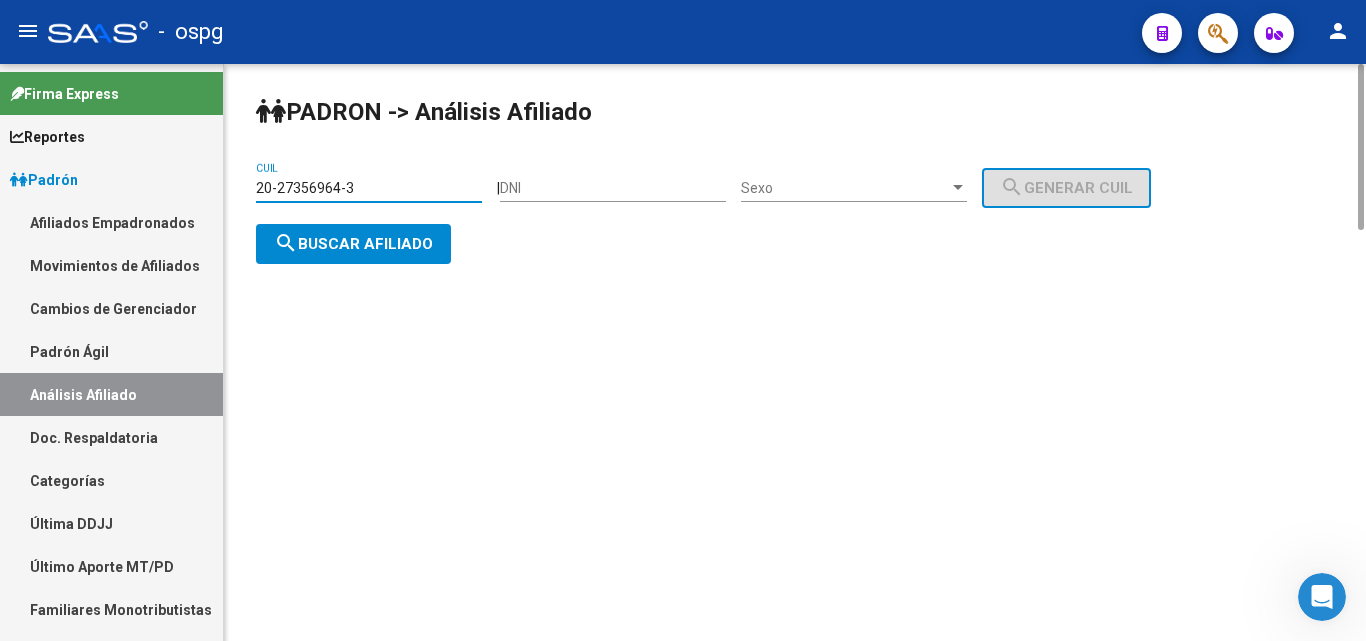 drag, startPoint x: 262, startPoint y: 183, endPoint x: 308, endPoint y: 166, distance: 49.0408 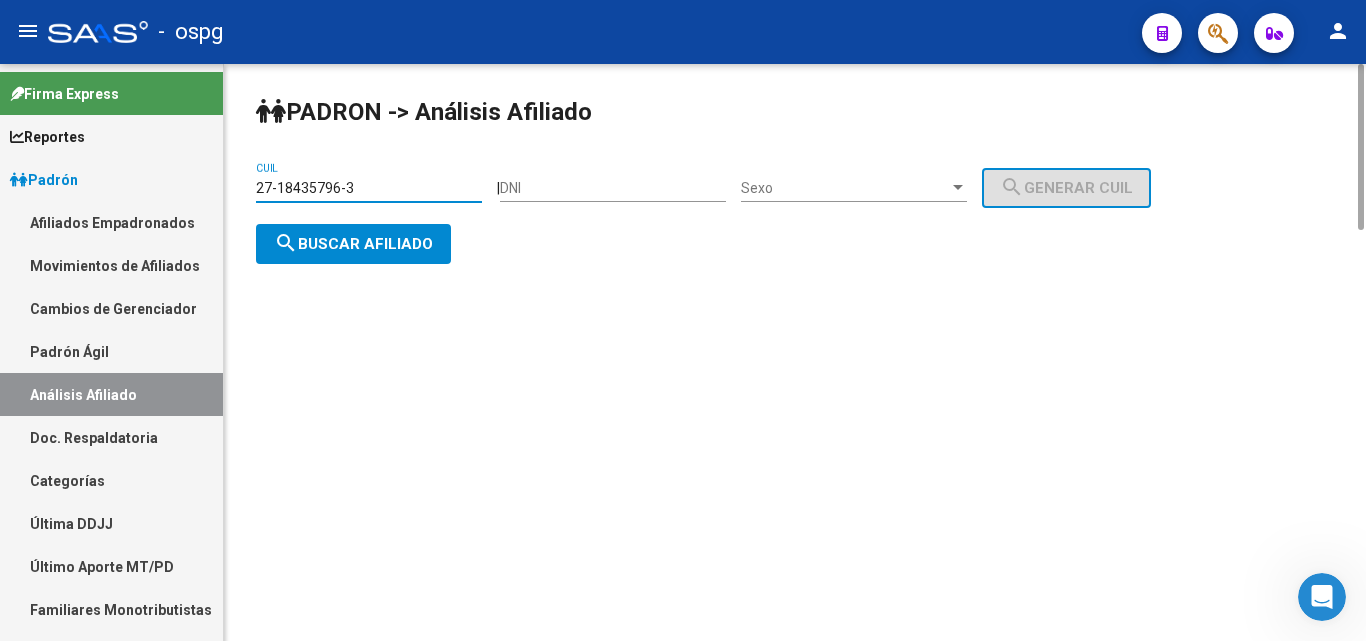 click on "search  Buscar afiliado" 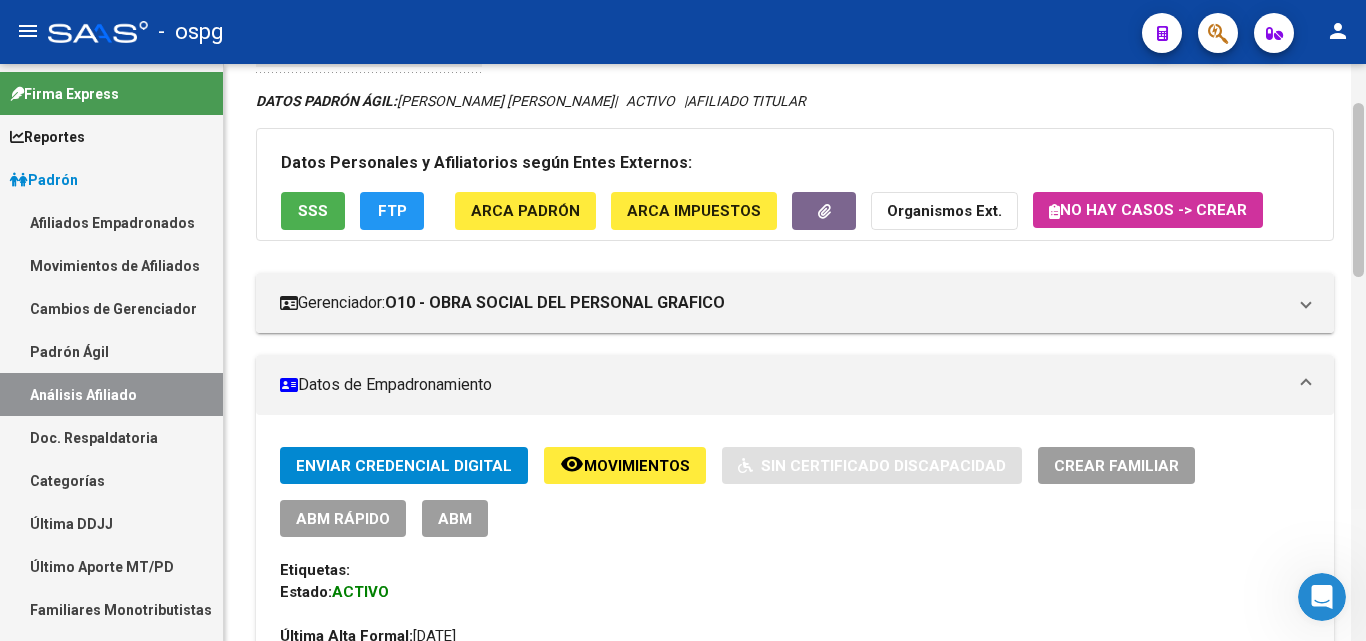 scroll, scrollTop: 0, scrollLeft: 0, axis: both 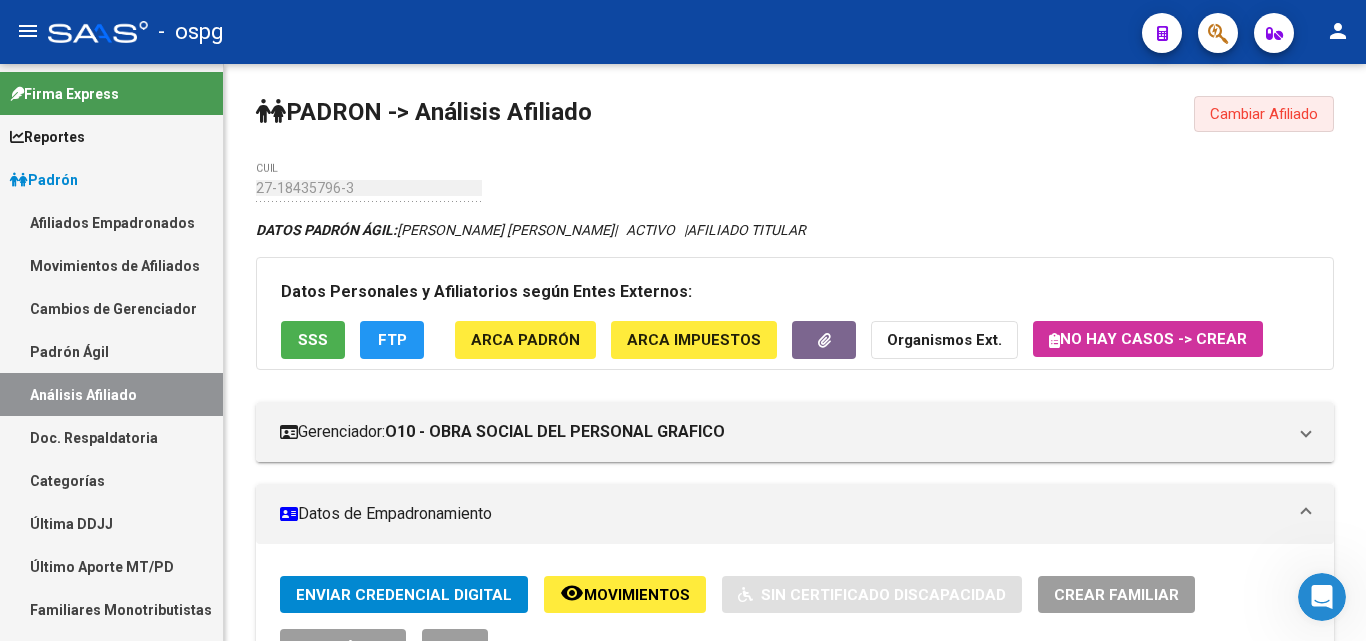 click on "Cambiar Afiliado" 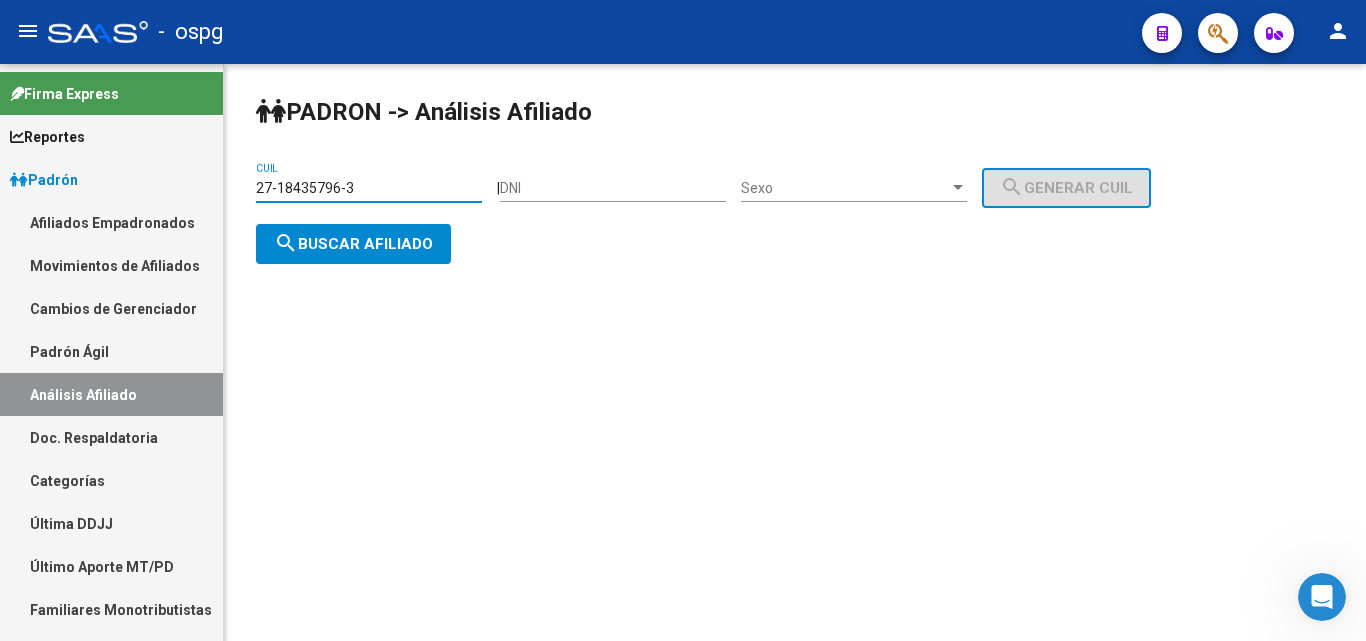 drag, startPoint x: 365, startPoint y: 193, endPoint x: 259, endPoint y: 183, distance: 106.47065 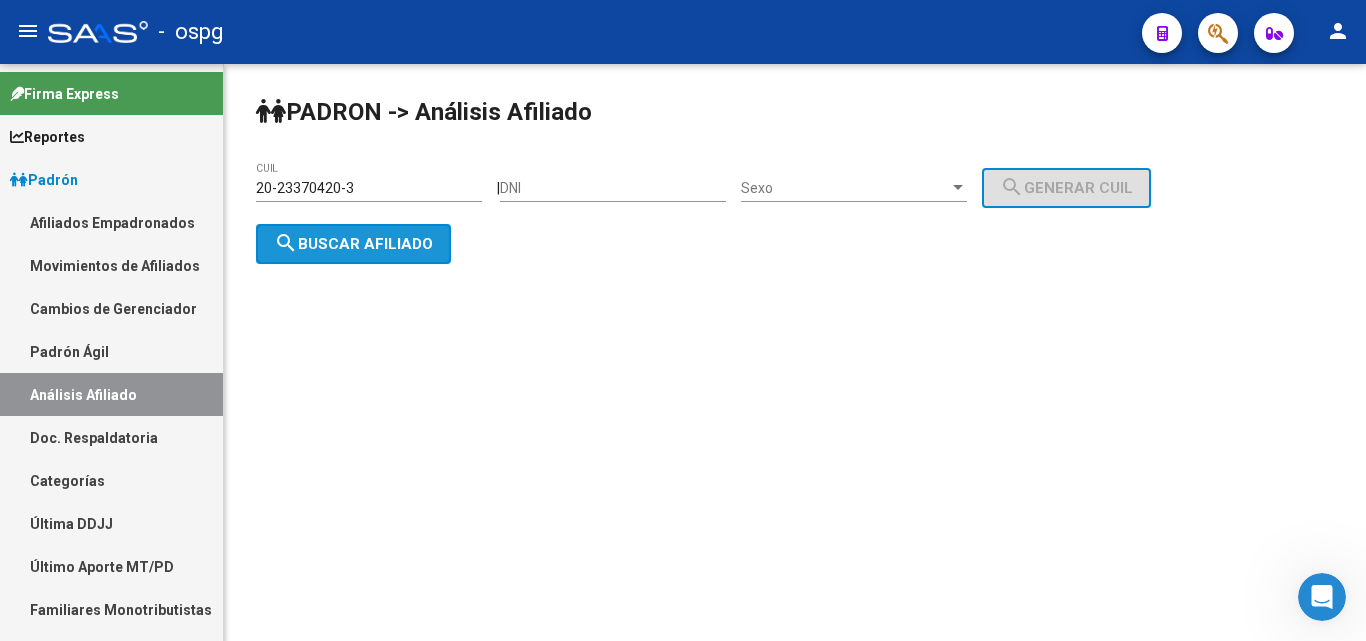 click on "search  Buscar afiliado" 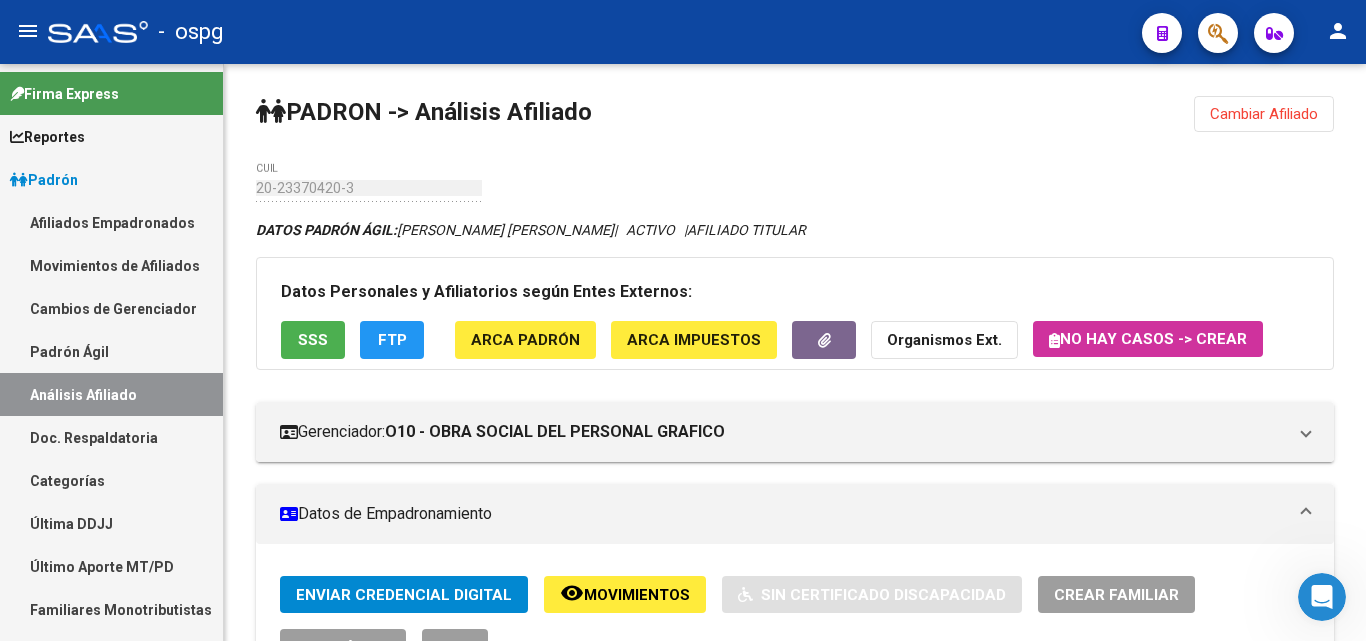 click on "Cambiar Afiliado" 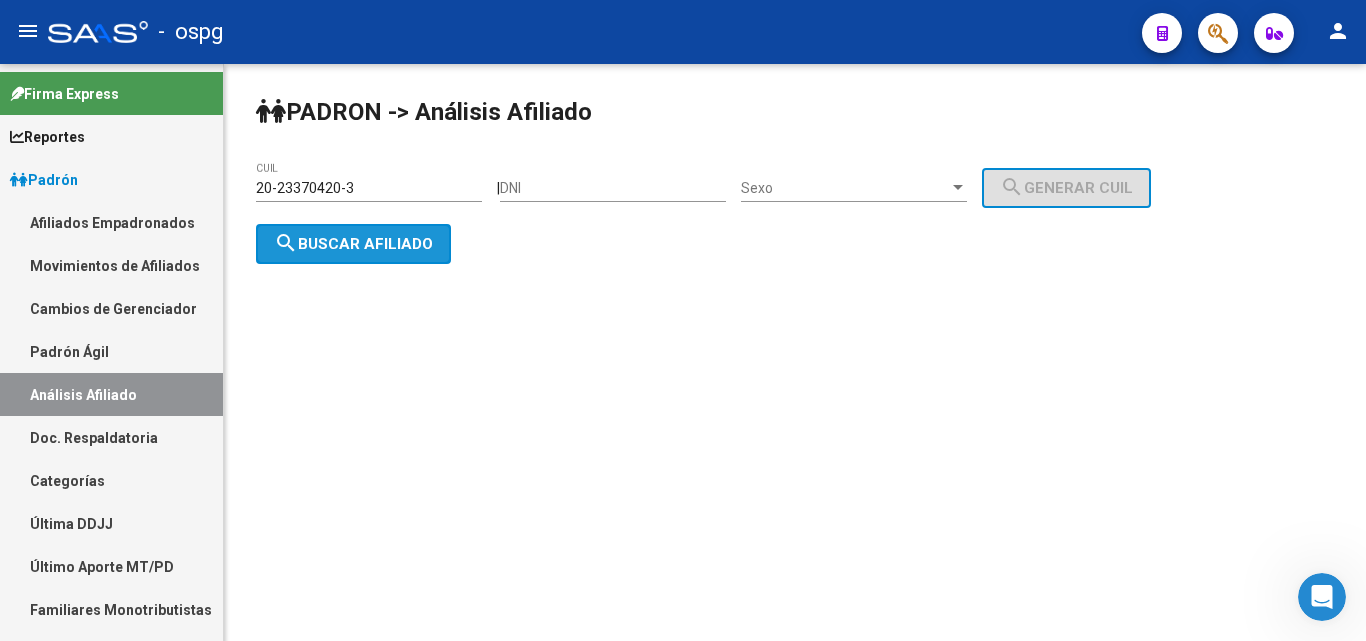 click on "search  Buscar afiliado" 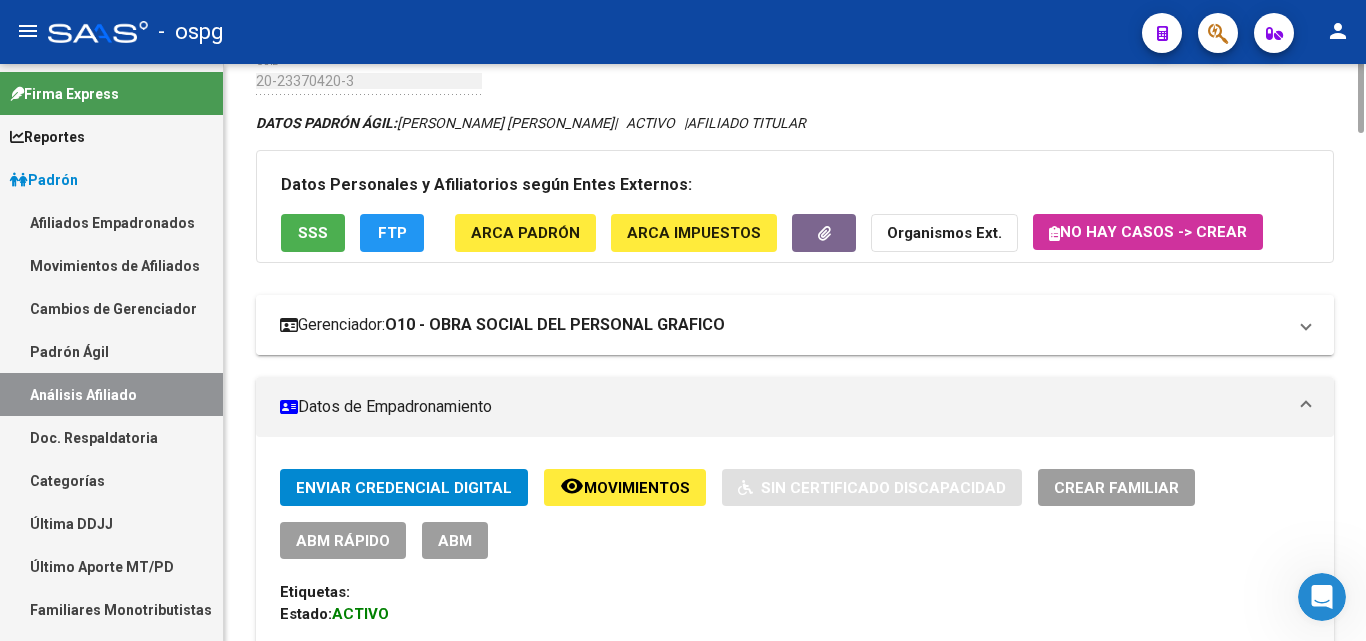 scroll, scrollTop: 0, scrollLeft: 0, axis: both 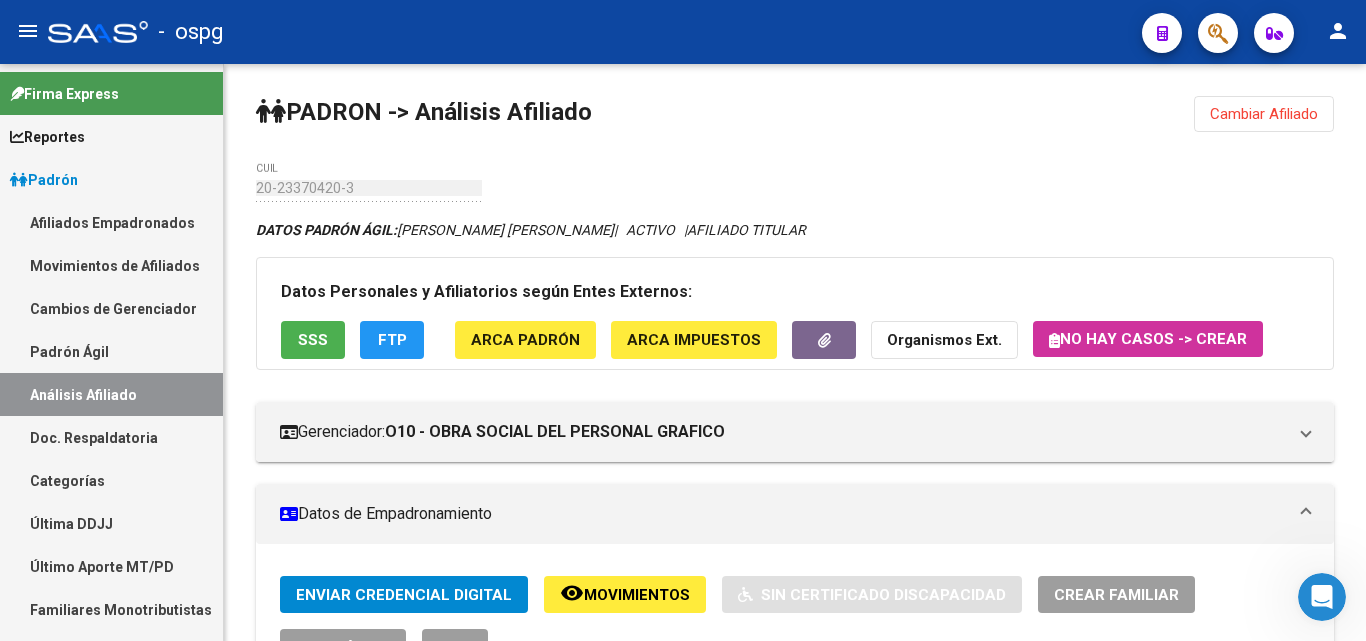 drag, startPoint x: 1250, startPoint y: 123, endPoint x: 1039, endPoint y: 118, distance: 211.05923 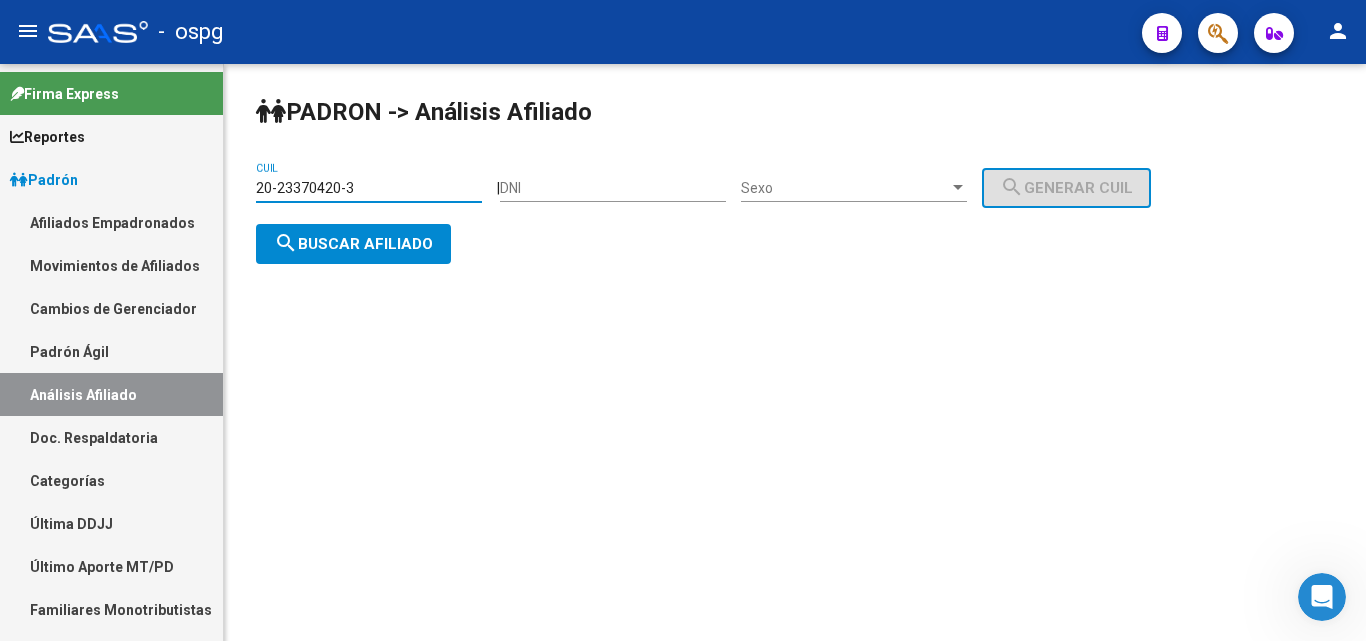 drag, startPoint x: 286, startPoint y: 197, endPoint x: 303, endPoint y: 204, distance: 18.384777 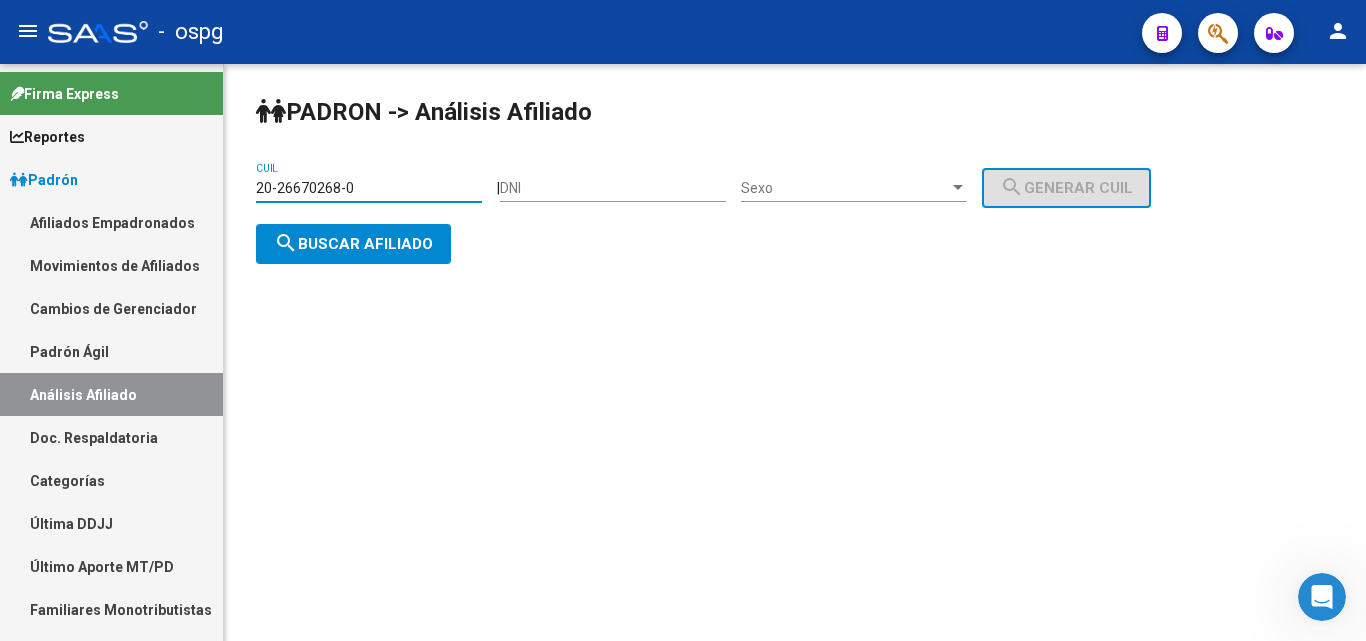 type on "20-26670268-0" 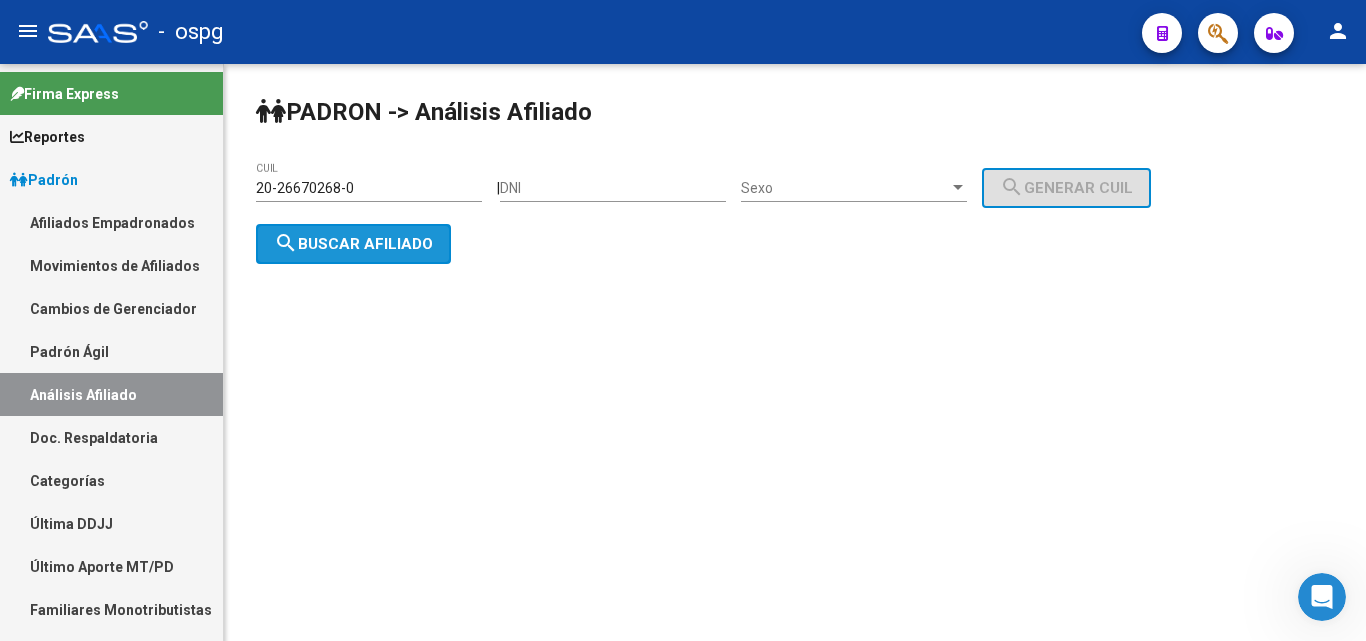 click on "search  Buscar afiliado" 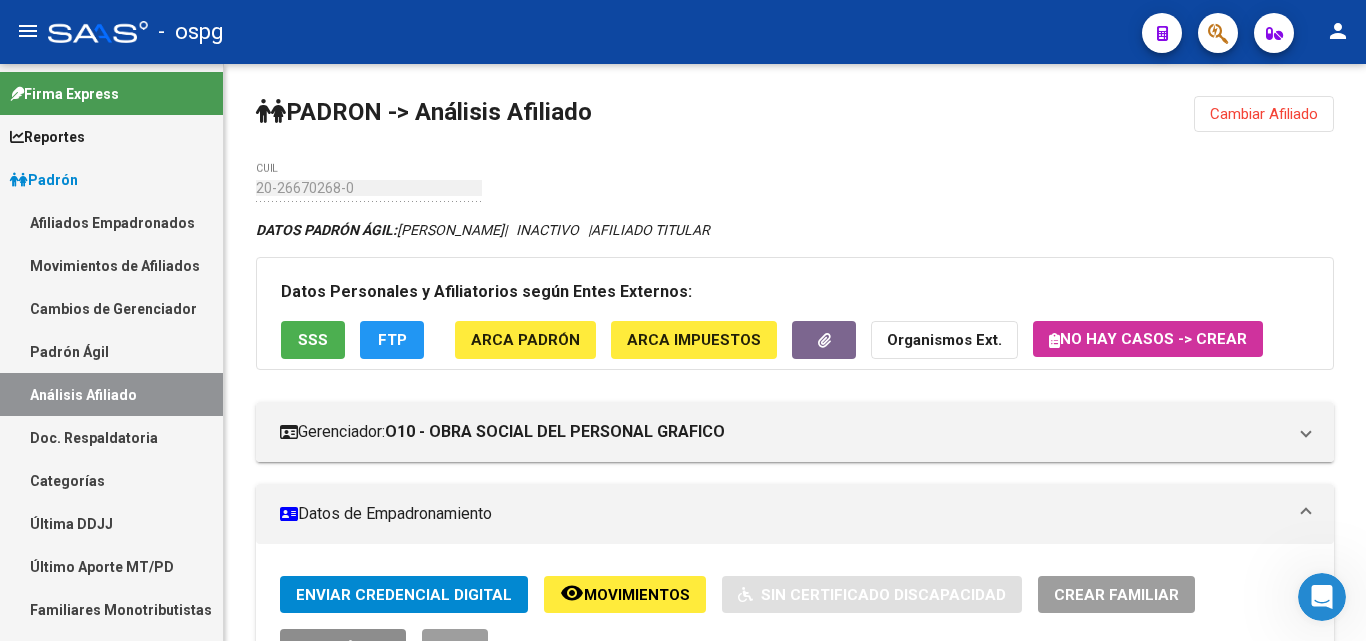 click on "ABM Rápido" 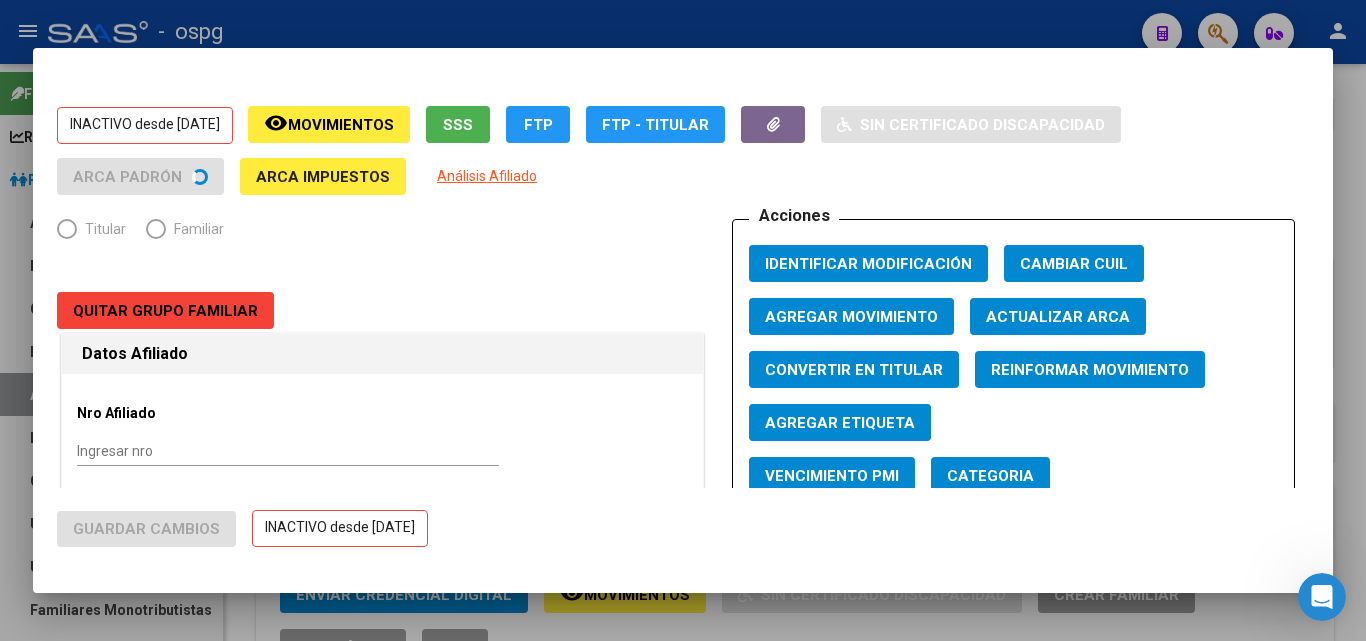 radio on "true" 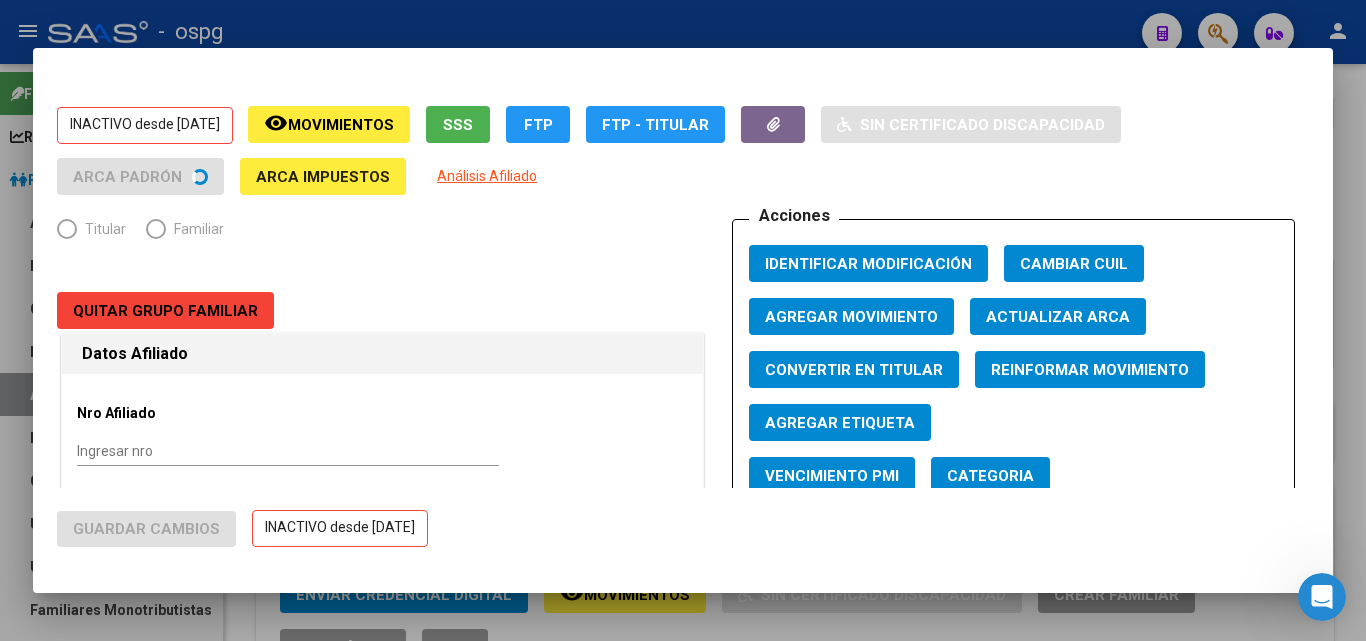 type on "33-63761744-9" 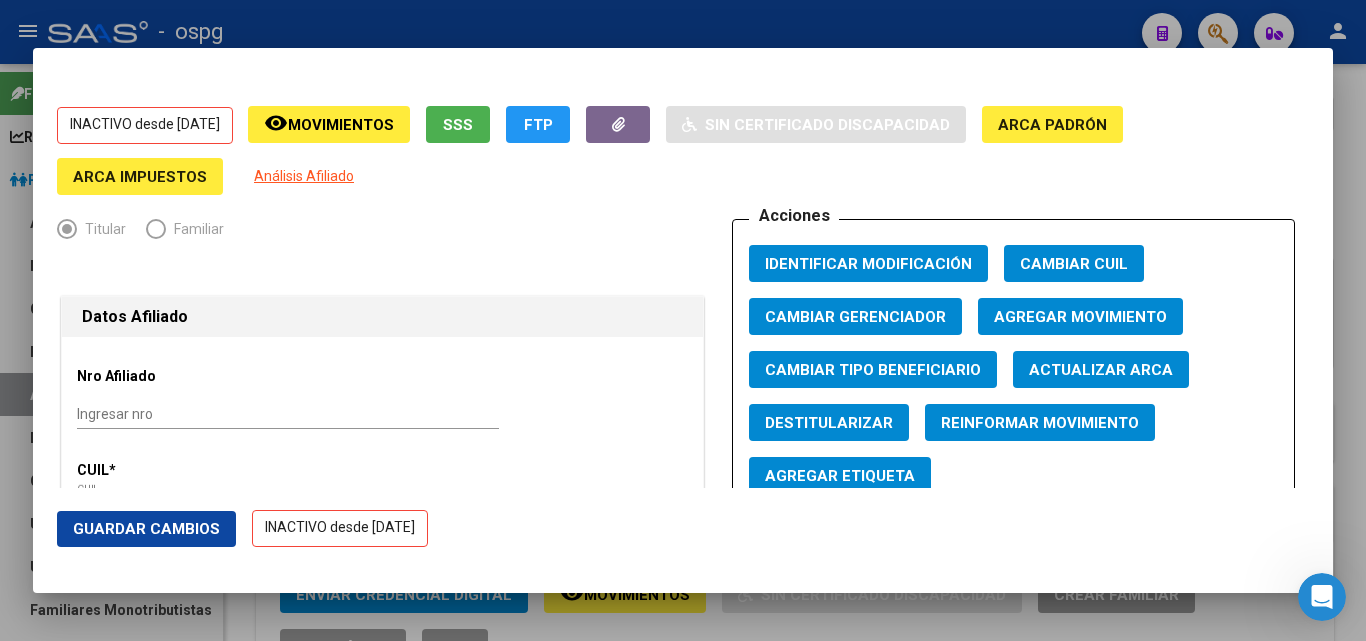 click on "Agregar Movimiento" 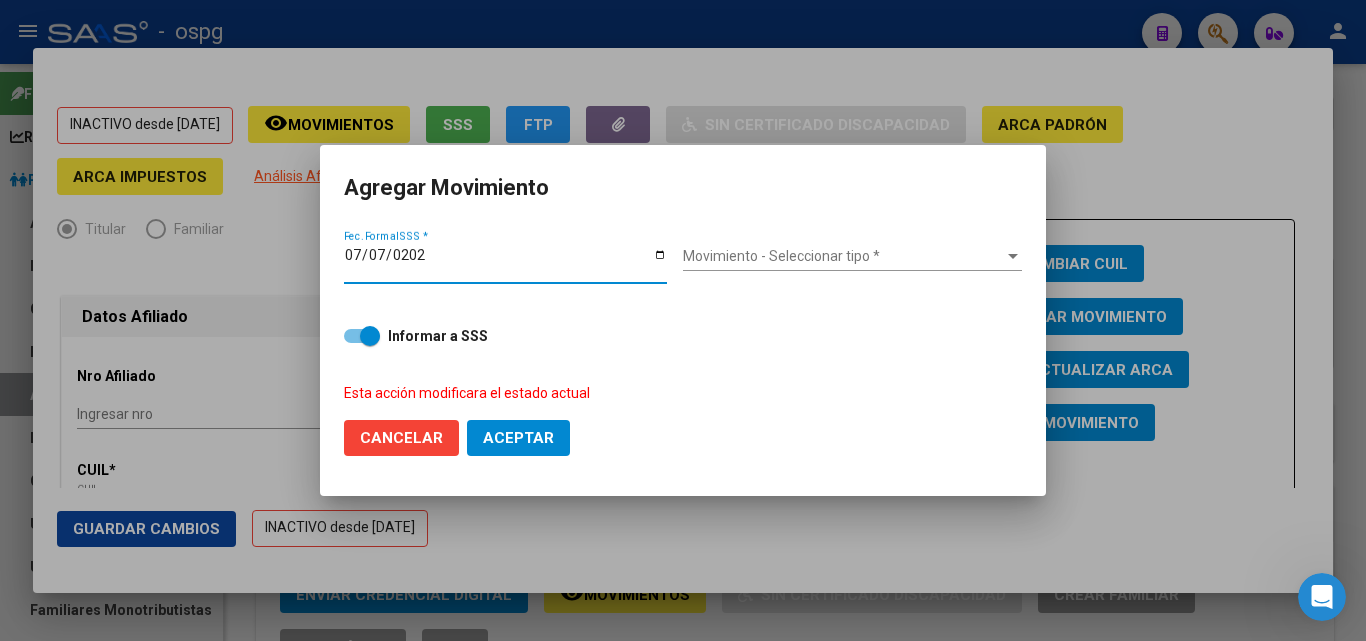 type on "[DATE]" 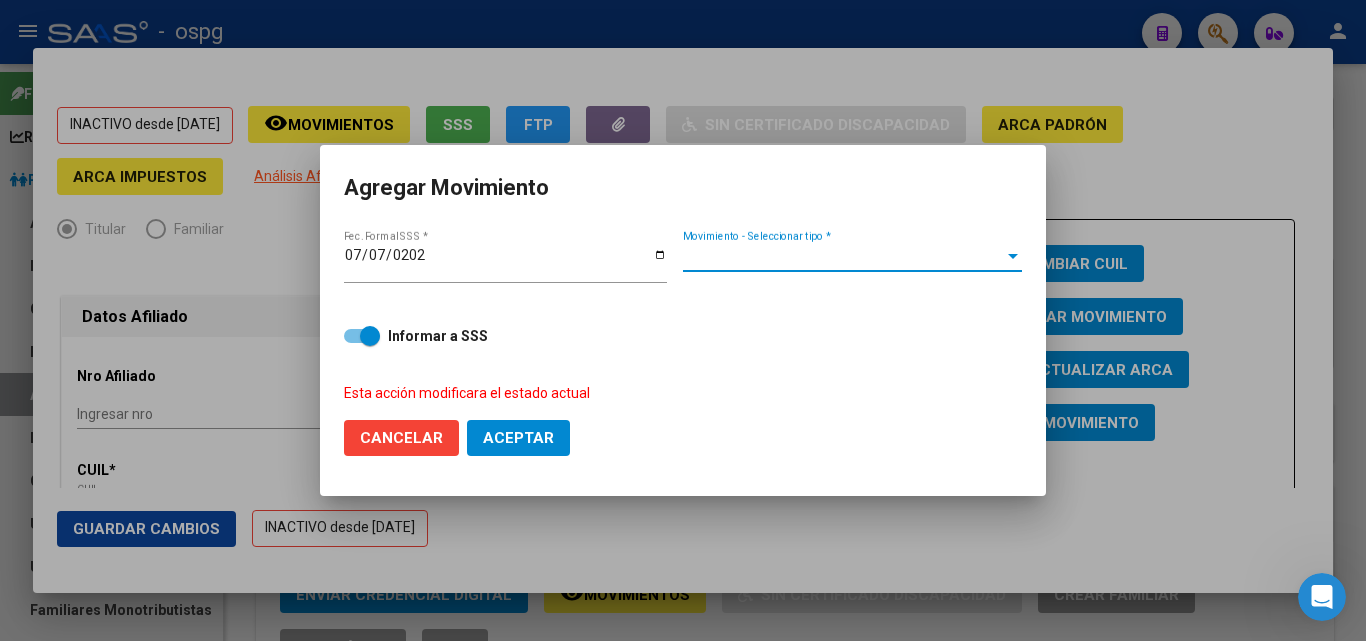 click on "Movimiento - Seleccionar tipo *" at bounding box center (843, 256) 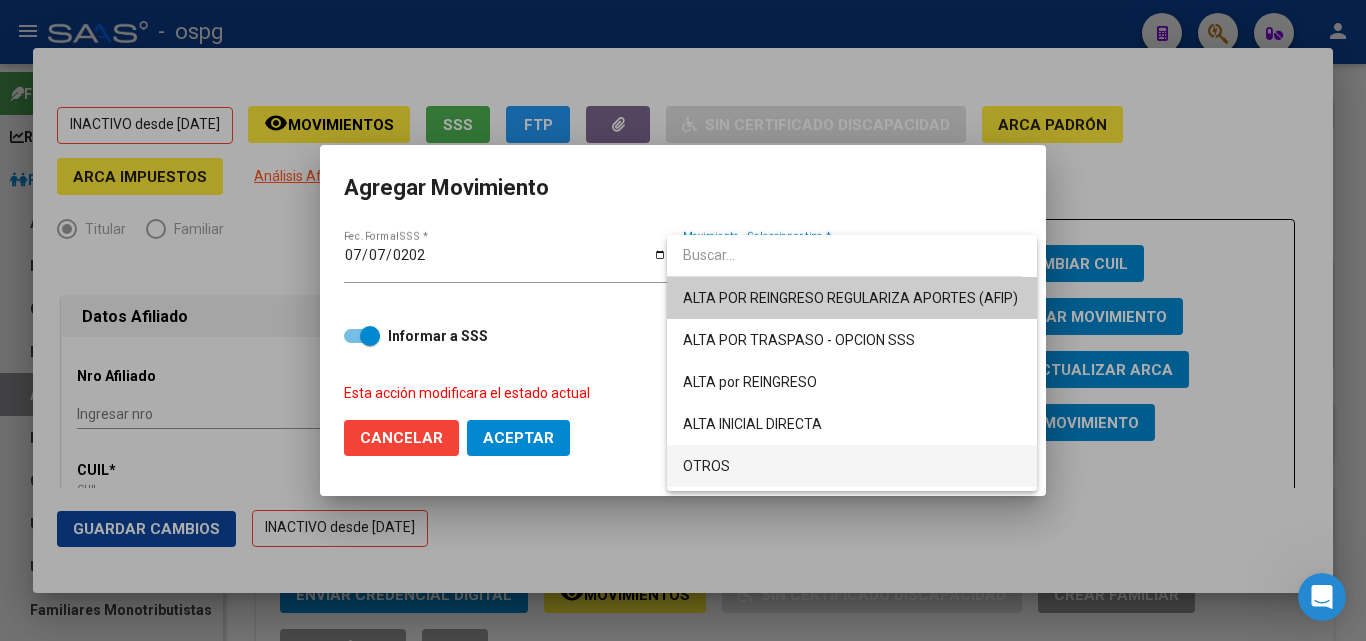 click on "OTROS" at bounding box center [852, 466] 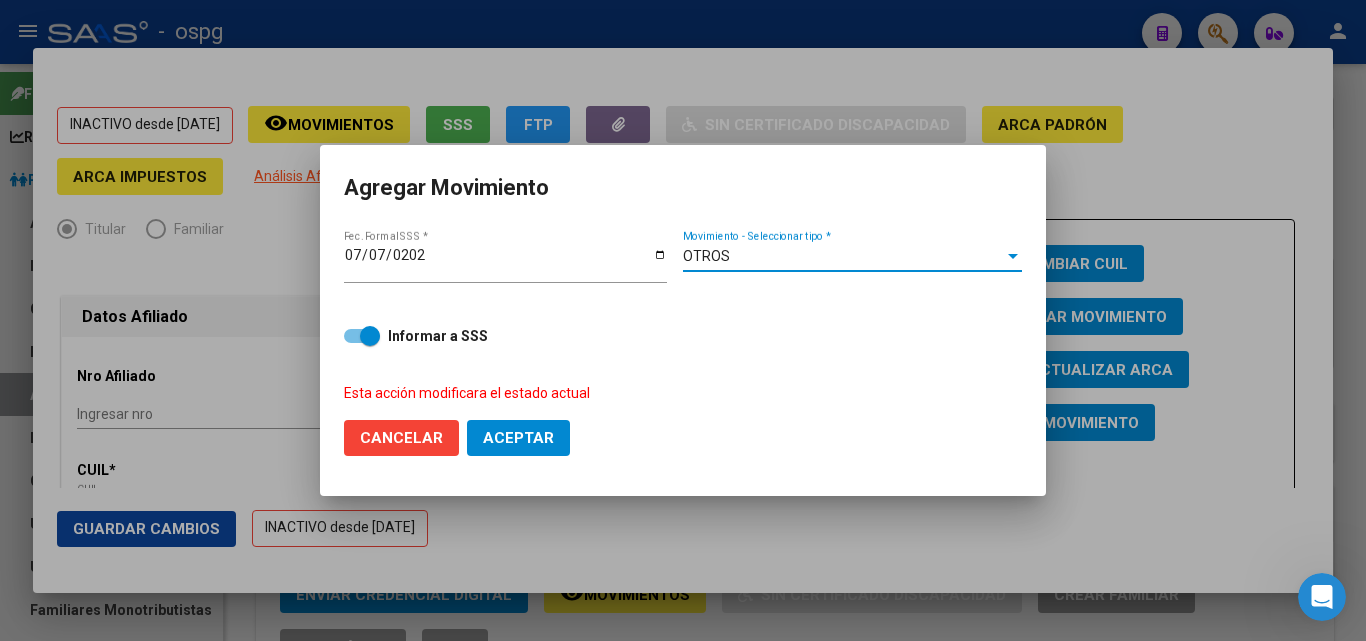 click on "Aceptar" 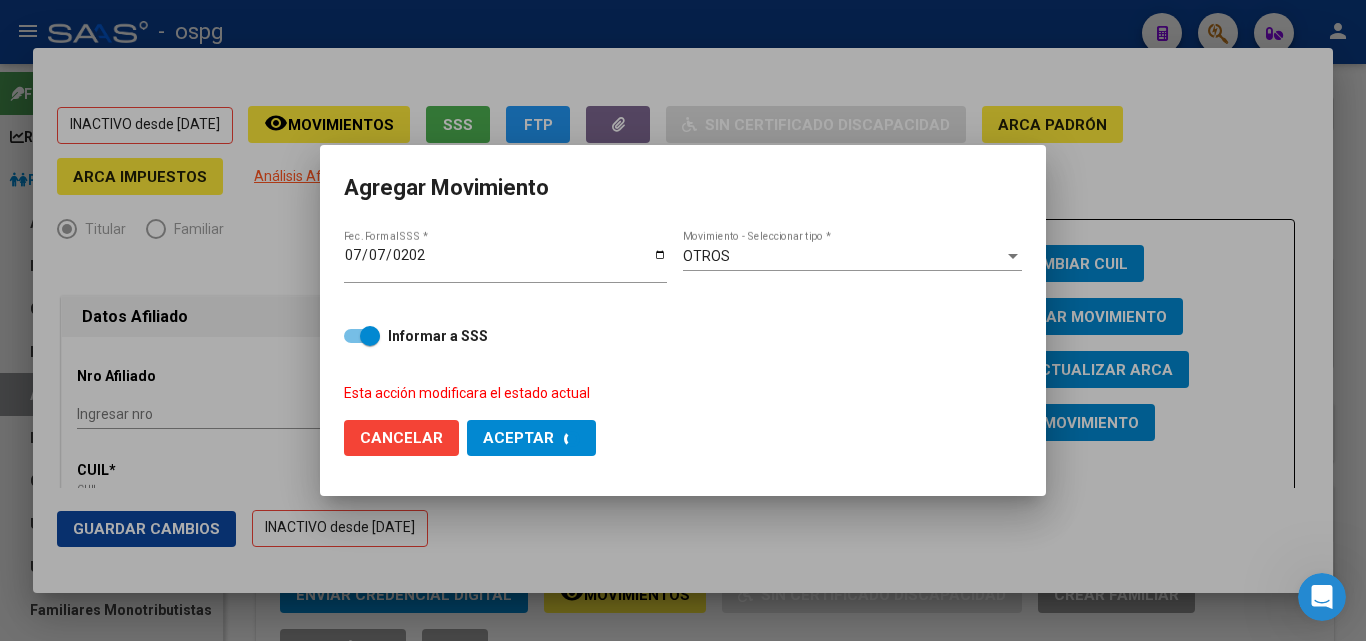 checkbox on "false" 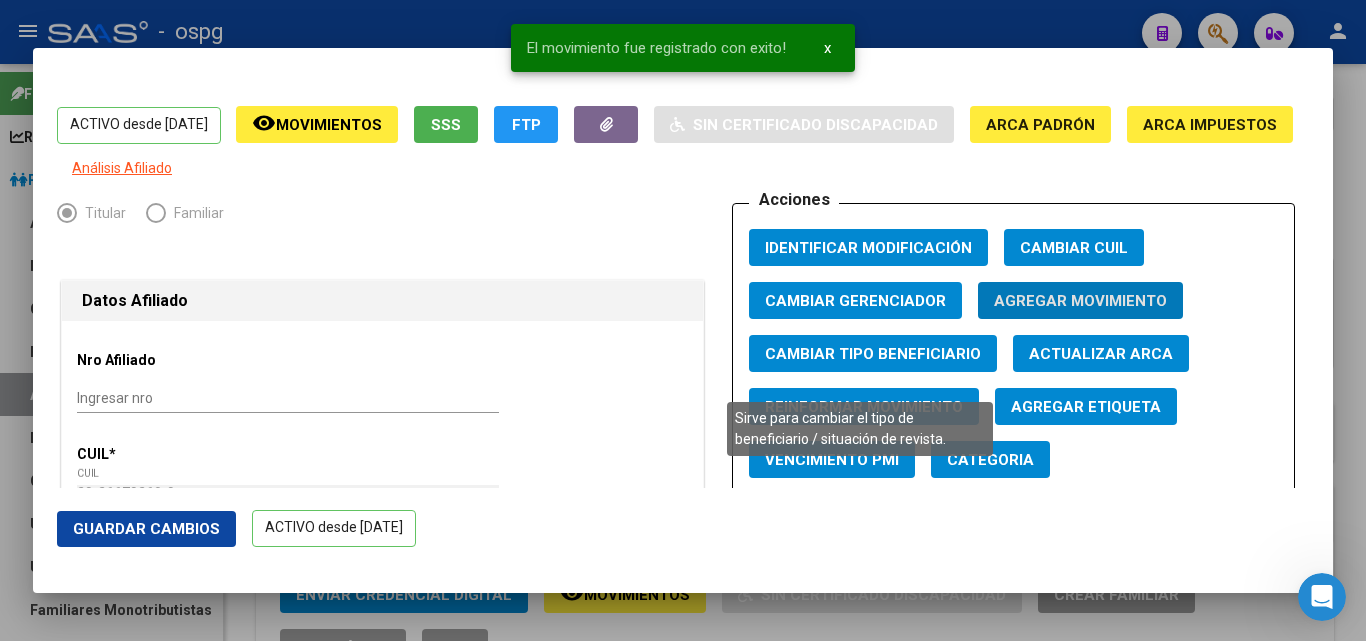 click on "Cambiar Tipo Beneficiario" 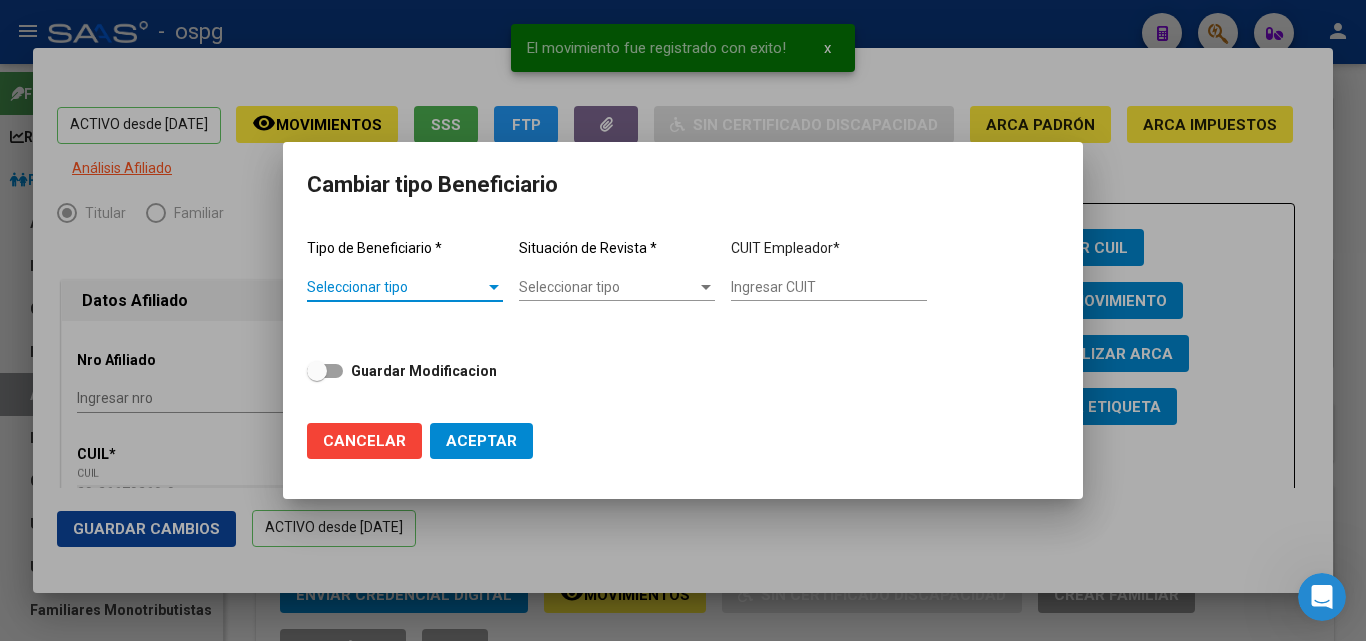 click on "Seleccionar tipo" at bounding box center [396, 287] 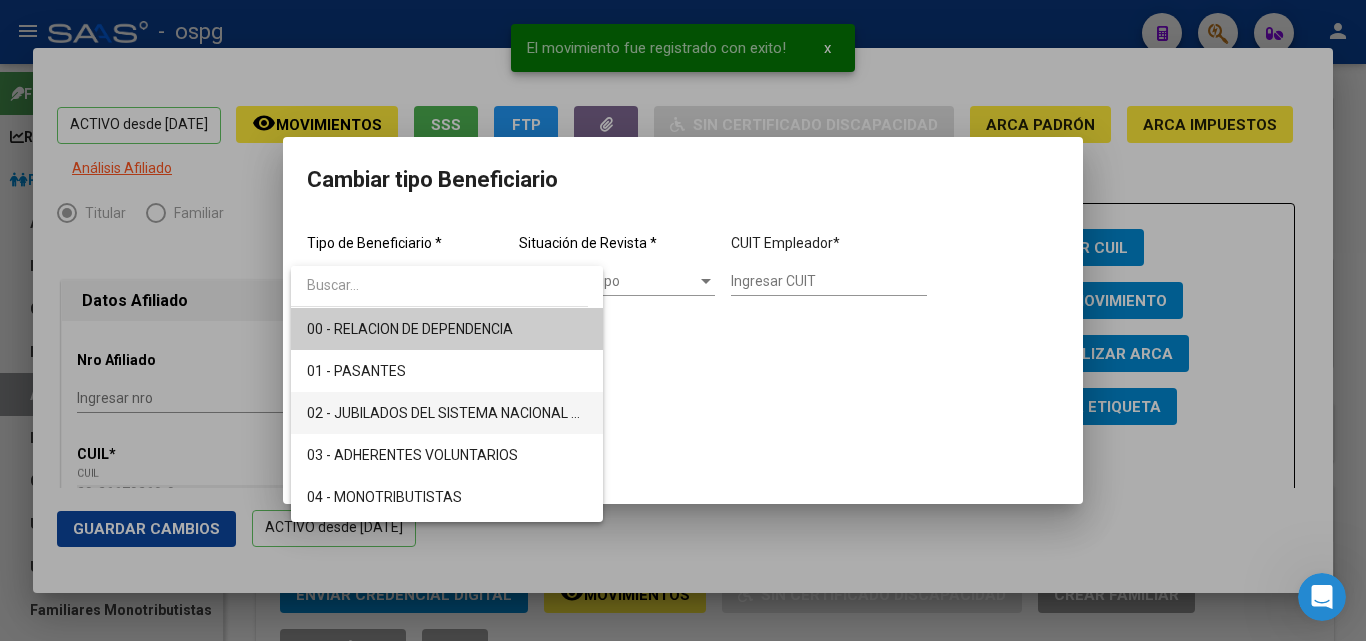 scroll, scrollTop: 200, scrollLeft: 0, axis: vertical 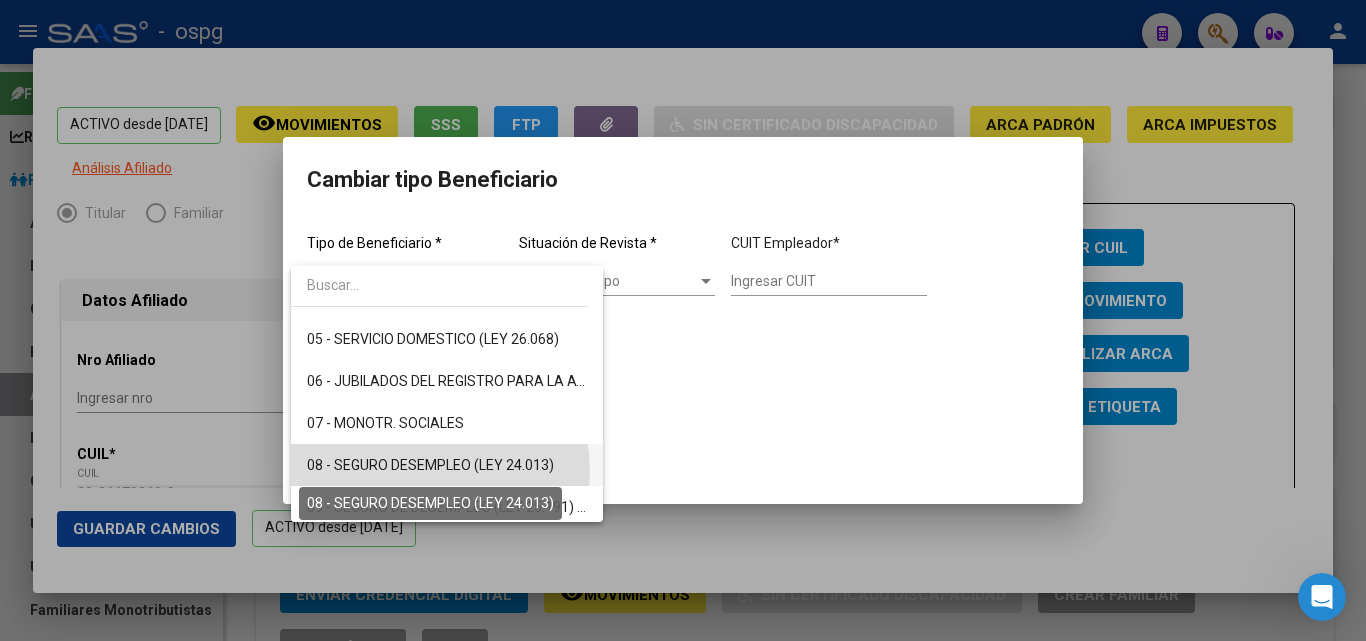 click on "08 - SEGURO DESEMPLEO (LEY 24.013)" at bounding box center (430, 465) 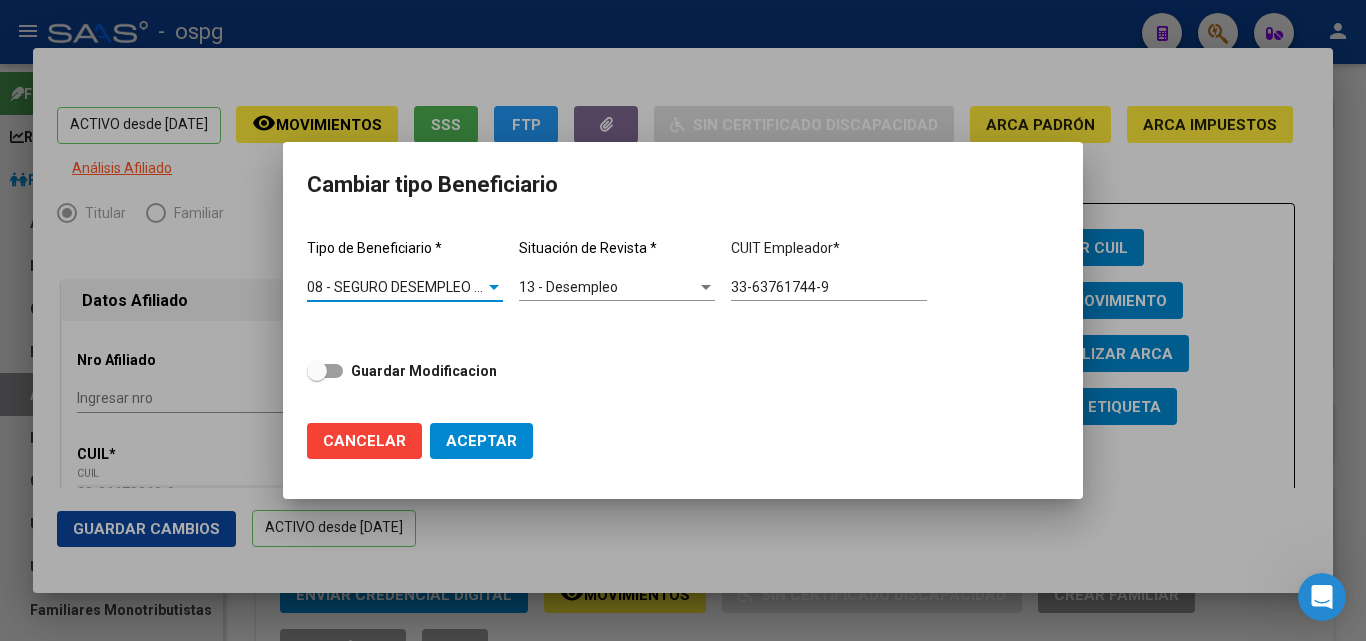 drag, startPoint x: 365, startPoint y: 368, endPoint x: 407, endPoint y: 387, distance: 46.09772 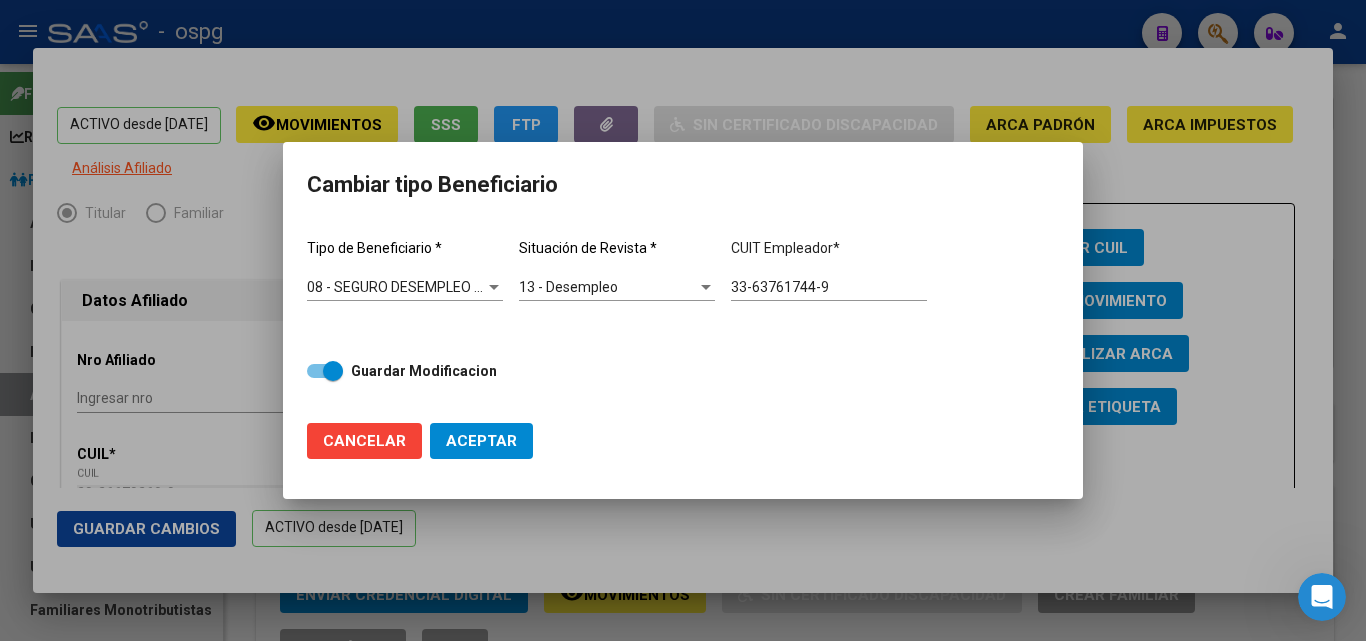 click on "Aceptar" 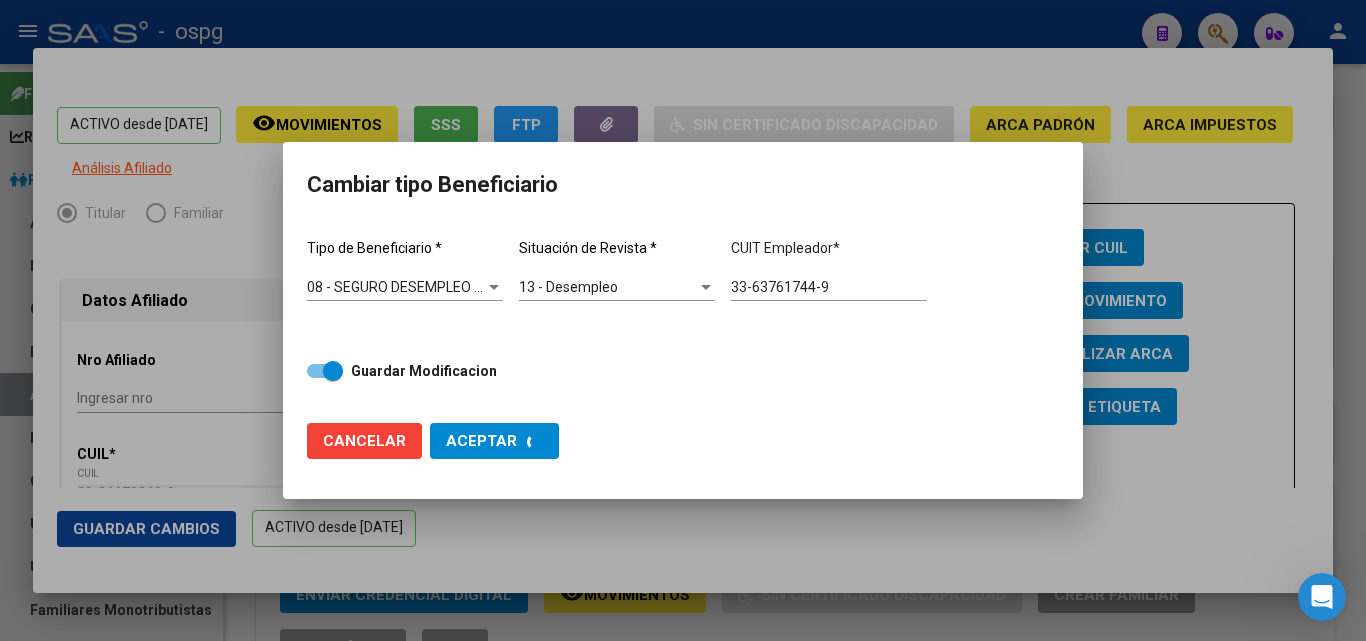 checkbox on "false" 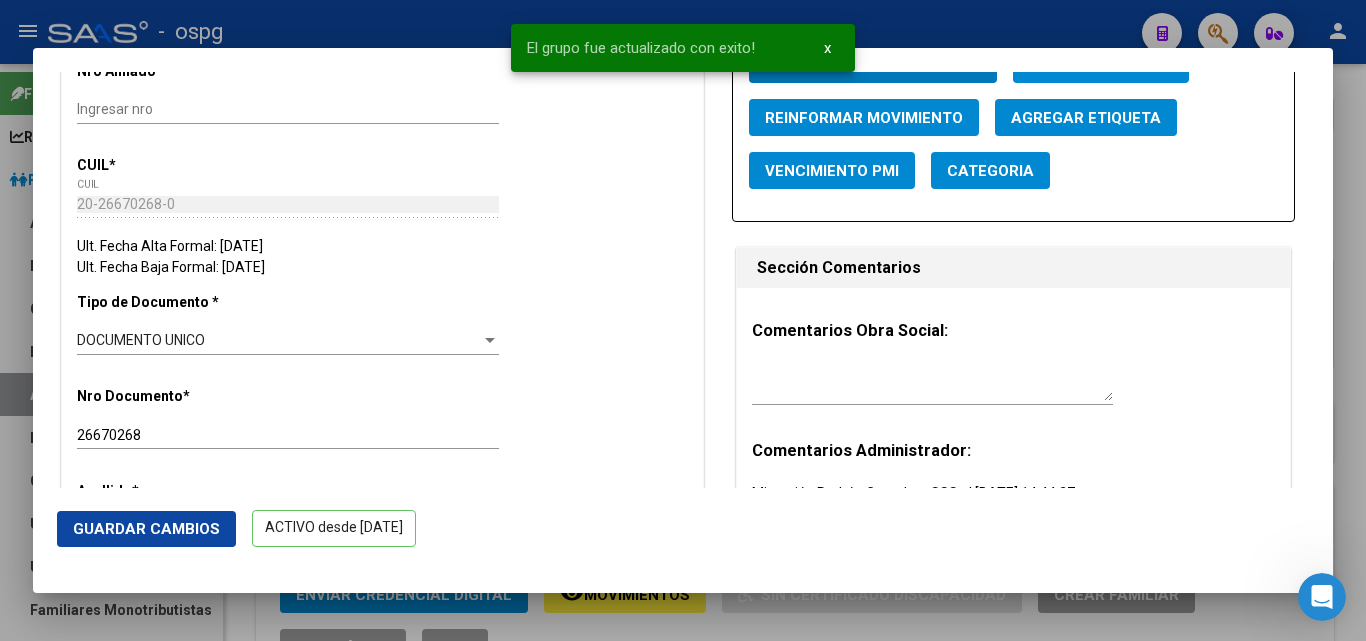 scroll, scrollTop: 400, scrollLeft: 0, axis: vertical 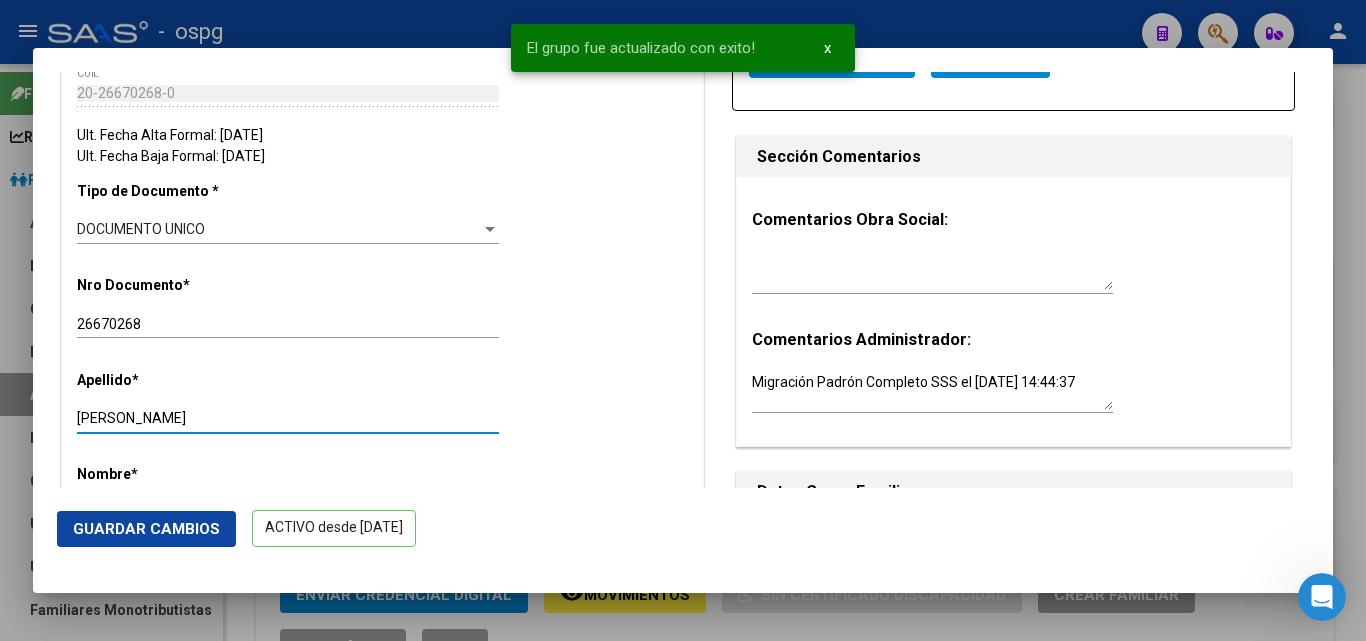 drag, startPoint x: 123, startPoint y: 431, endPoint x: 265, endPoint y: 440, distance: 142.28493 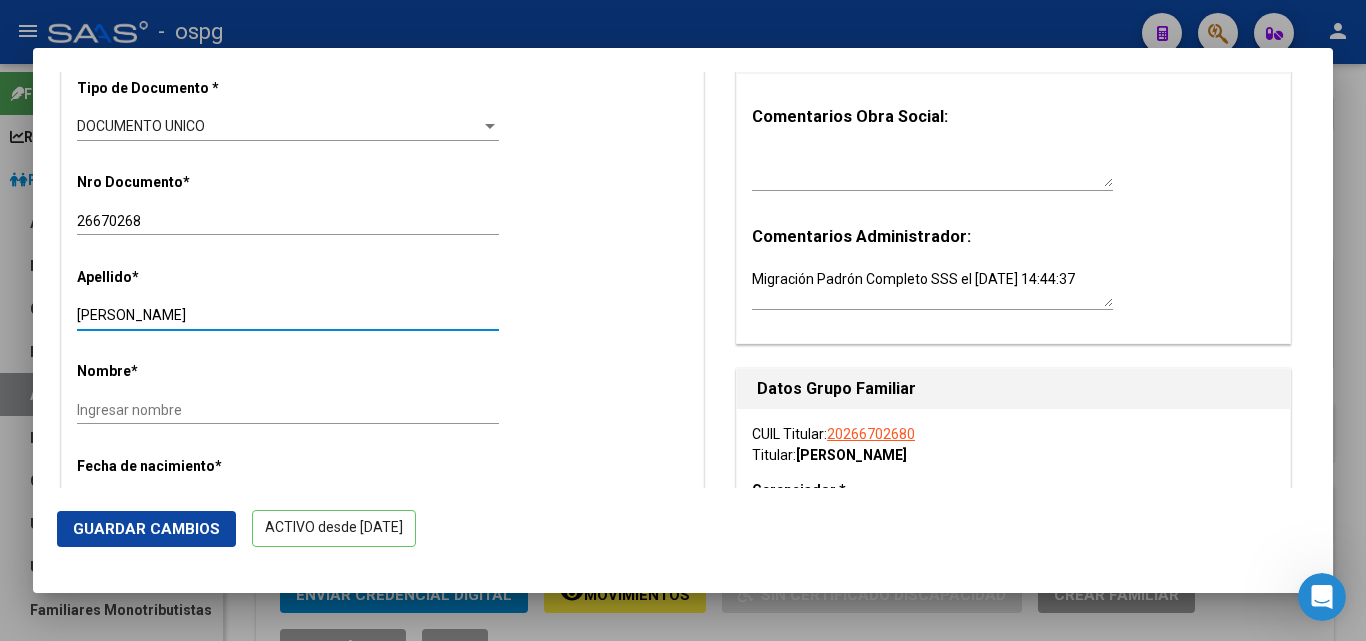 scroll, scrollTop: 600, scrollLeft: 0, axis: vertical 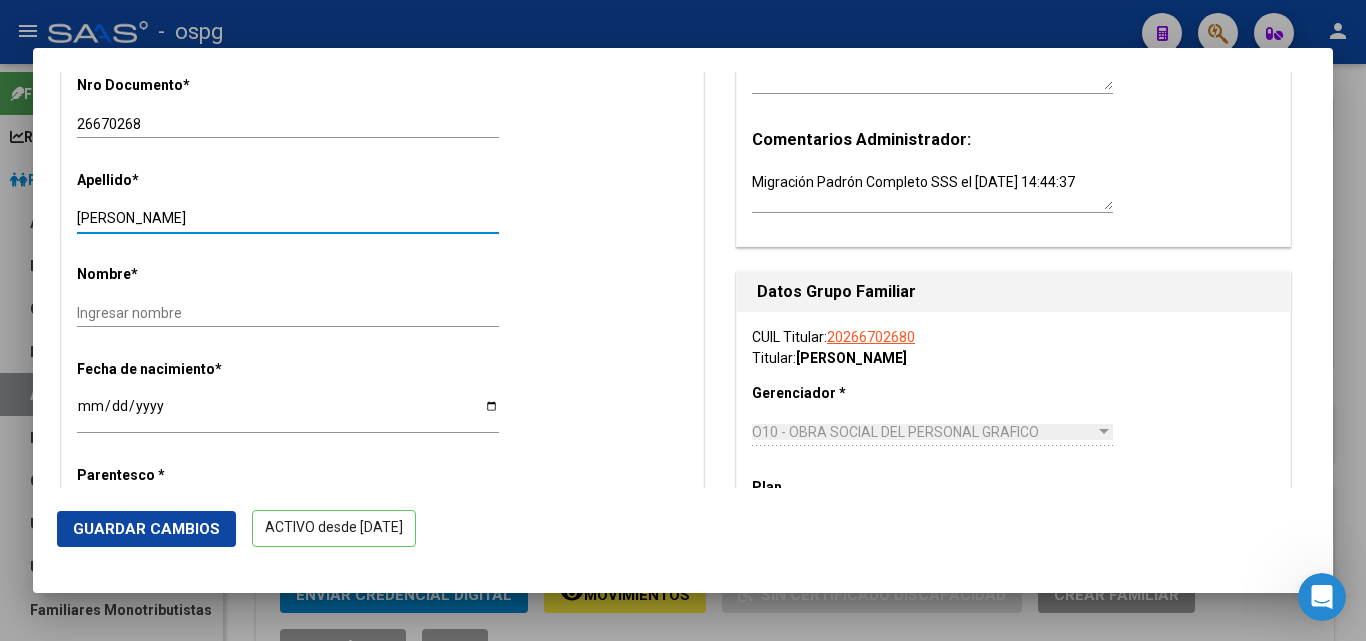 type on "[PERSON_NAME]" 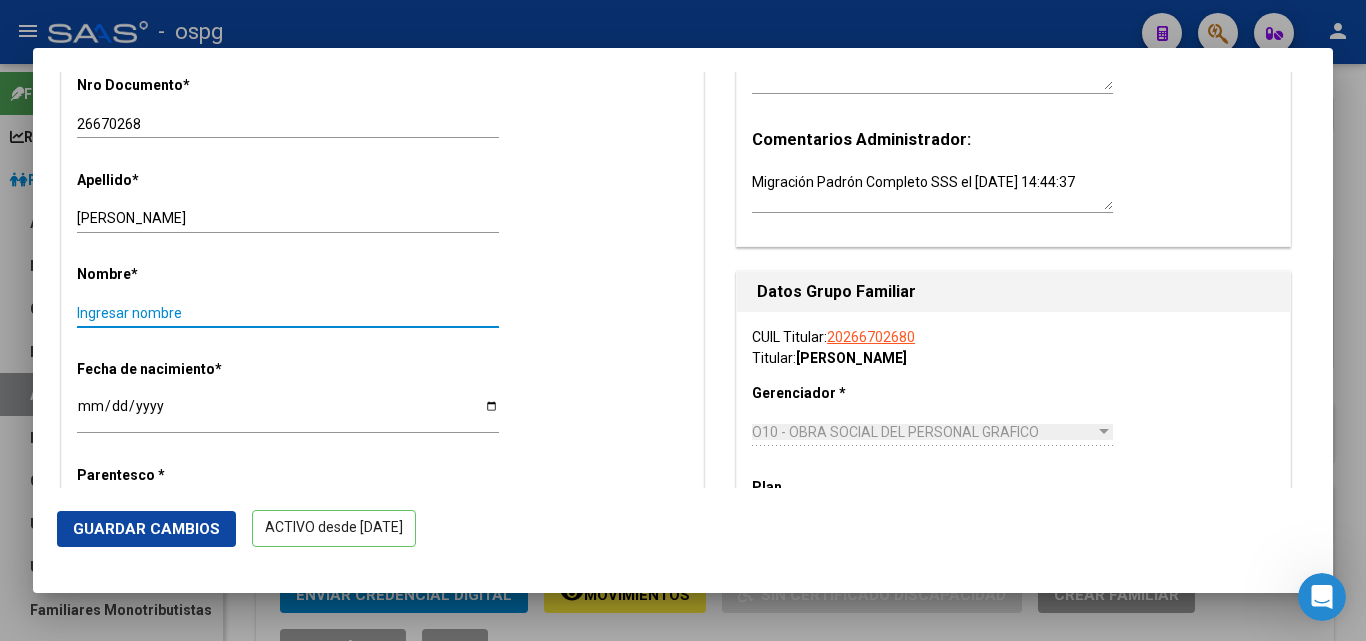 click on "Ingresar nombre" at bounding box center [288, 313] 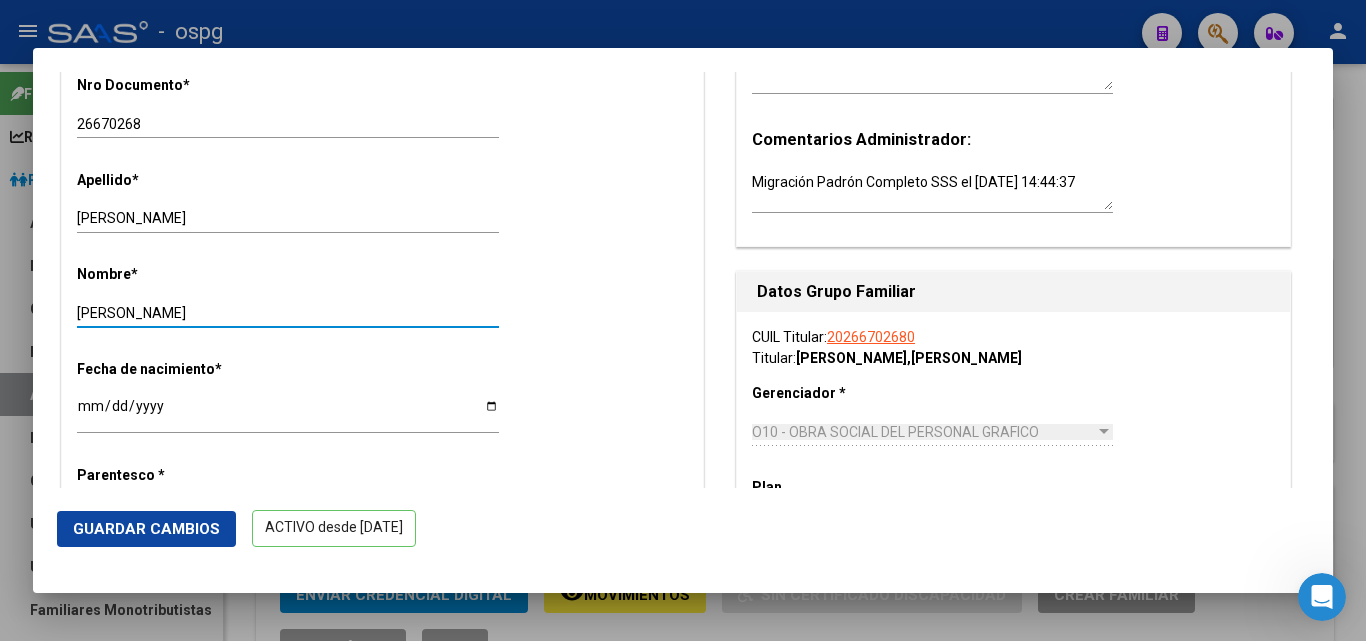 type on "[PERSON_NAME]" 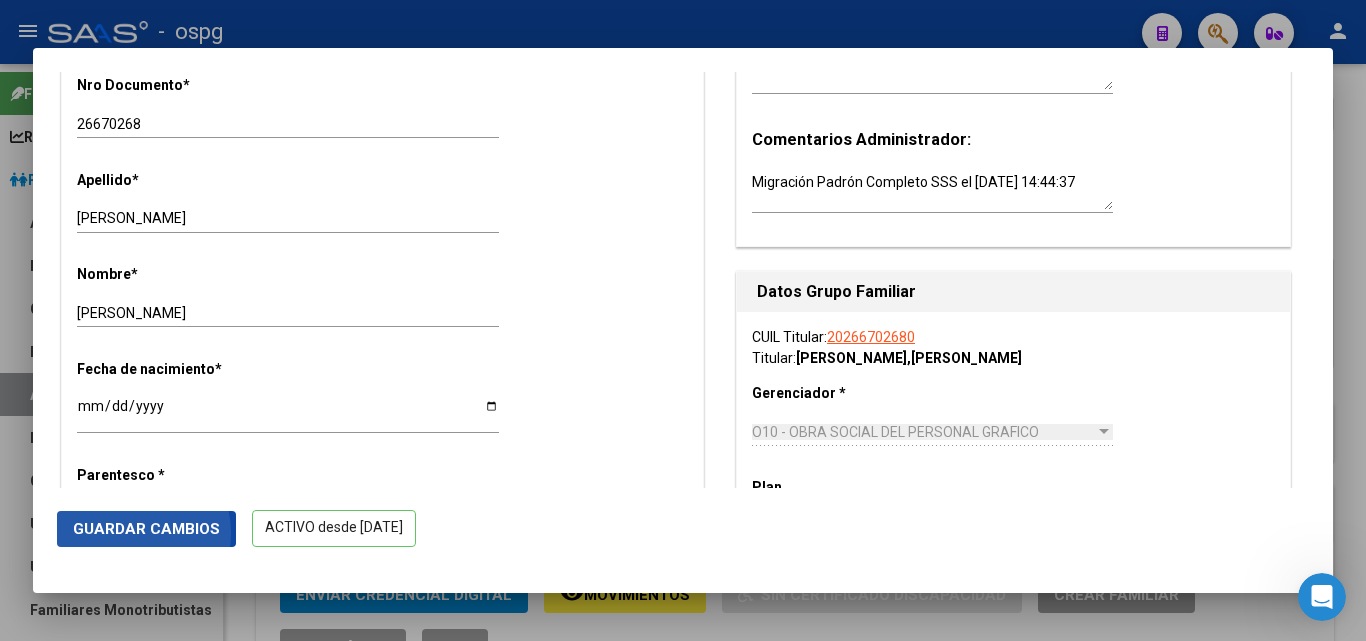 click on "Guardar Cambios" 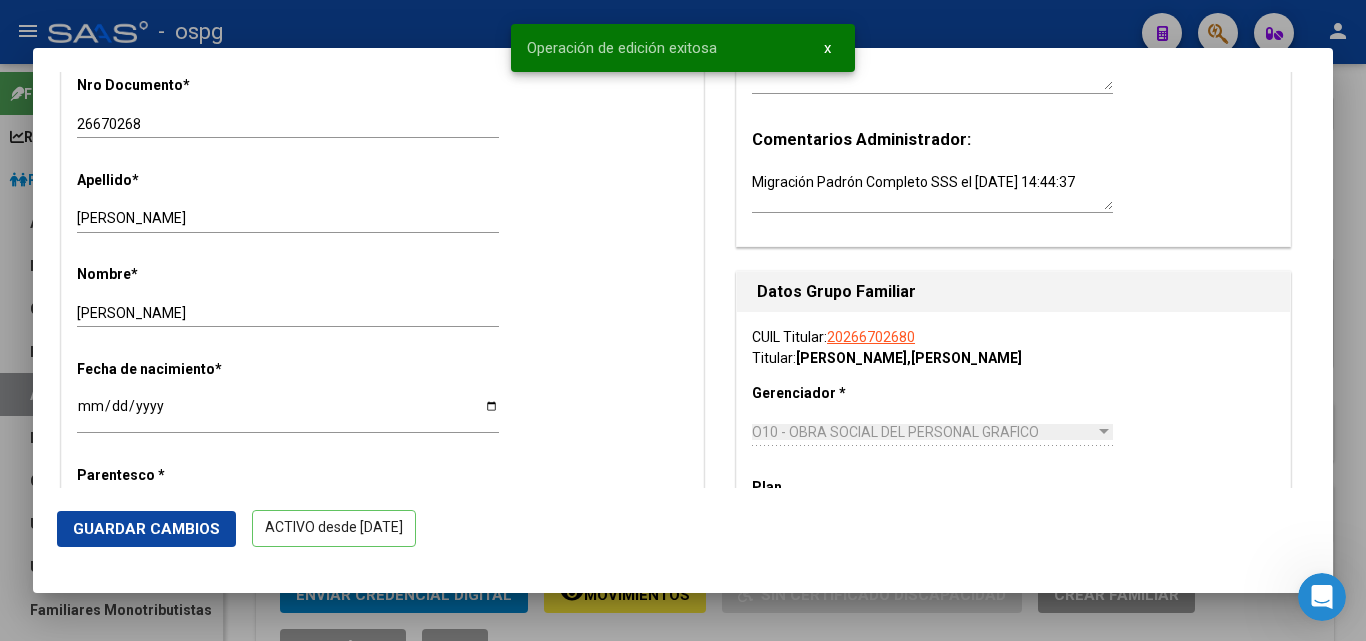 click at bounding box center [683, 320] 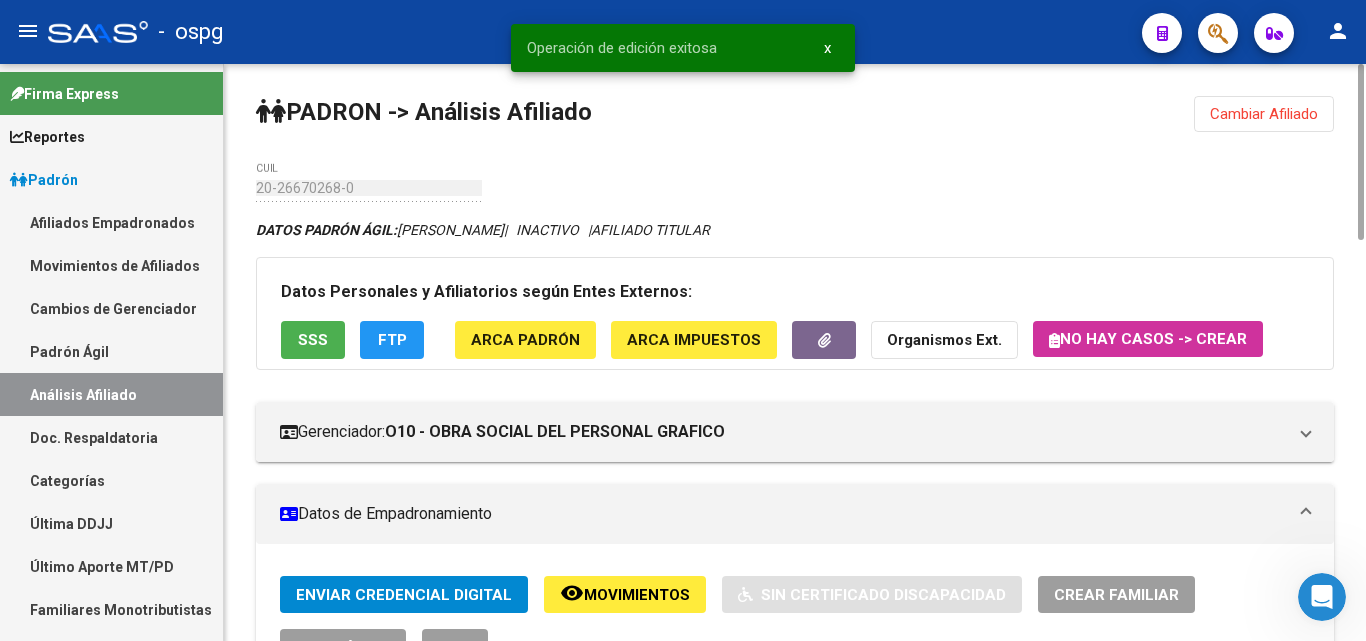 click on "Cambiar Afiliado" 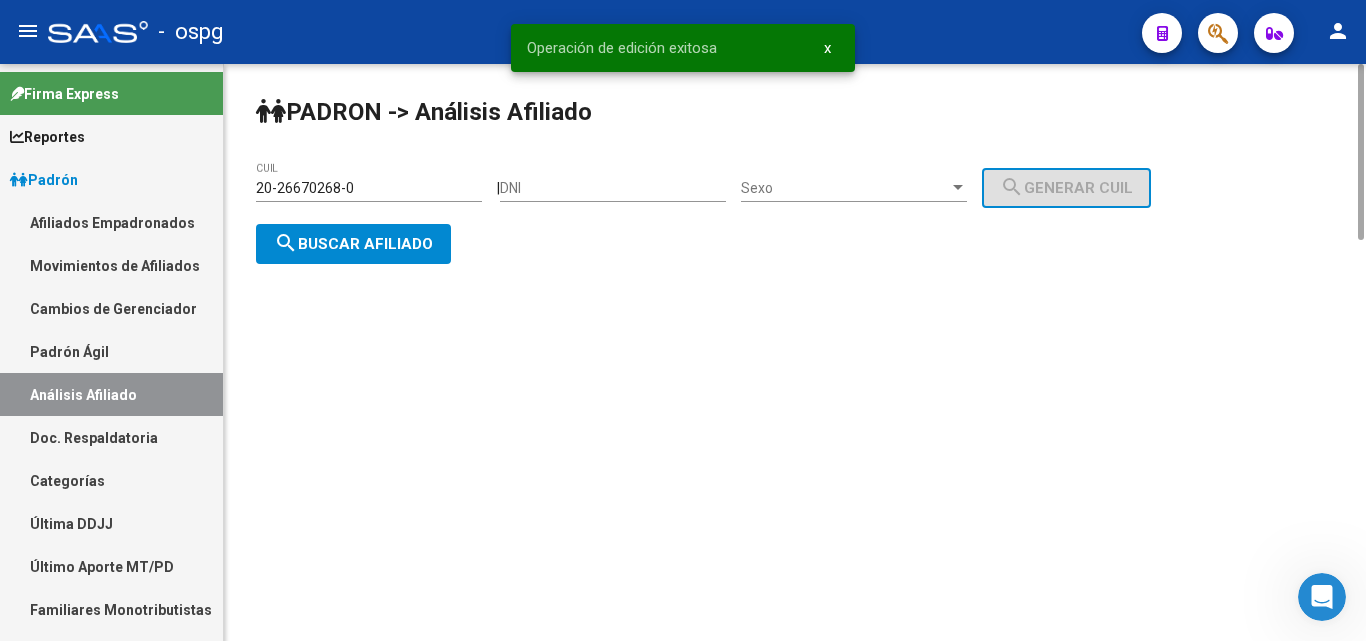 drag, startPoint x: 412, startPoint y: 238, endPoint x: 438, endPoint y: 214, distance: 35.383614 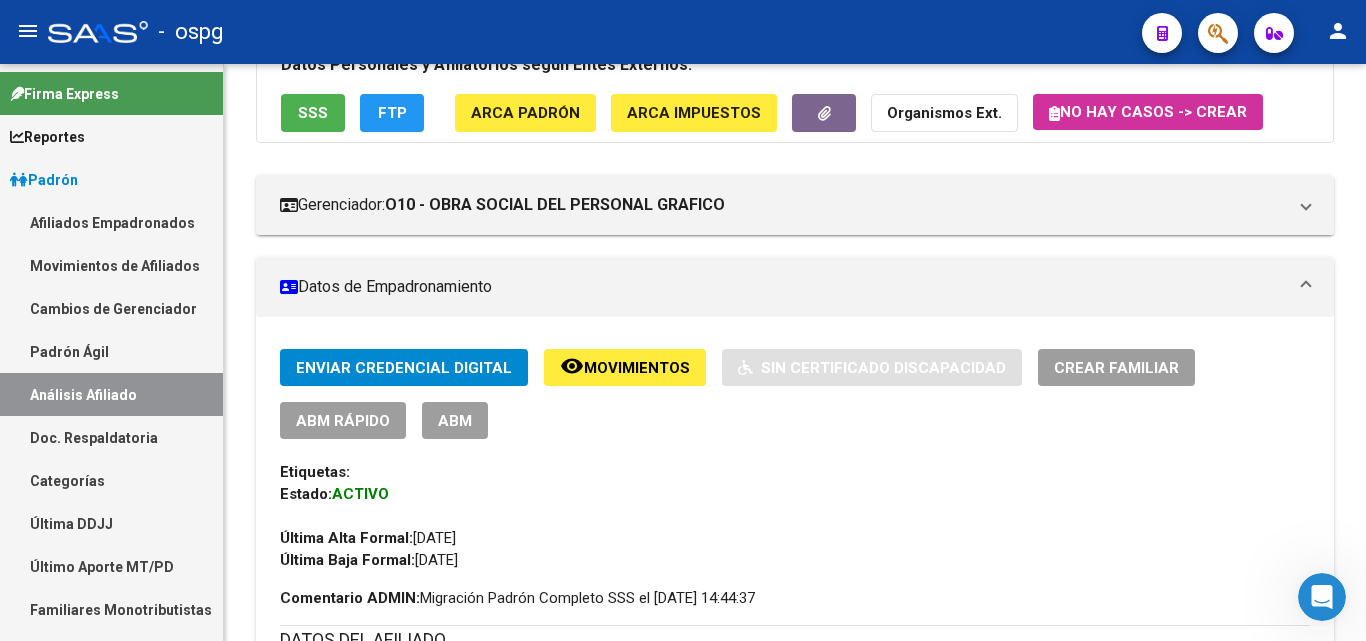 scroll, scrollTop: 0, scrollLeft: 0, axis: both 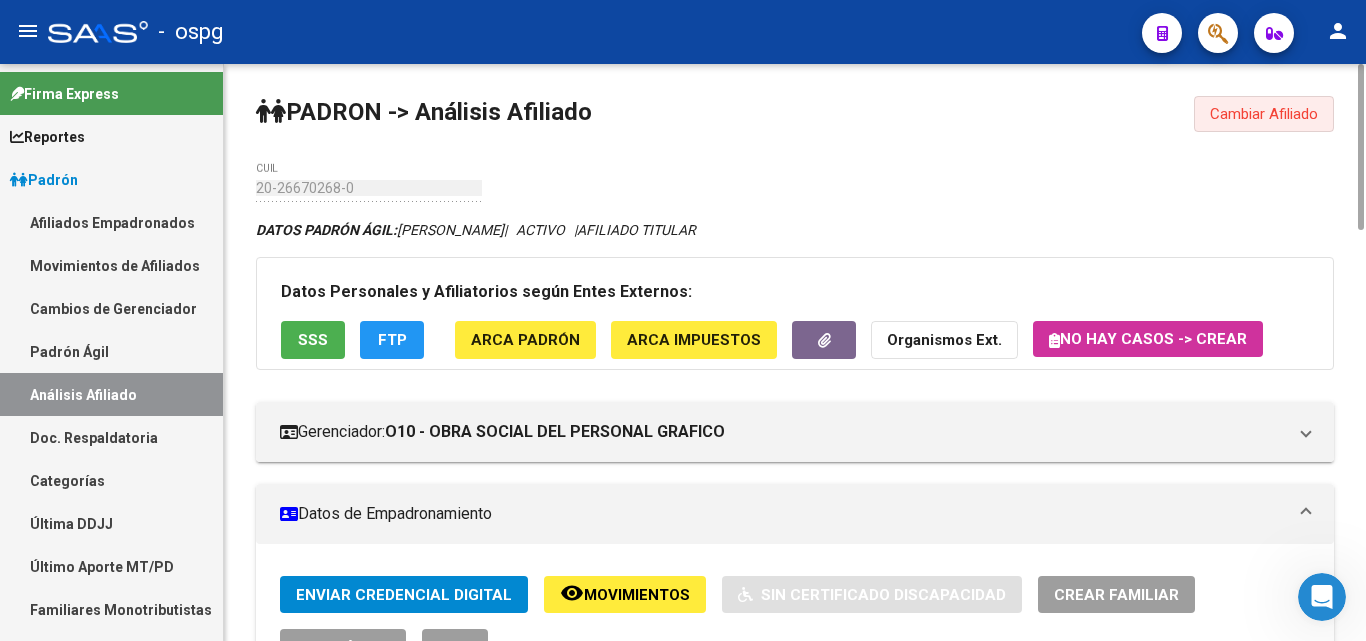 click on "Cambiar Afiliado" 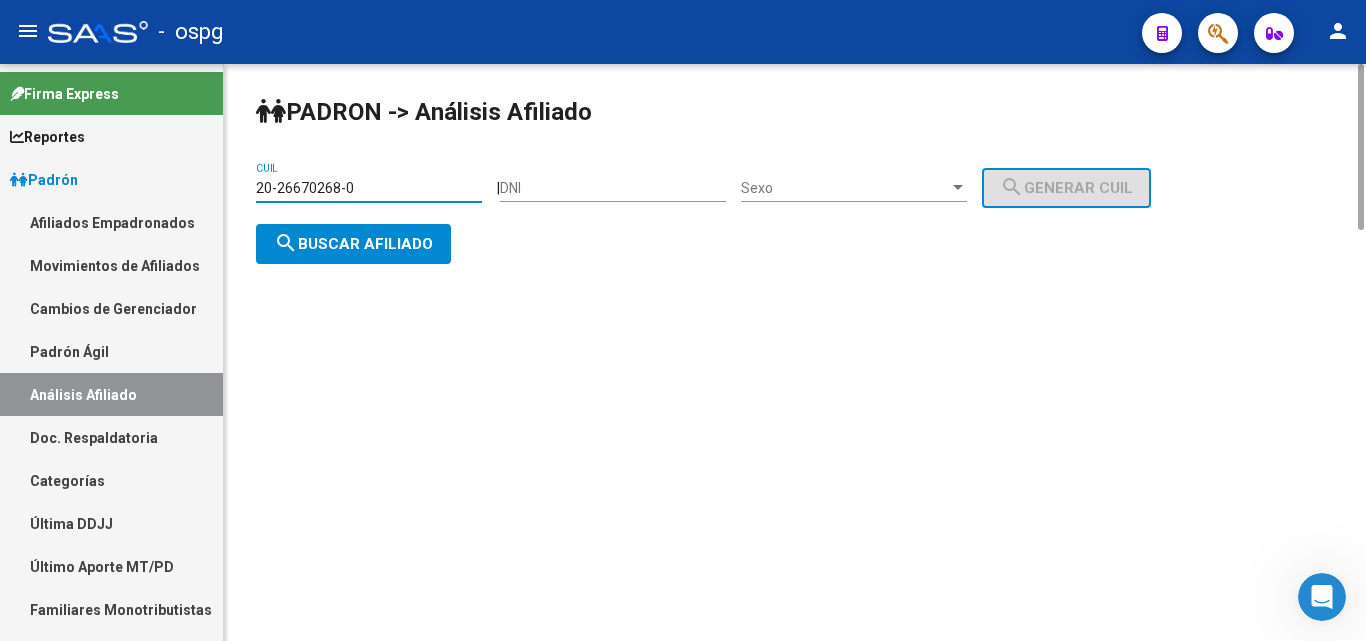 drag, startPoint x: 338, startPoint y: 191, endPoint x: 231, endPoint y: 195, distance: 107.07474 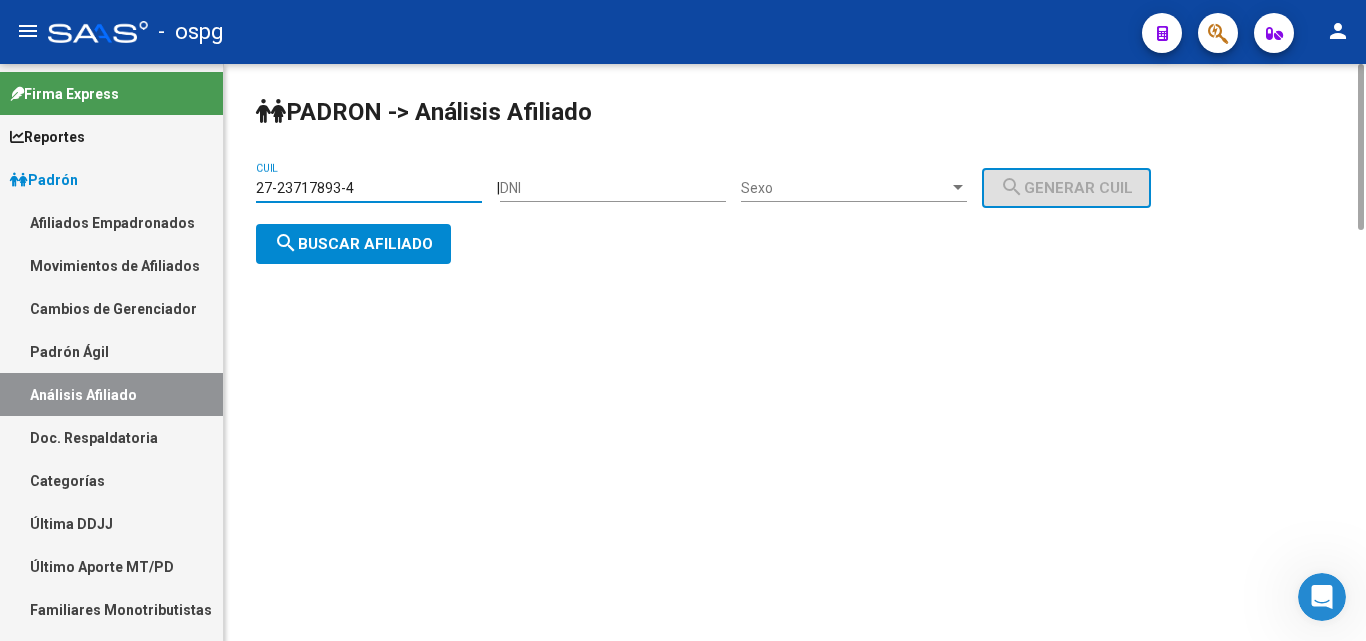 type on "27-23717893-4" 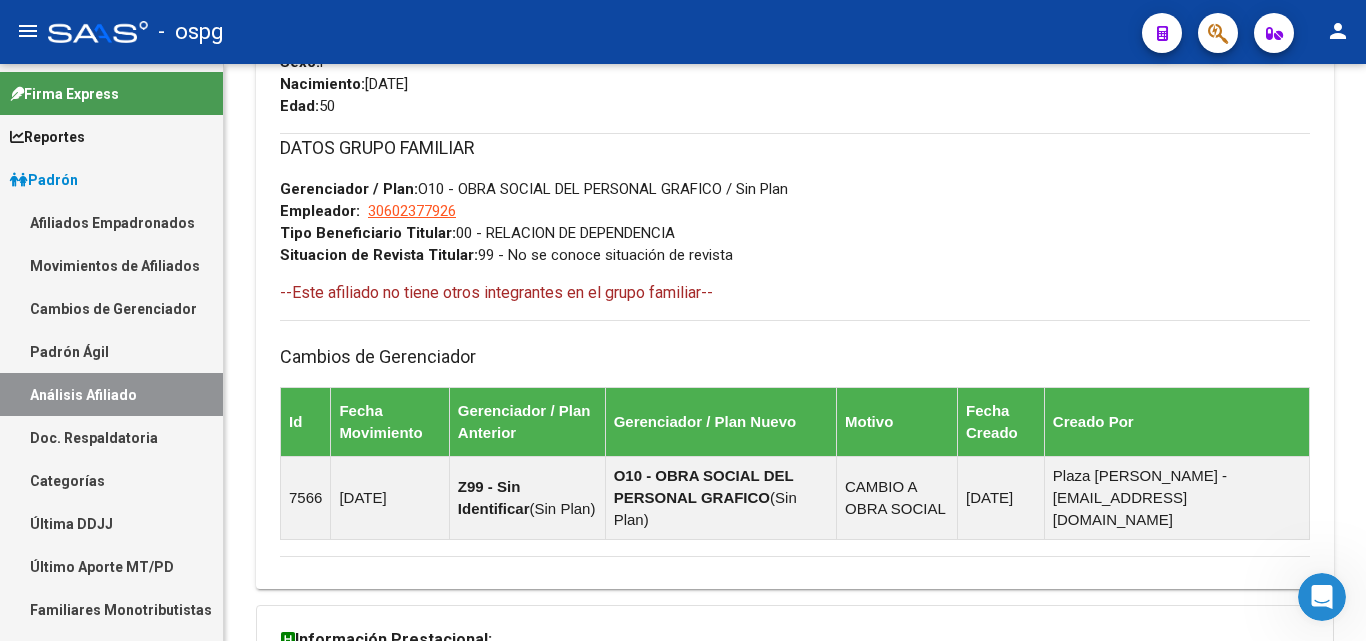 scroll, scrollTop: 1200, scrollLeft: 0, axis: vertical 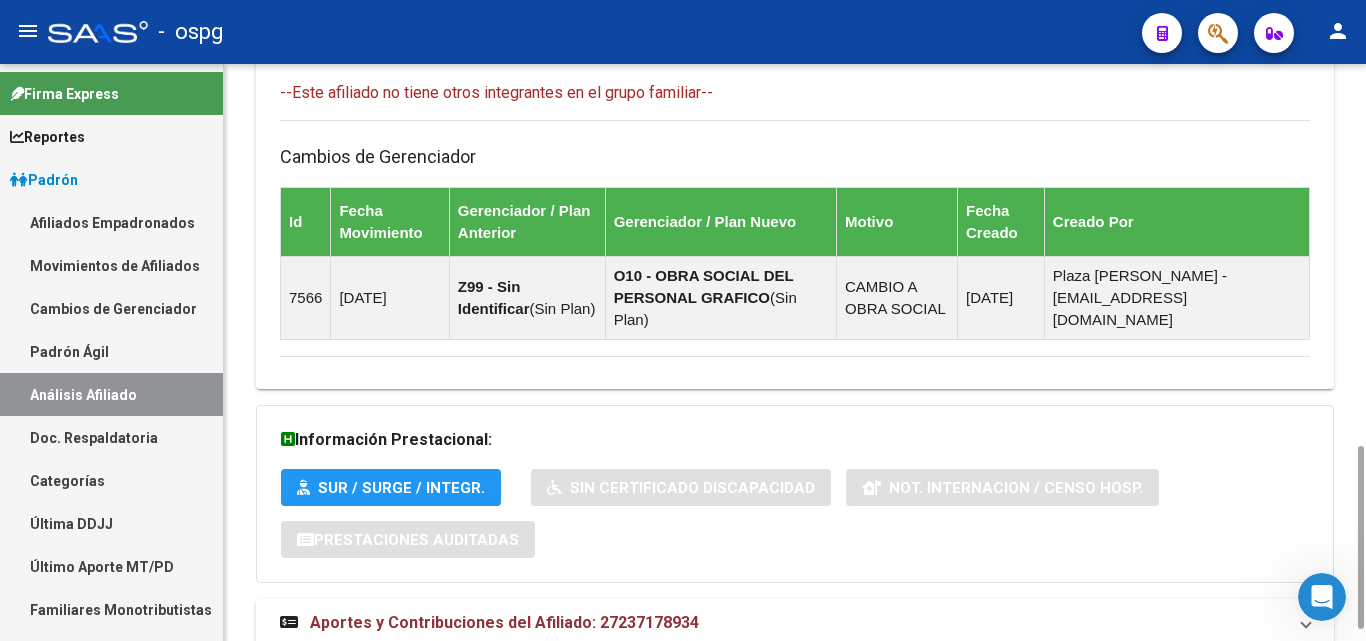 drag, startPoint x: 620, startPoint y: 593, endPoint x: 756, endPoint y: 568, distance: 138.2787 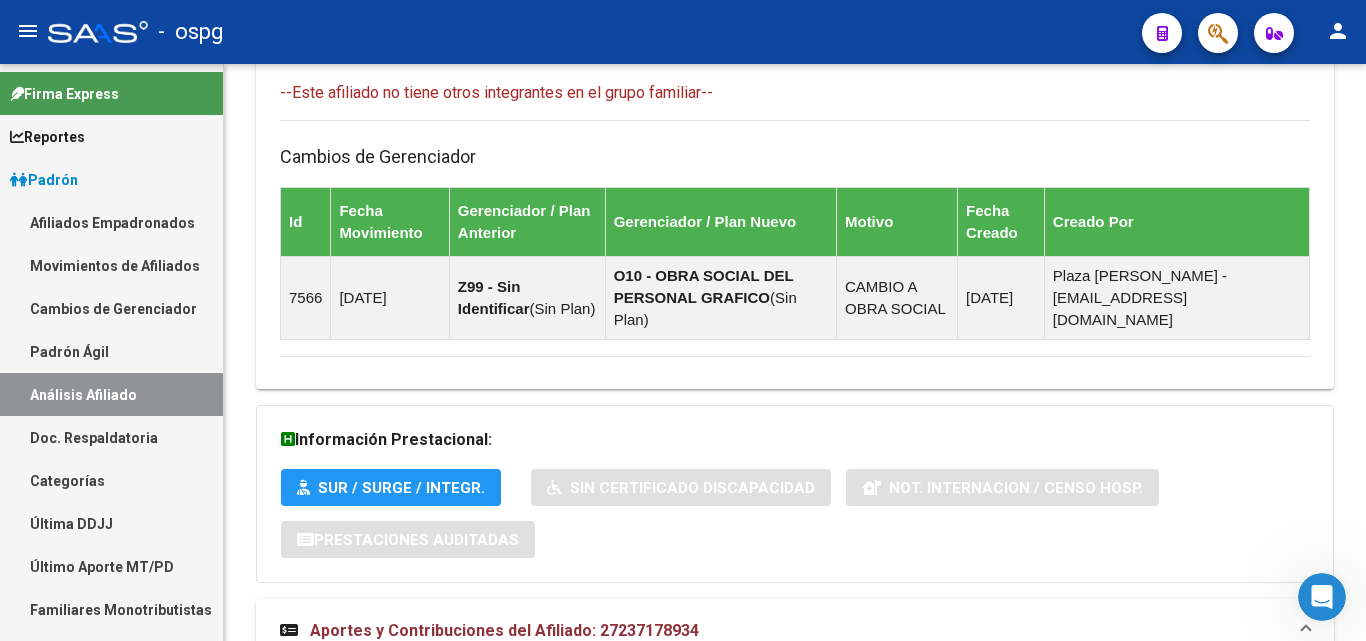 scroll, scrollTop: 1371, scrollLeft: 0, axis: vertical 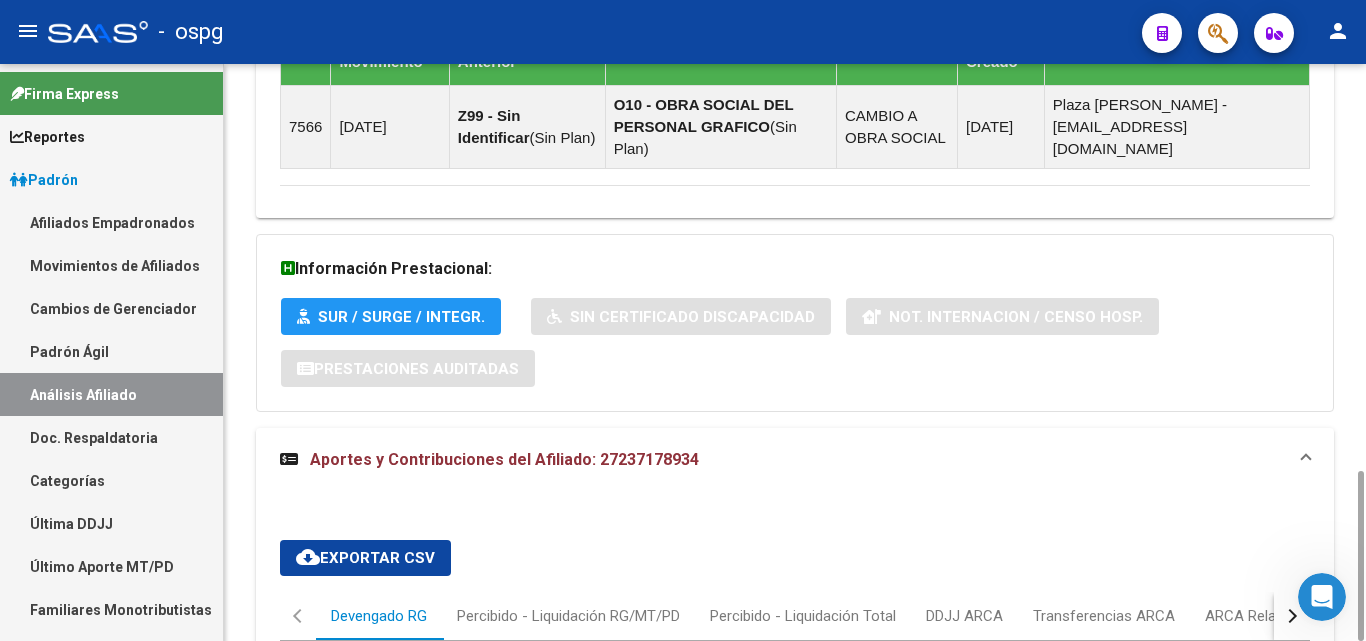 click at bounding box center [1292, 616] 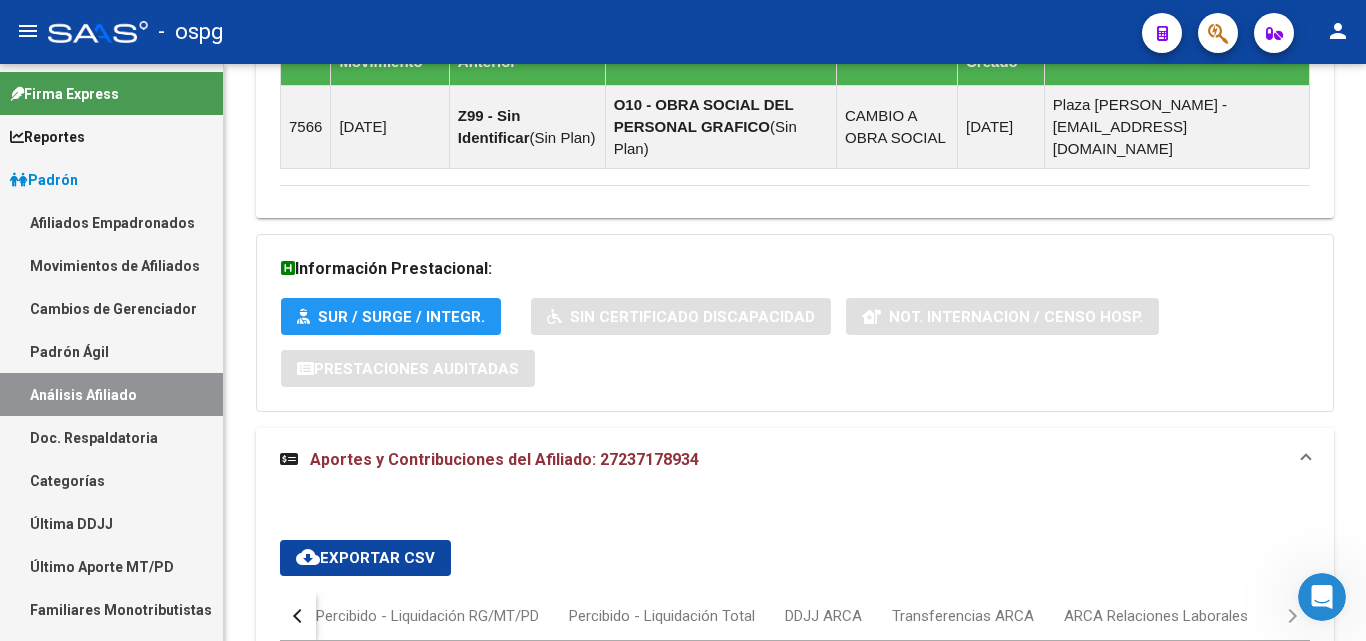 scroll, scrollTop: 1771, scrollLeft: 0, axis: vertical 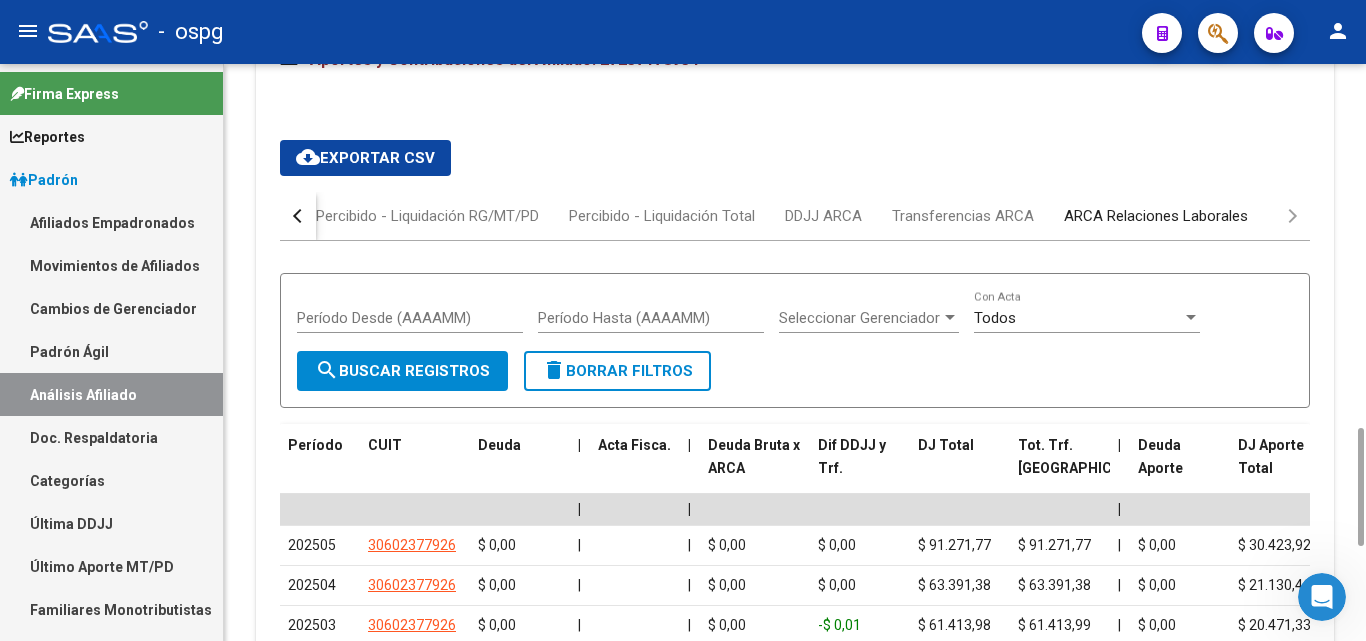 click on "ARCA Relaciones Laborales" at bounding box center (1156, 216) 